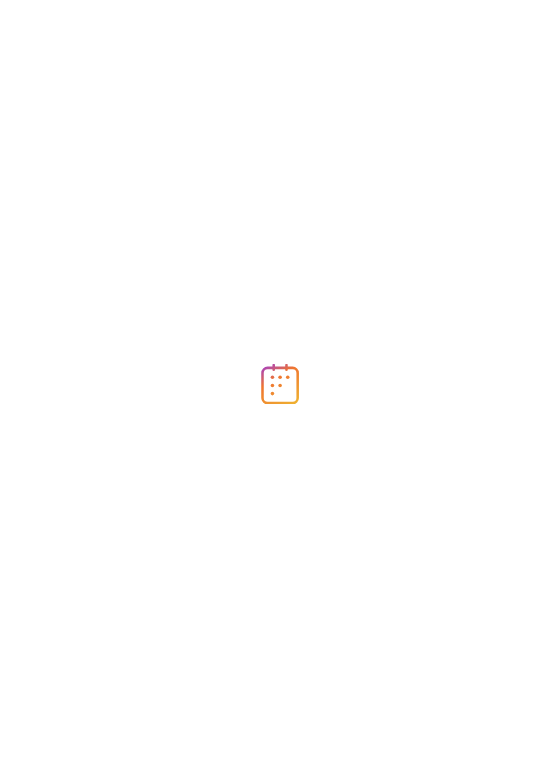scroll, scrollTop: 0, scrollLeft: 0, axis: both 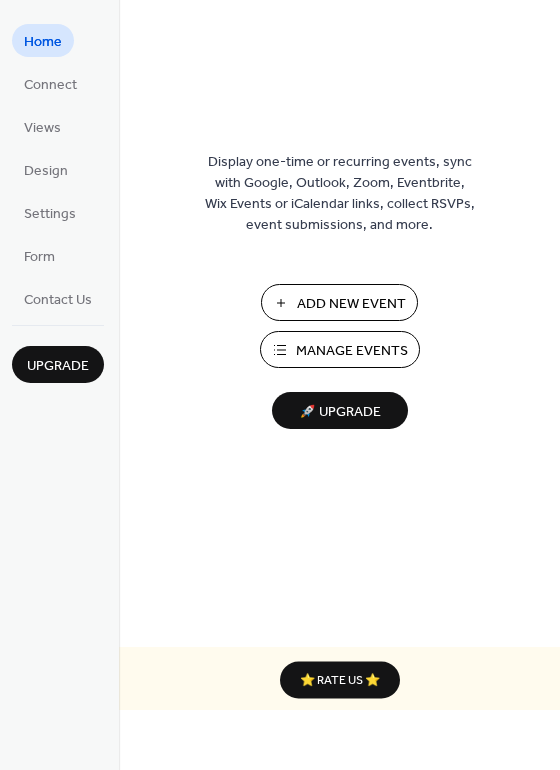 click on "Manage Events" at bounding box center [352, 351] 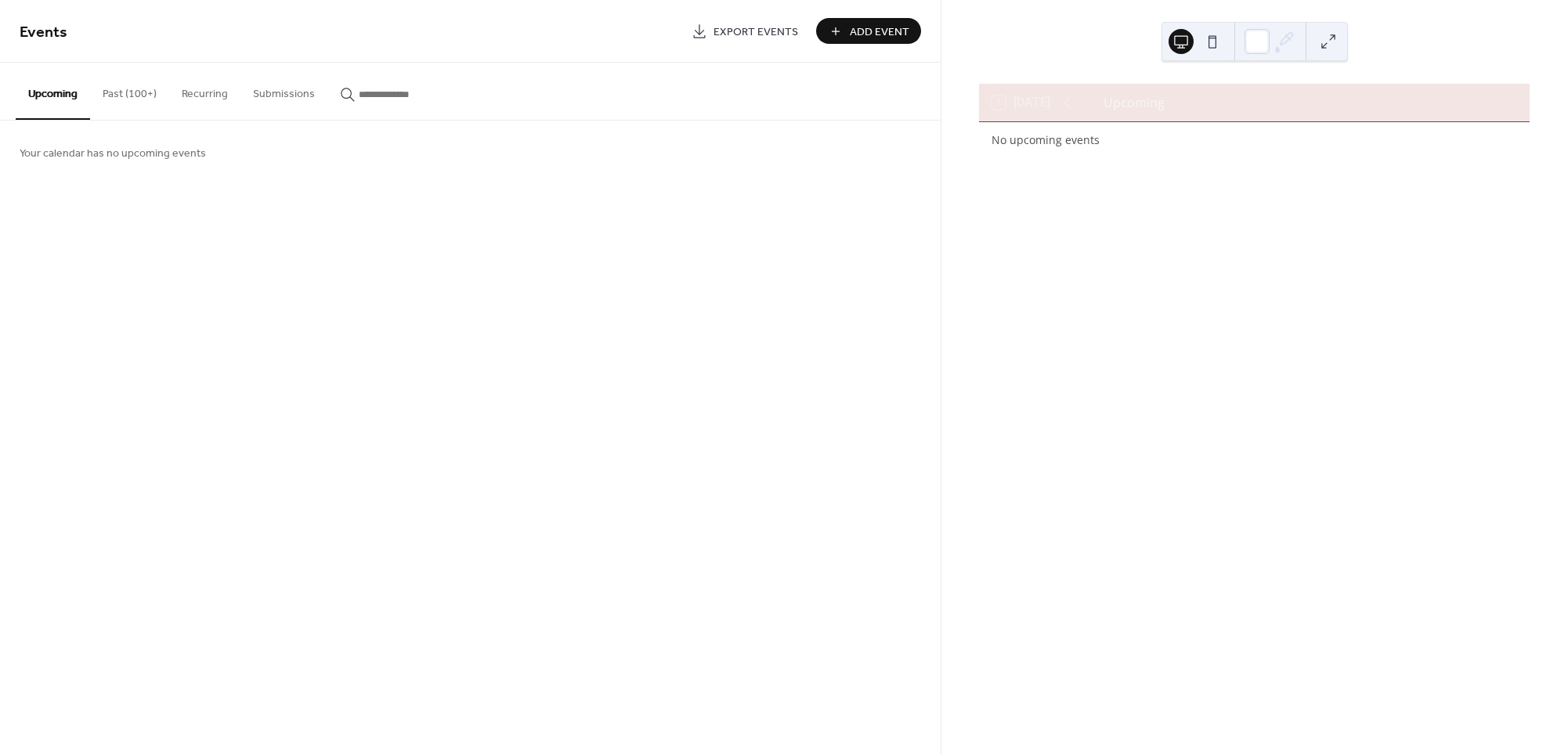 scroll, scrollTop: 0, scrollLeft: 0, axis: both 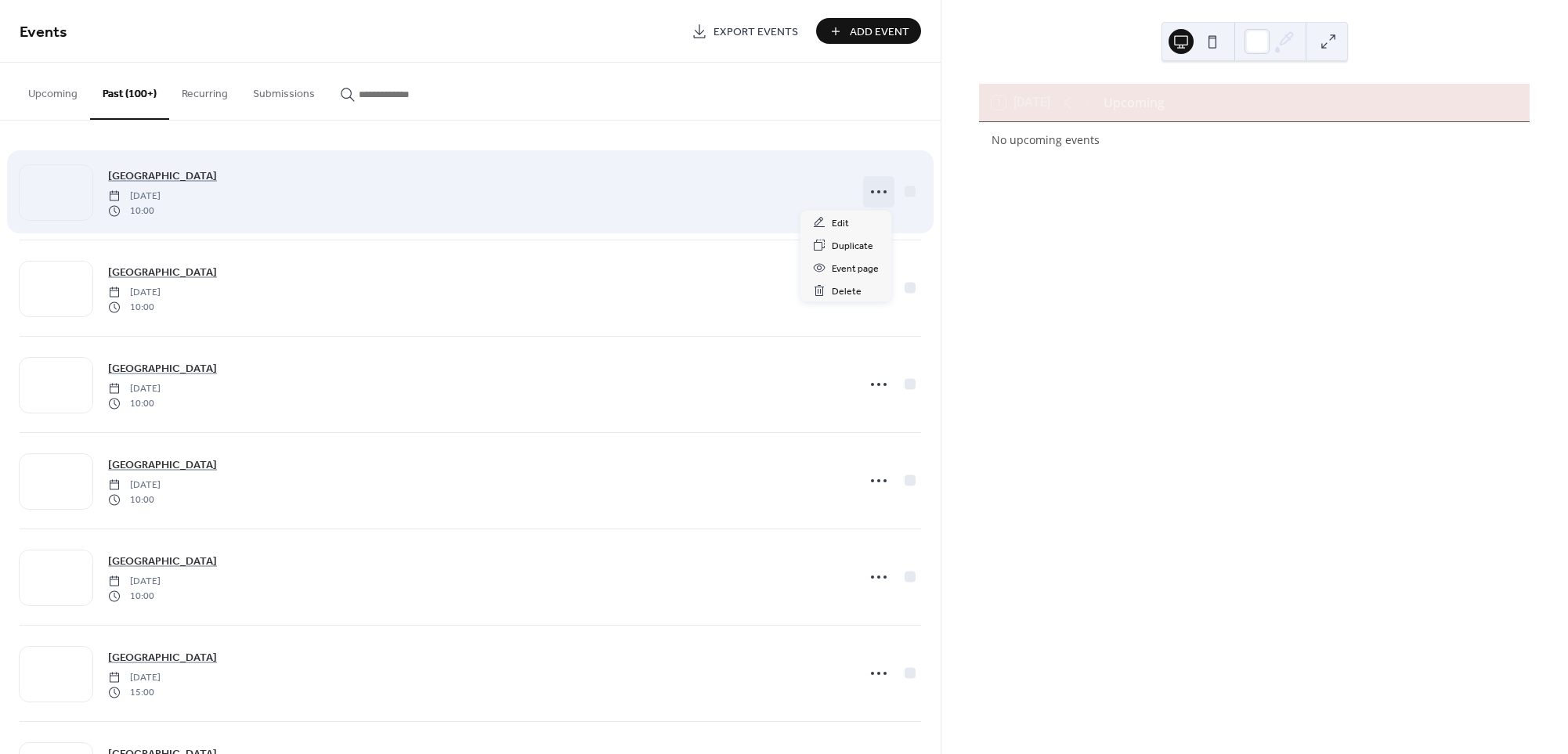 click 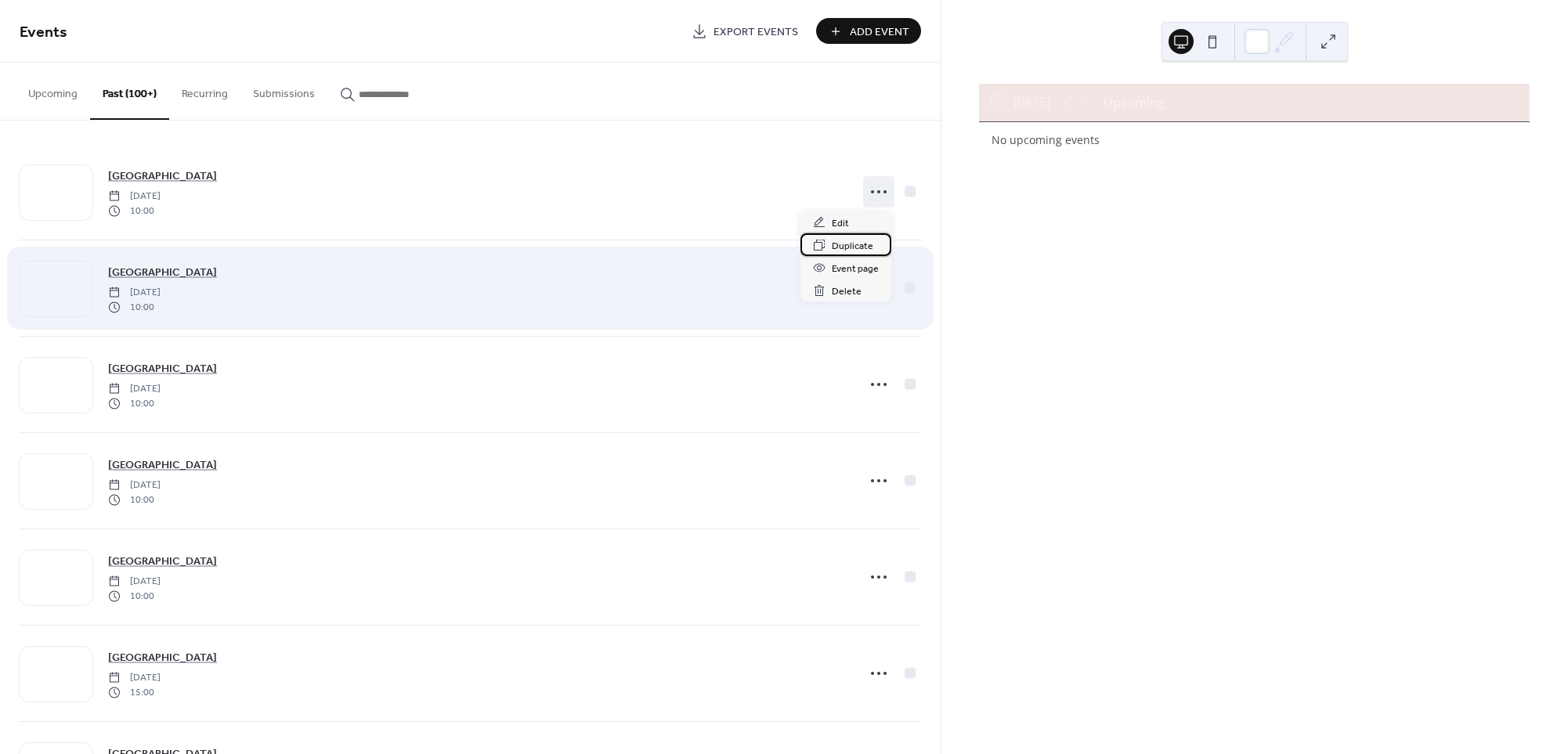 click on "Duplicate" at bounding box center (852, 246) 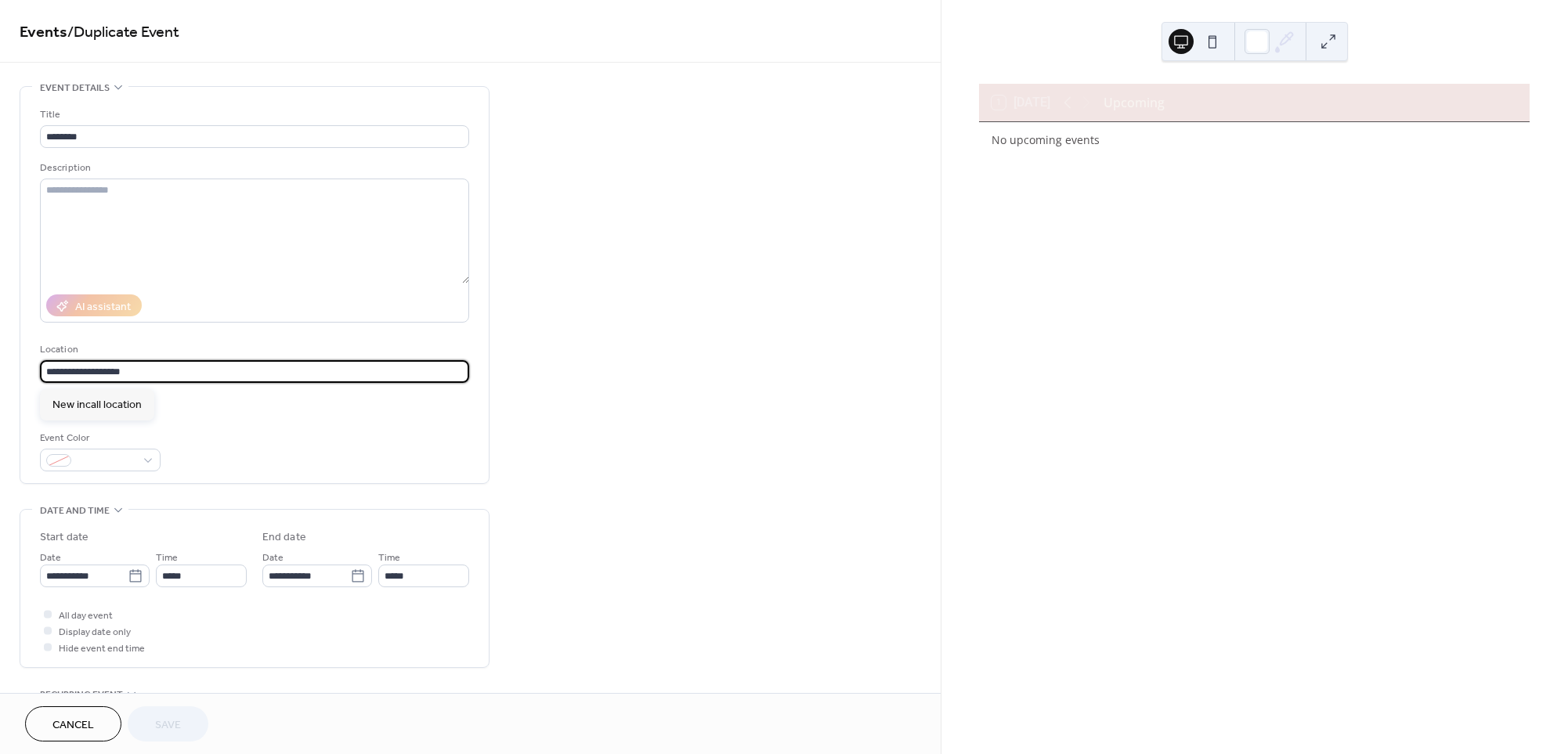 drag, startPoint x: 124, startPoint y: 372, endPoint x: -60, endPoint y: 373, distance: 184.00272 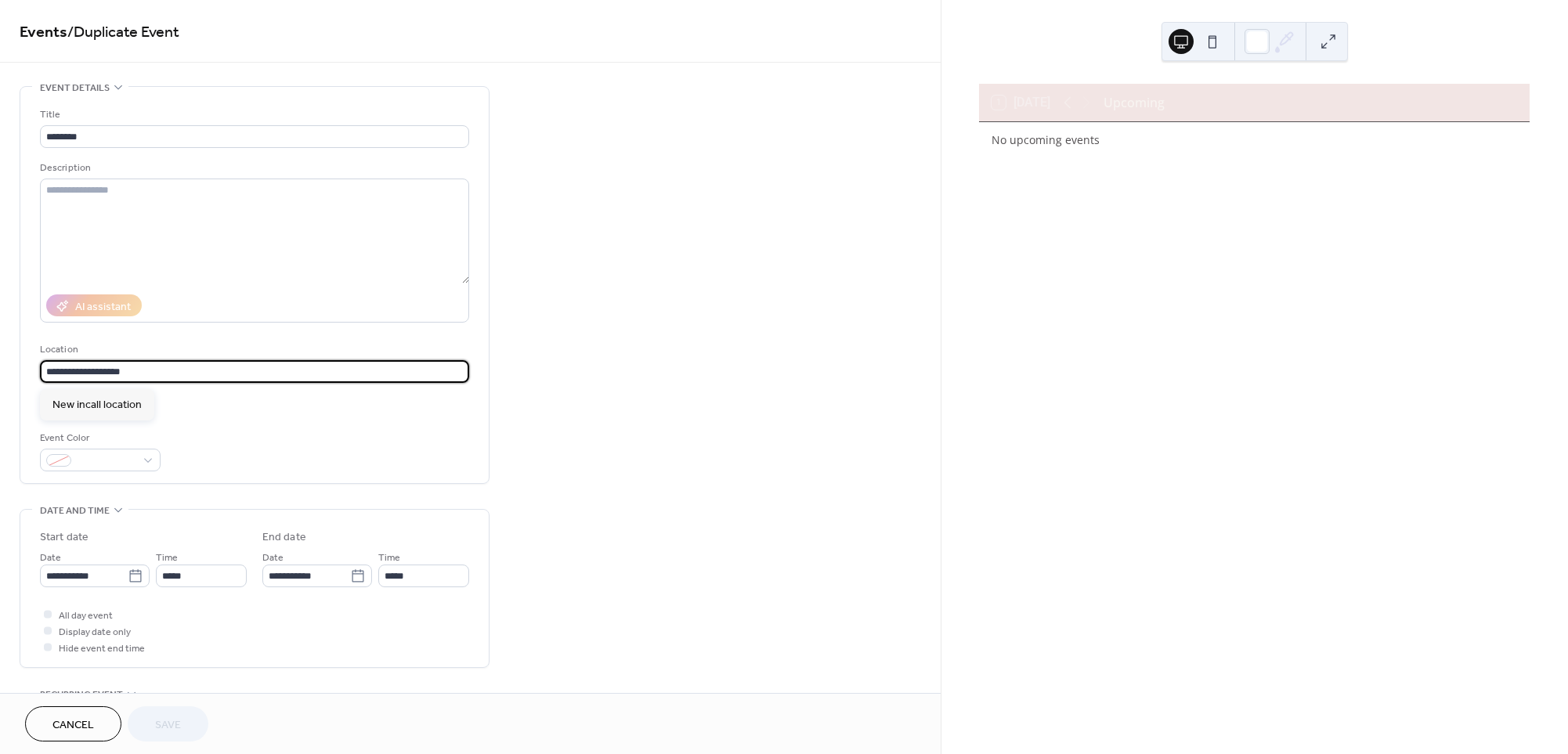 click on "**********" at bounding box center [784, 377] 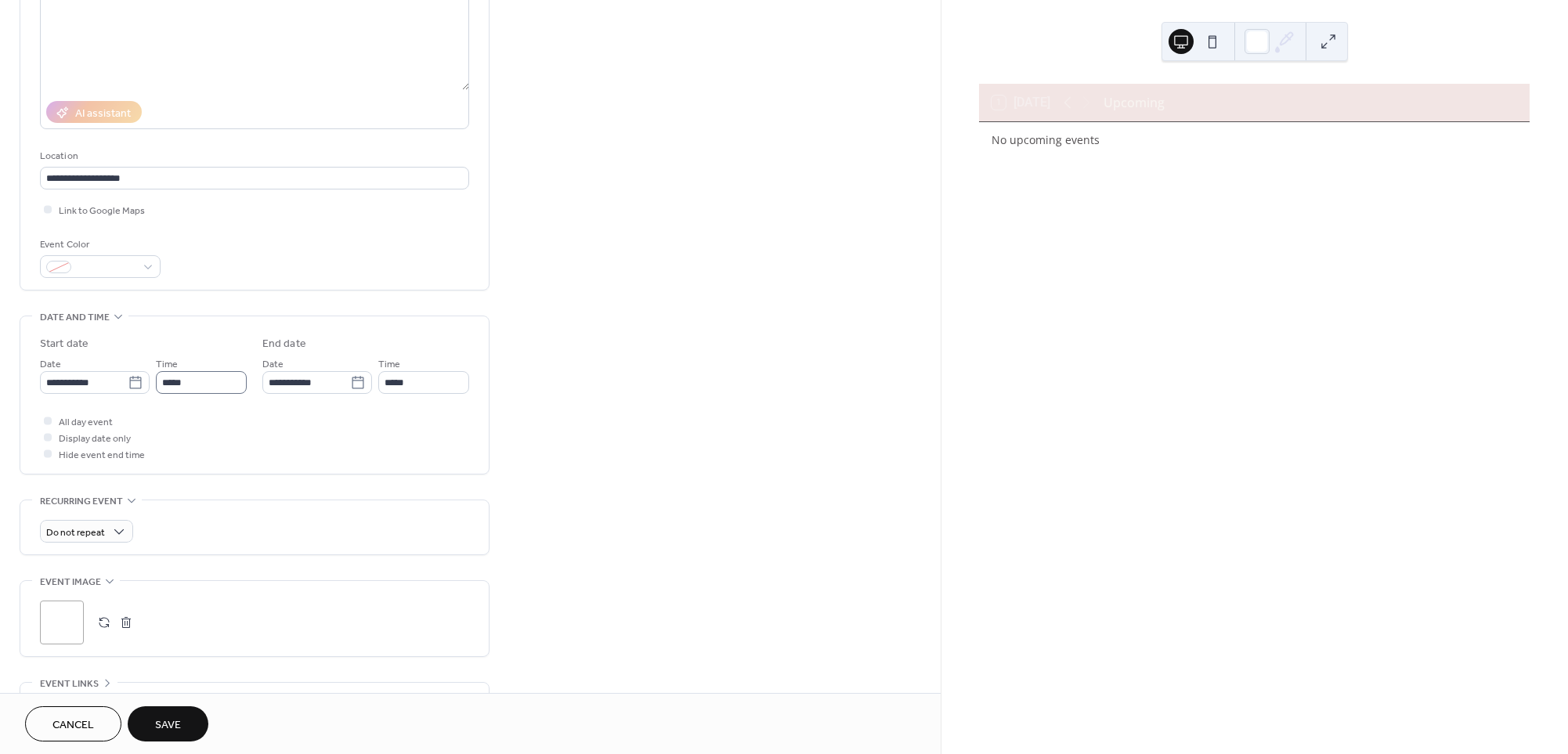 scroll, scrollTop: 254, scrollLeft: 0, axis: vertical 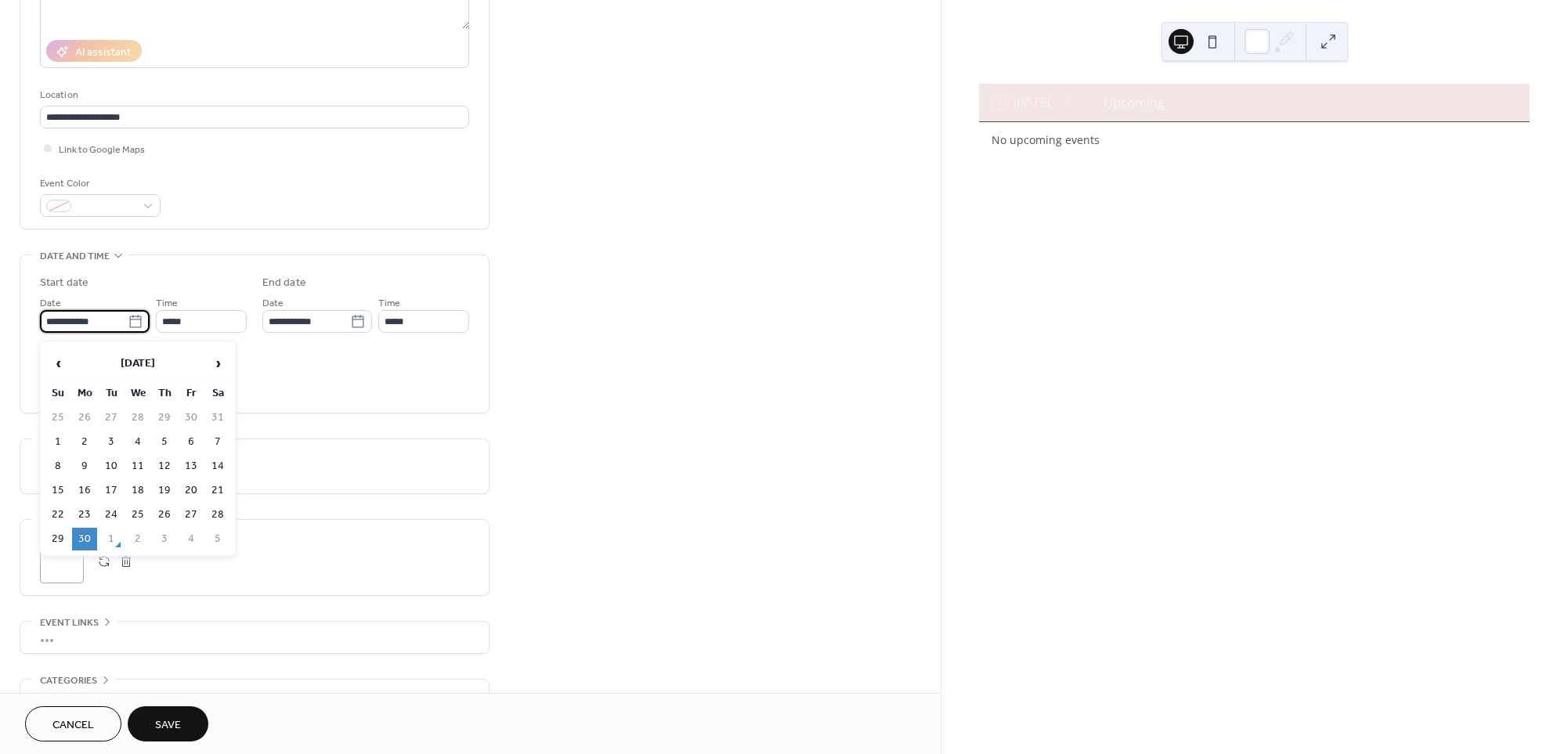 drag, startPoint x: 74, startPoint y: 330, endPoint x: 92, endPoint y: 332, distance: 18.11077 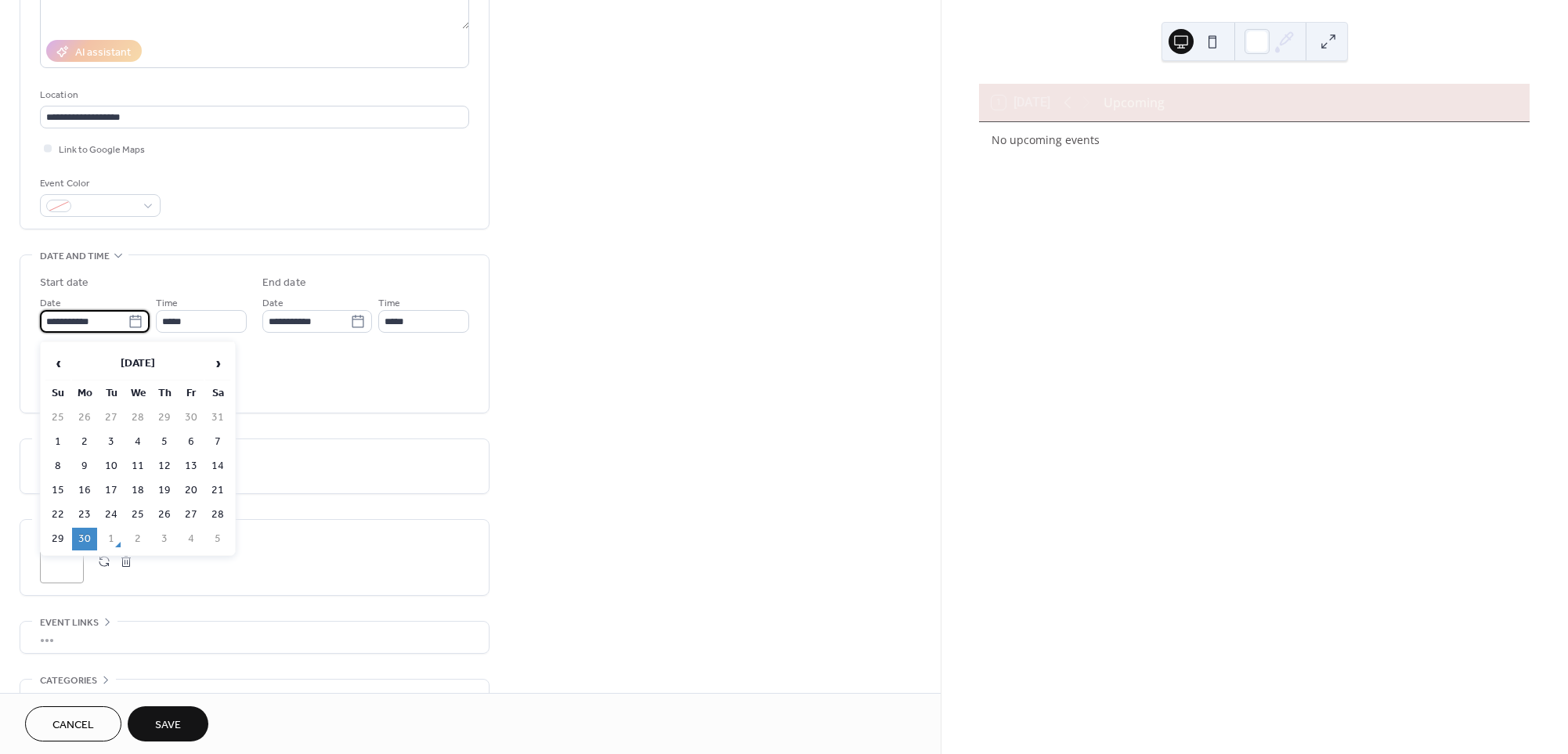 click on "**********" at bounding box center (84, 321) 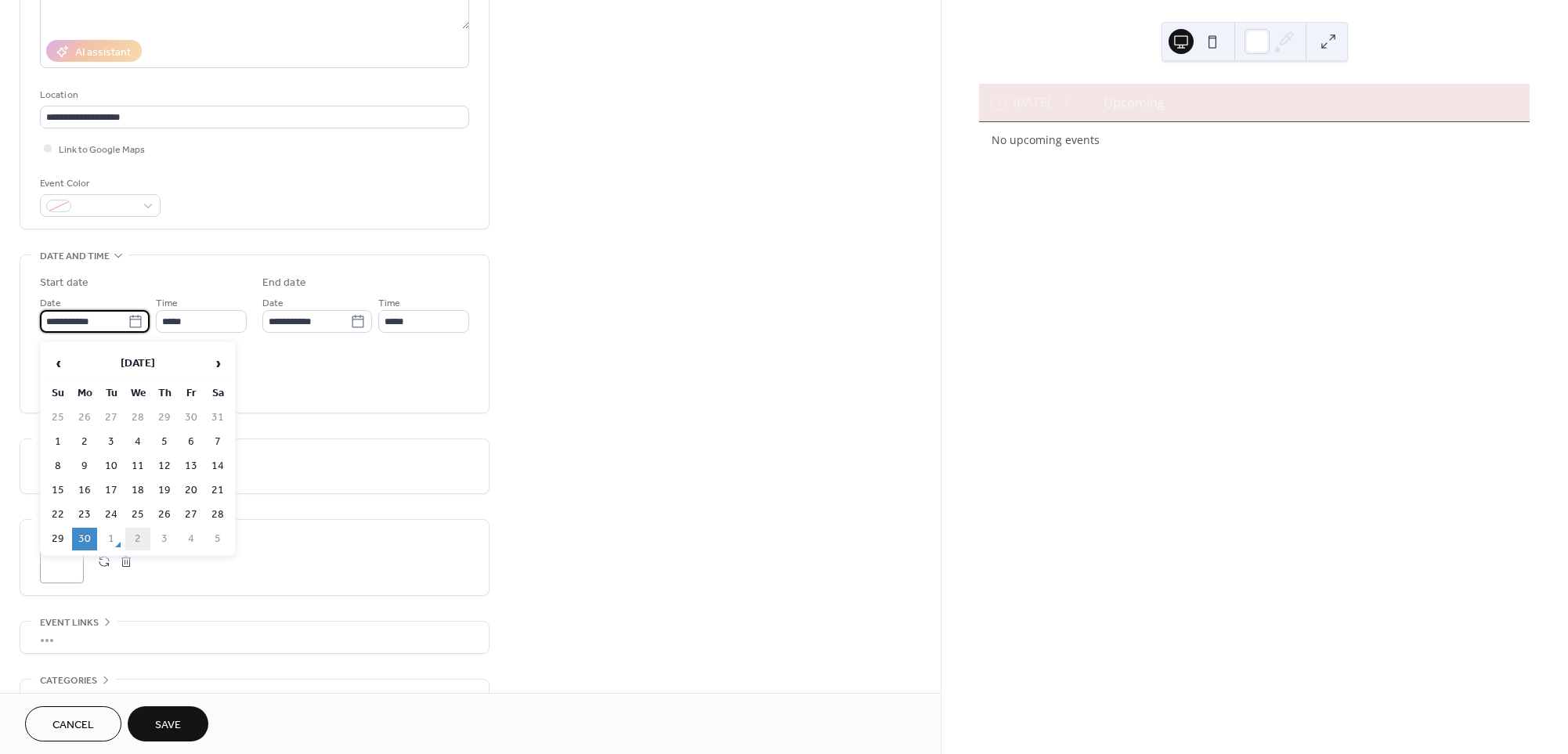 click on "2" at bounding box center (138, 539) 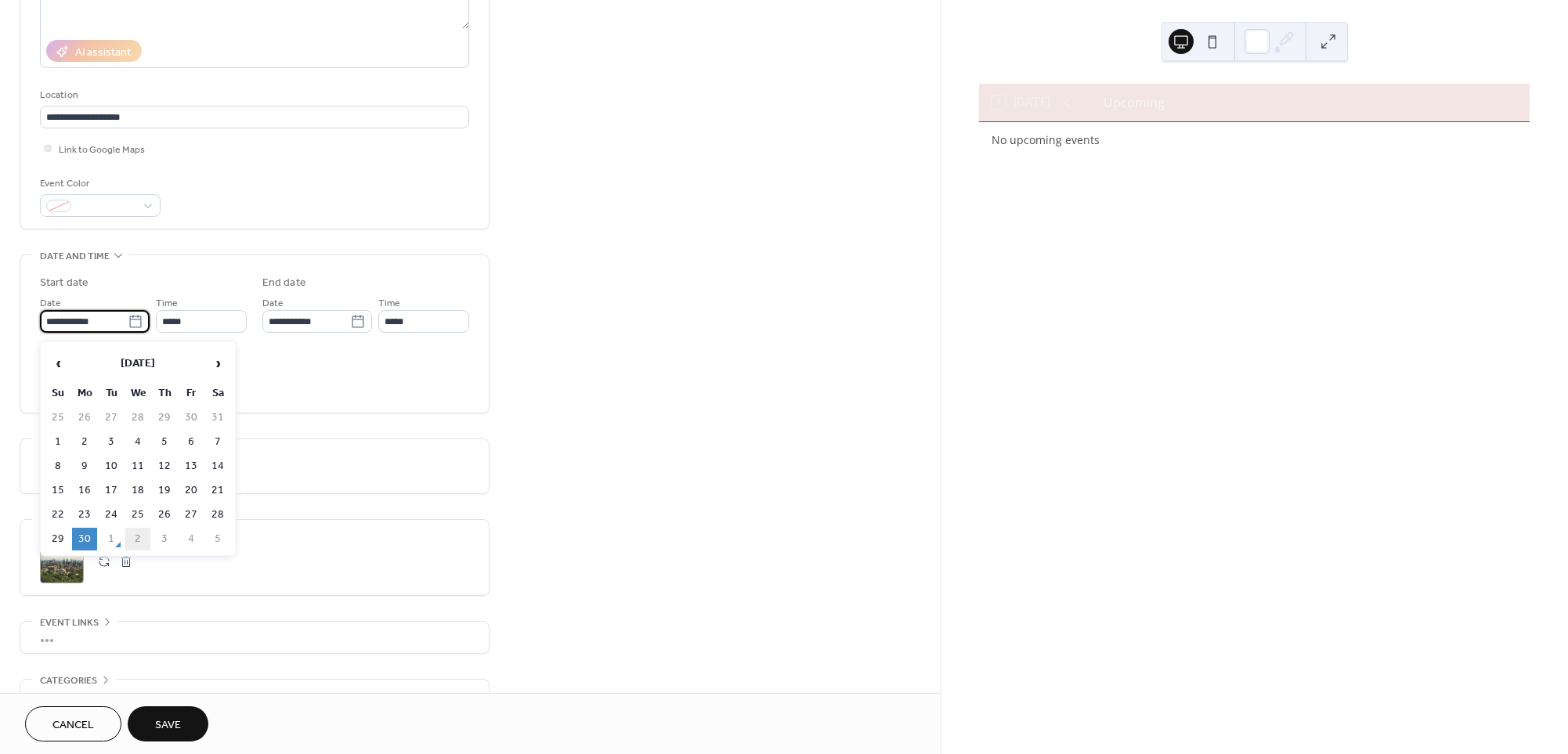 type on "**********" 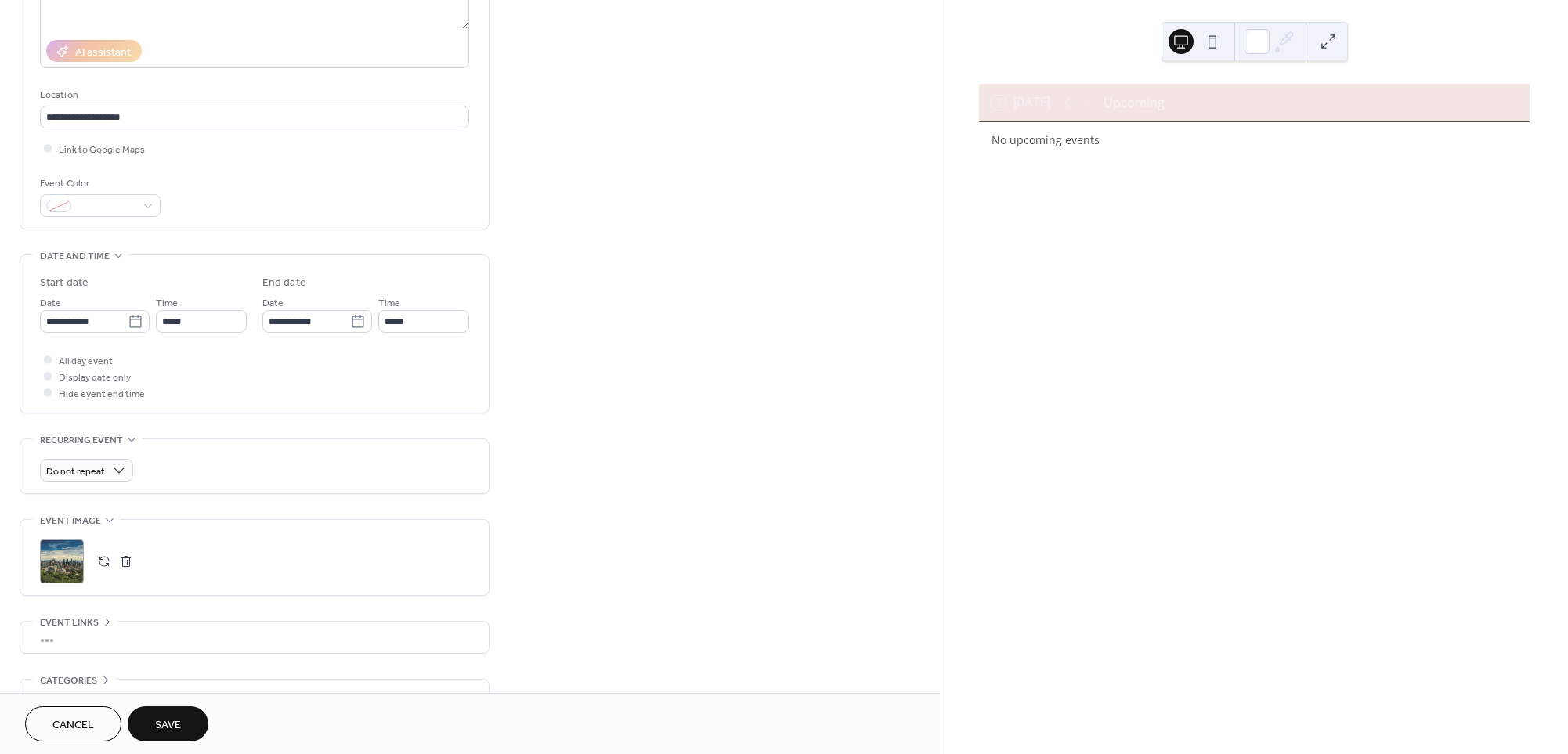 click on "Save" at bounding box center (168, 723) 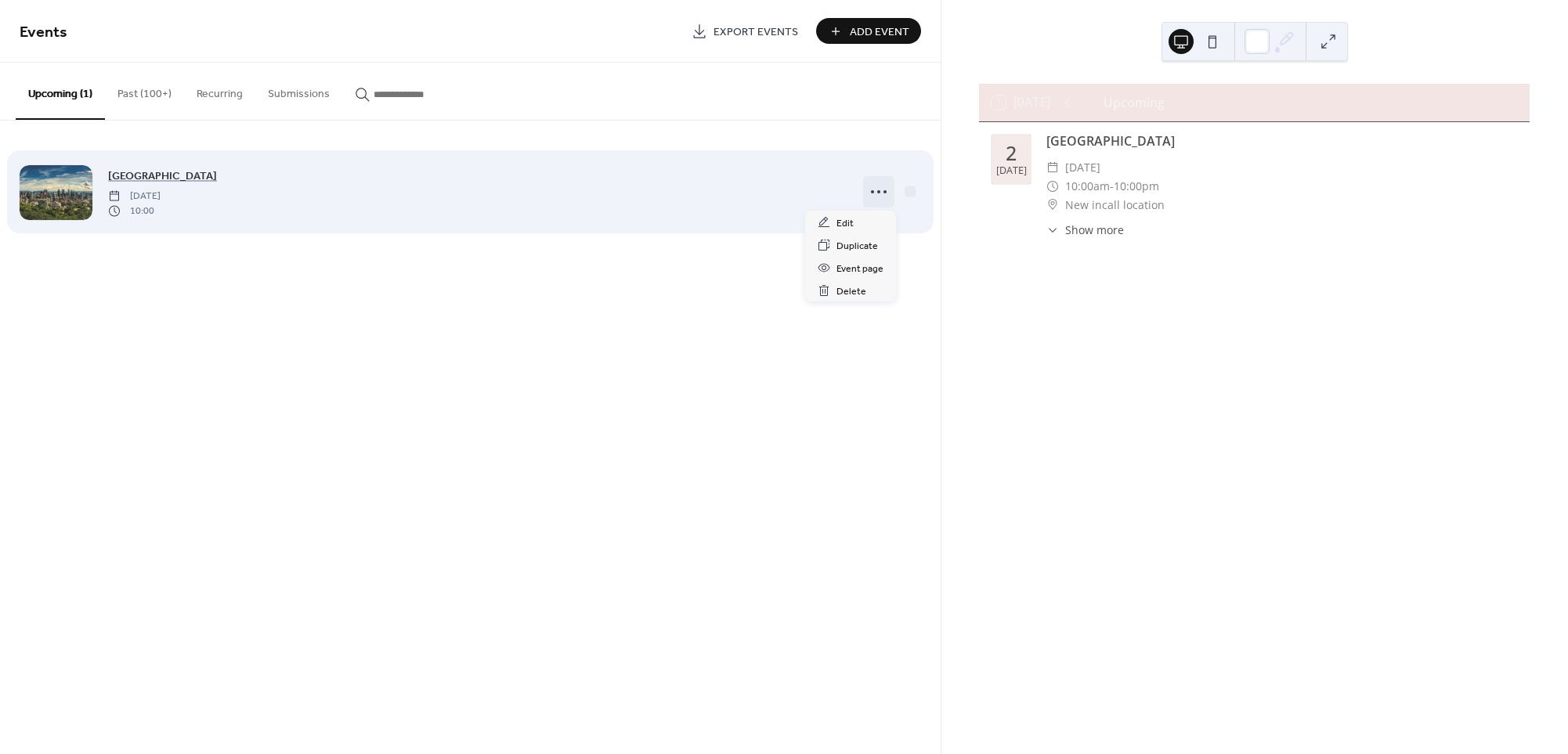 click 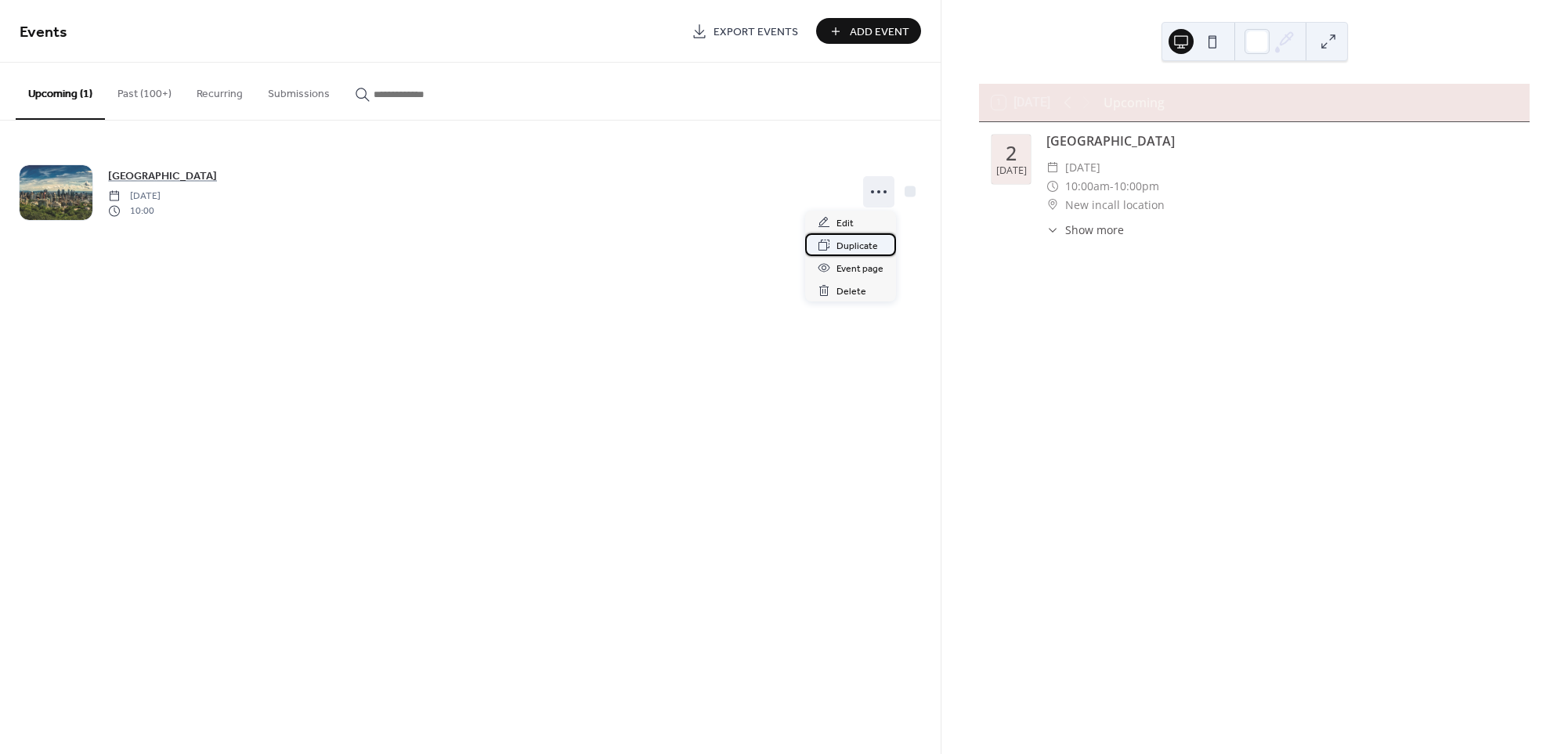 click on "Duplicate" at bounding box center [851, 244] 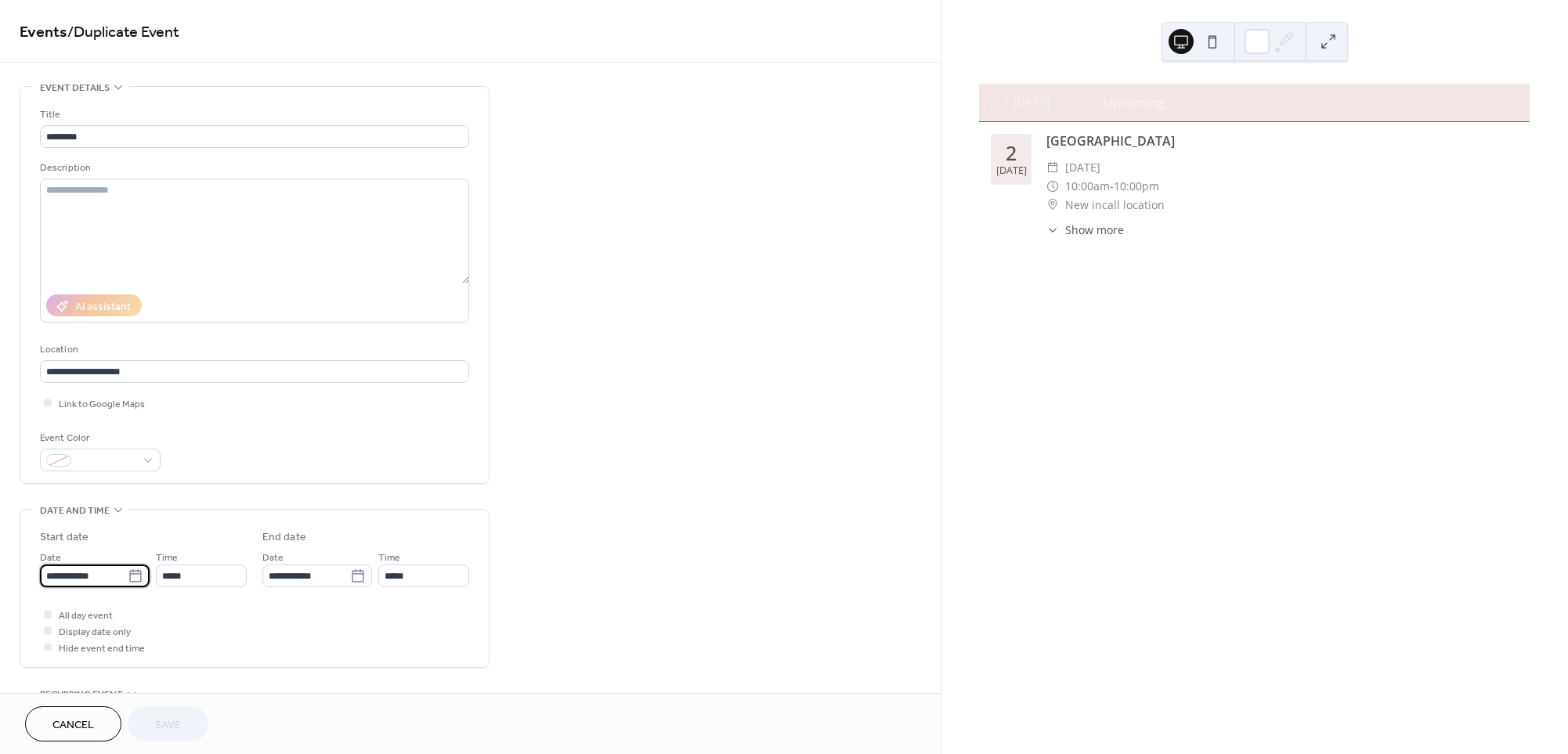 click on "**********" at bounding box center (84, 575) 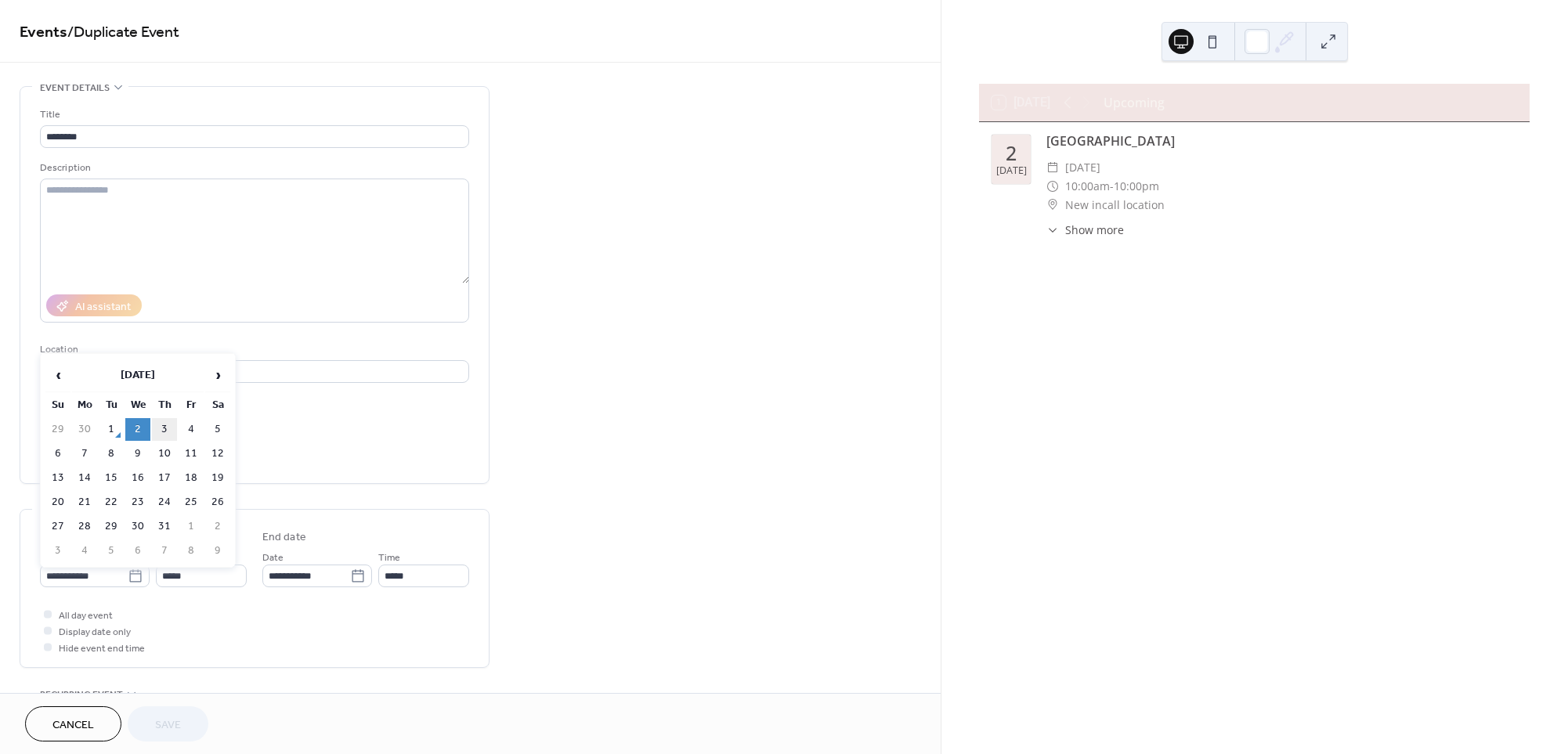 click on "3" at bounding box center [164, 429] 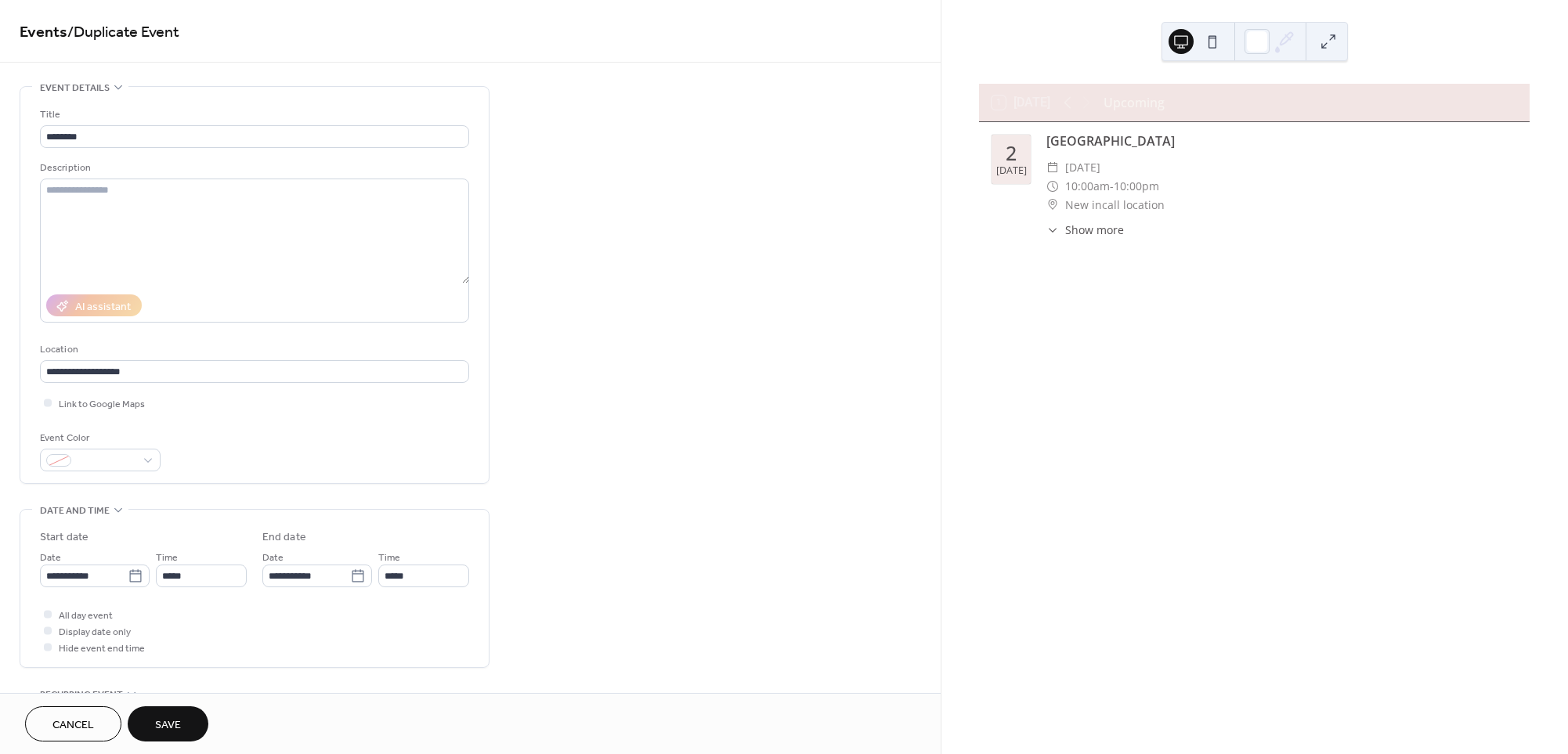 click on "Save" at bounding box center (168, 725) 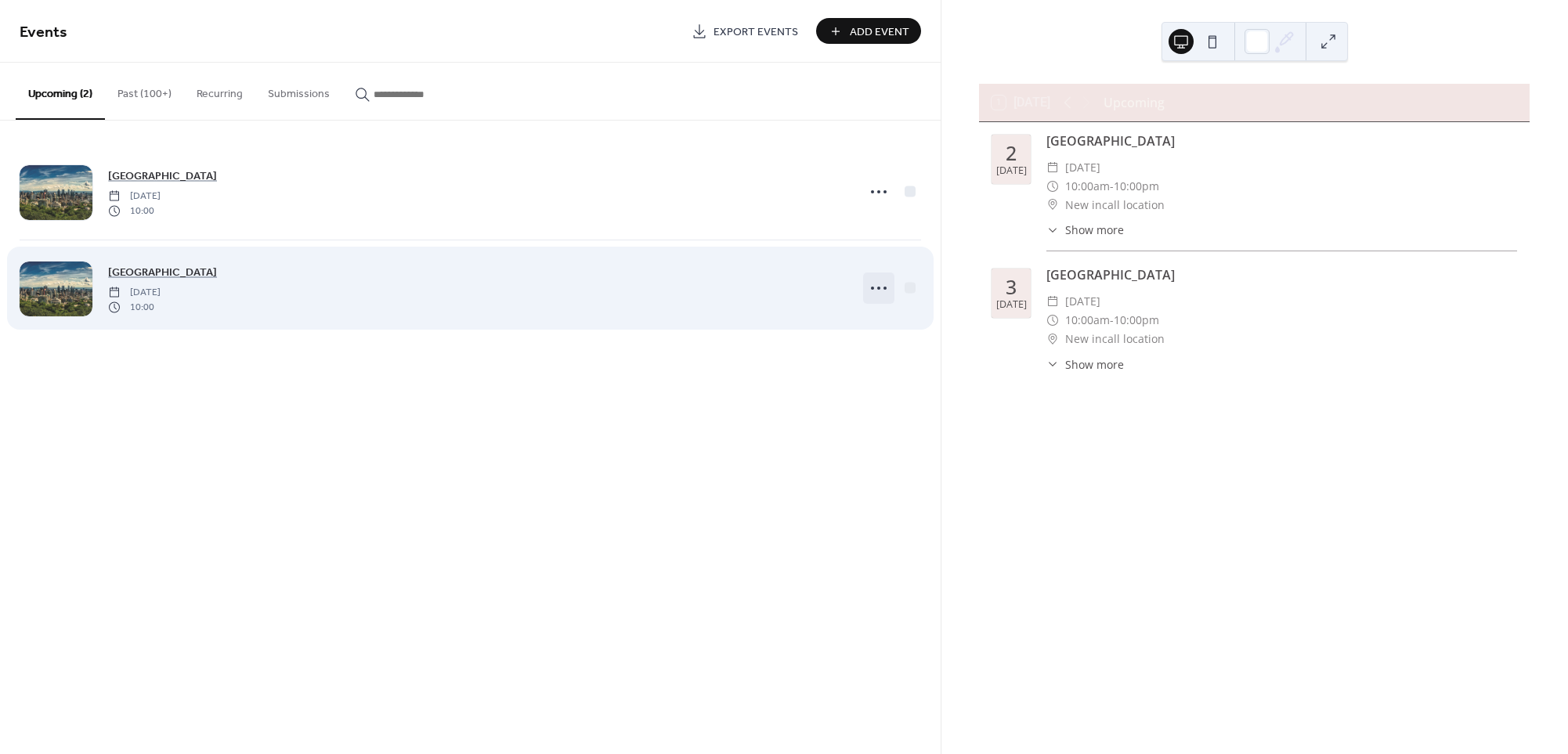 click 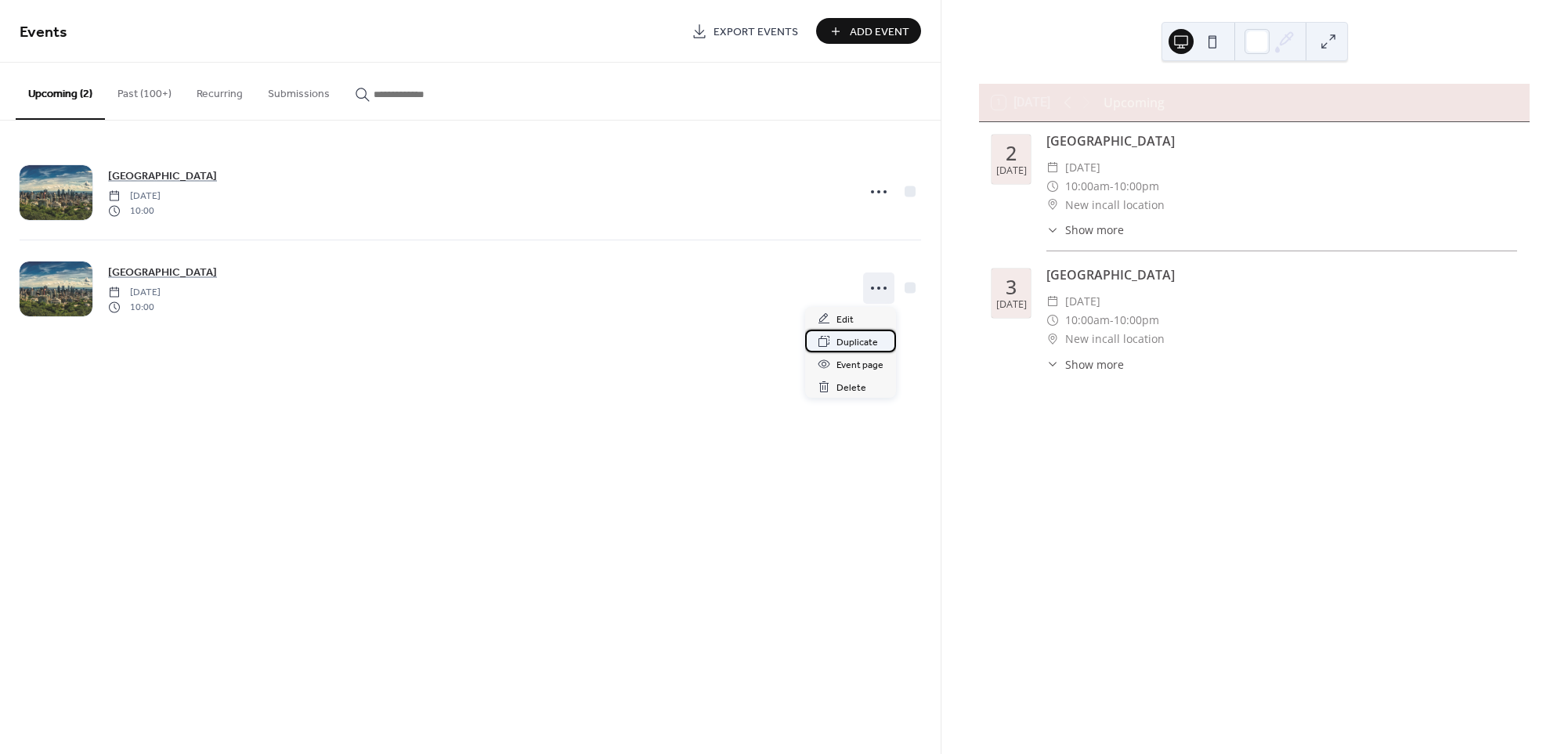 click on "Duplicate" at bounding box center [857, 342] 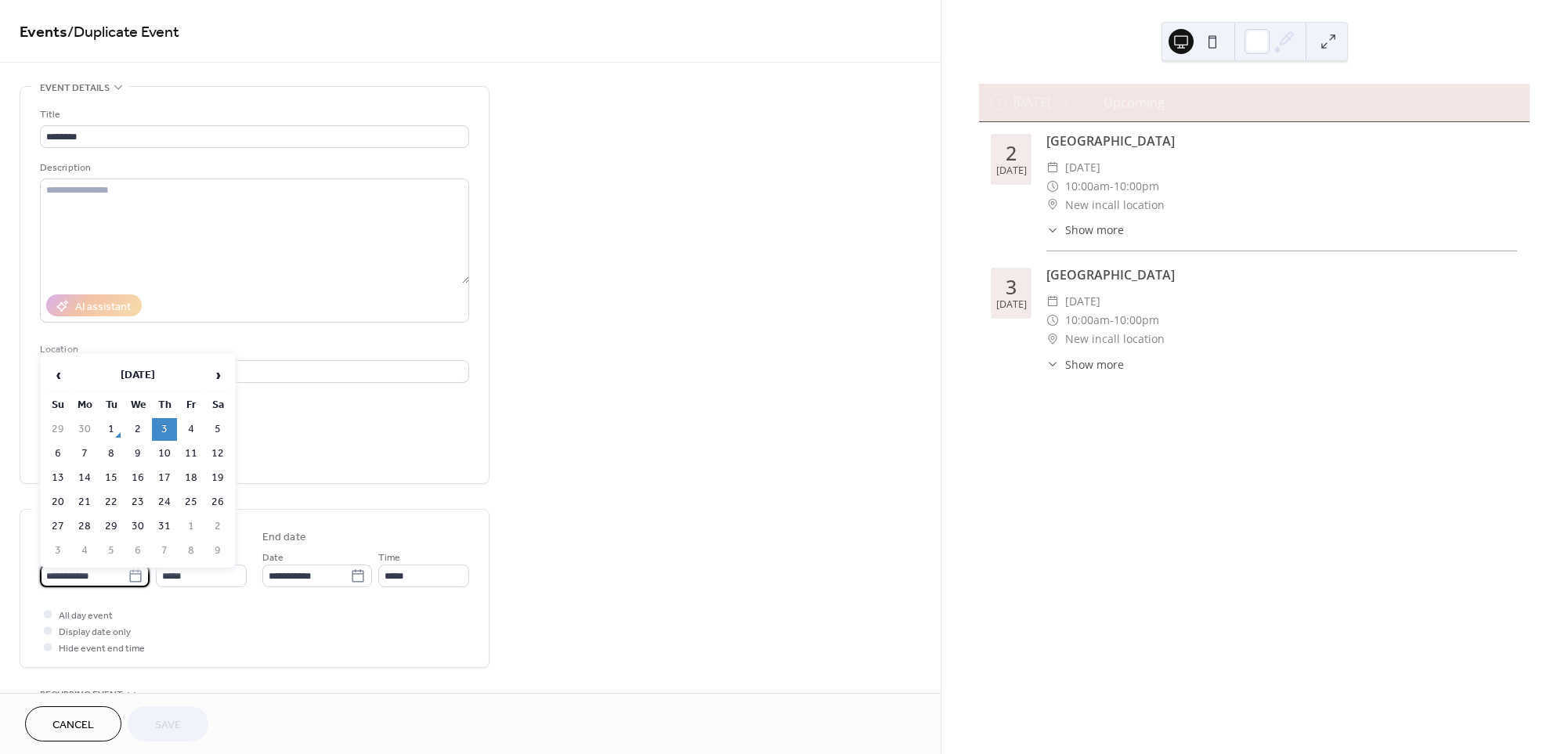 click on "**********" at bounding box center (84, 575) 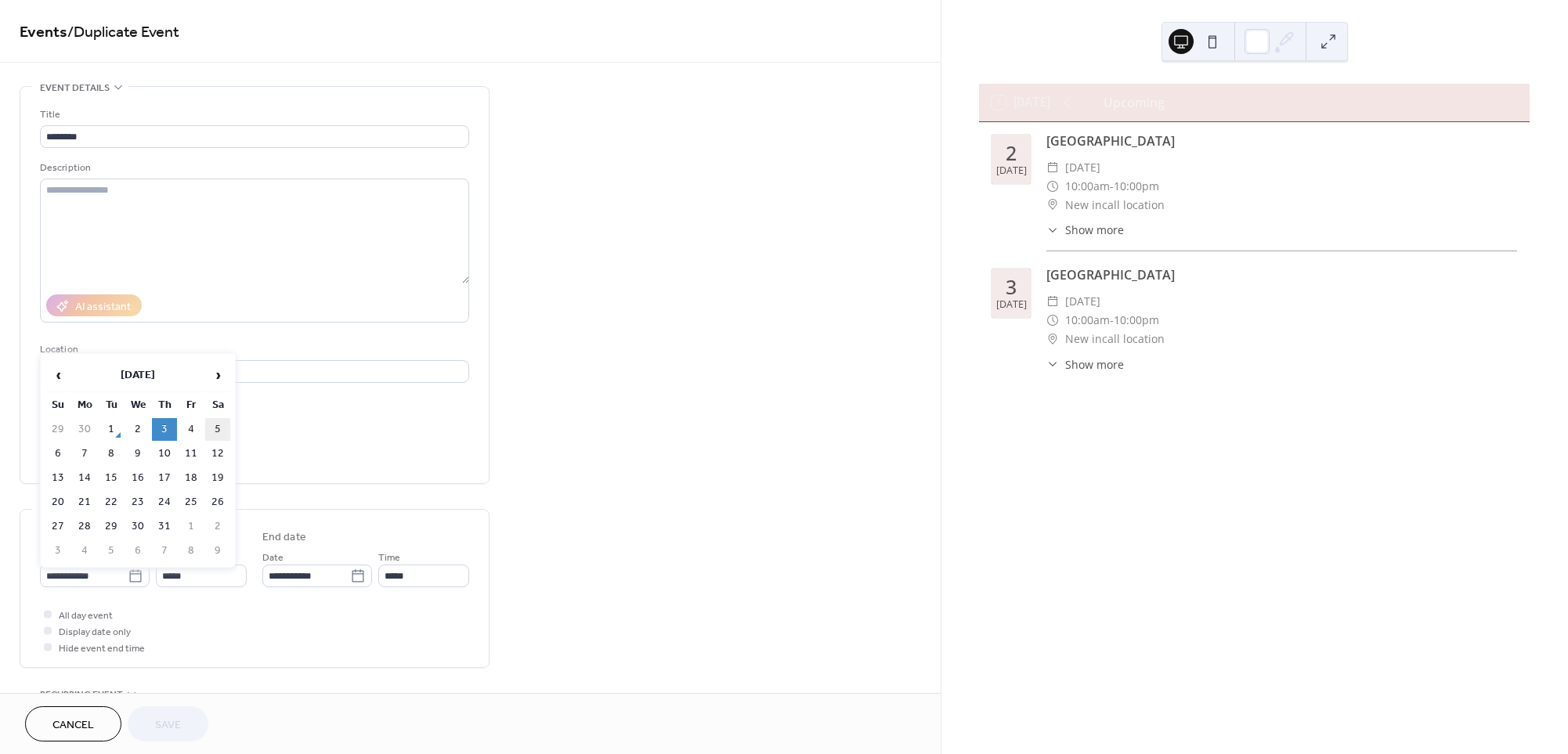 click on "5" at bounding box center (218, 429) 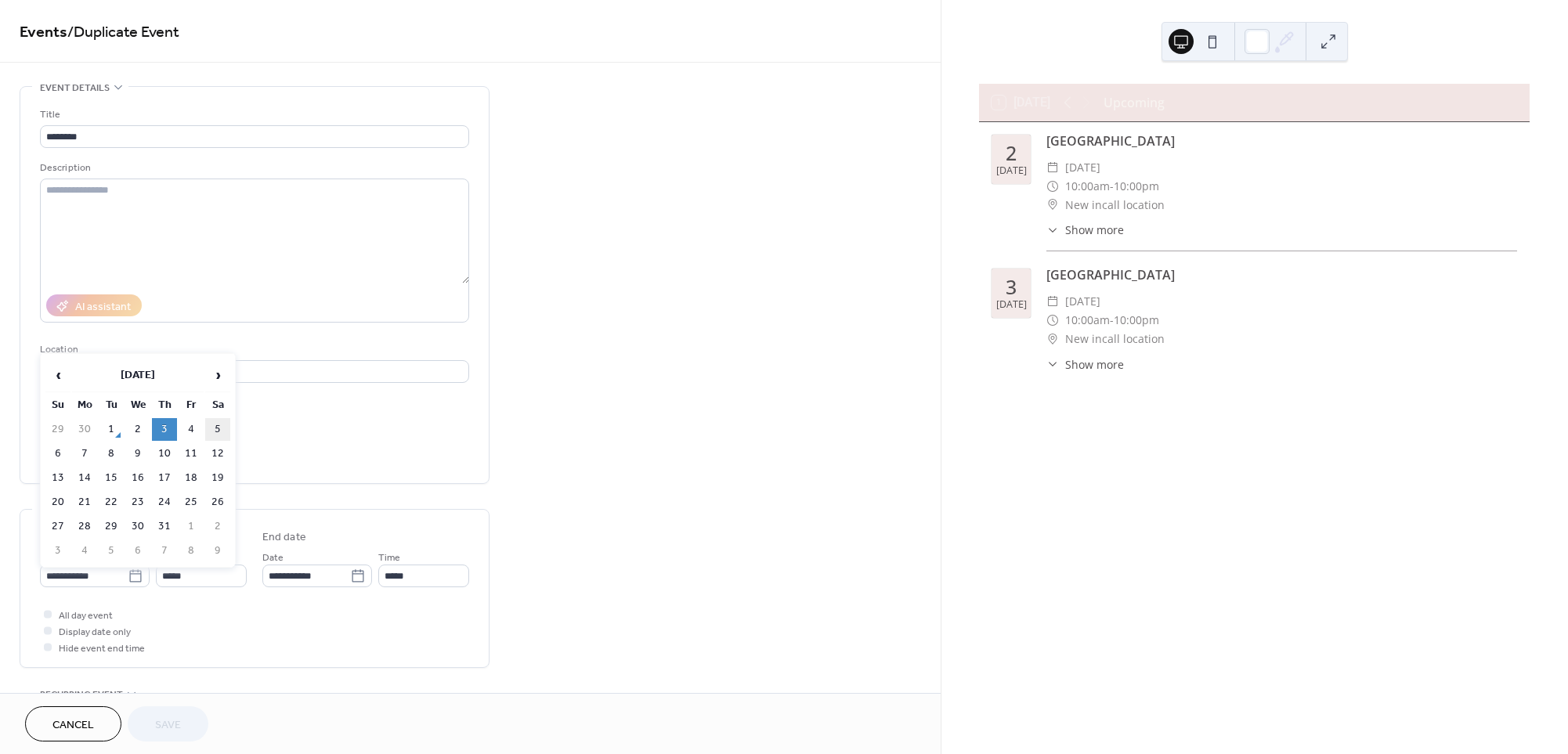 type on "**********" 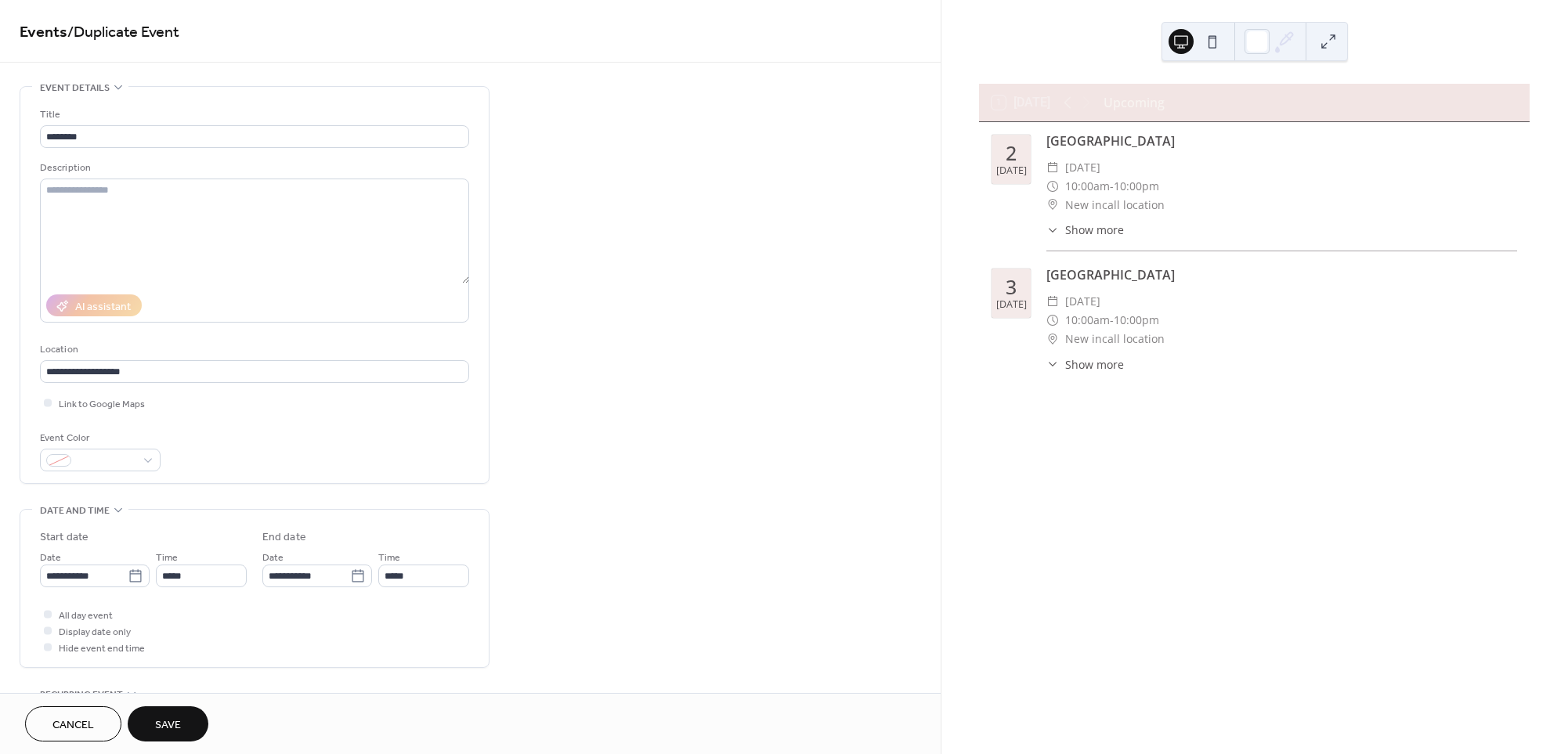 click on "Save" at bounding box center (168, 725) 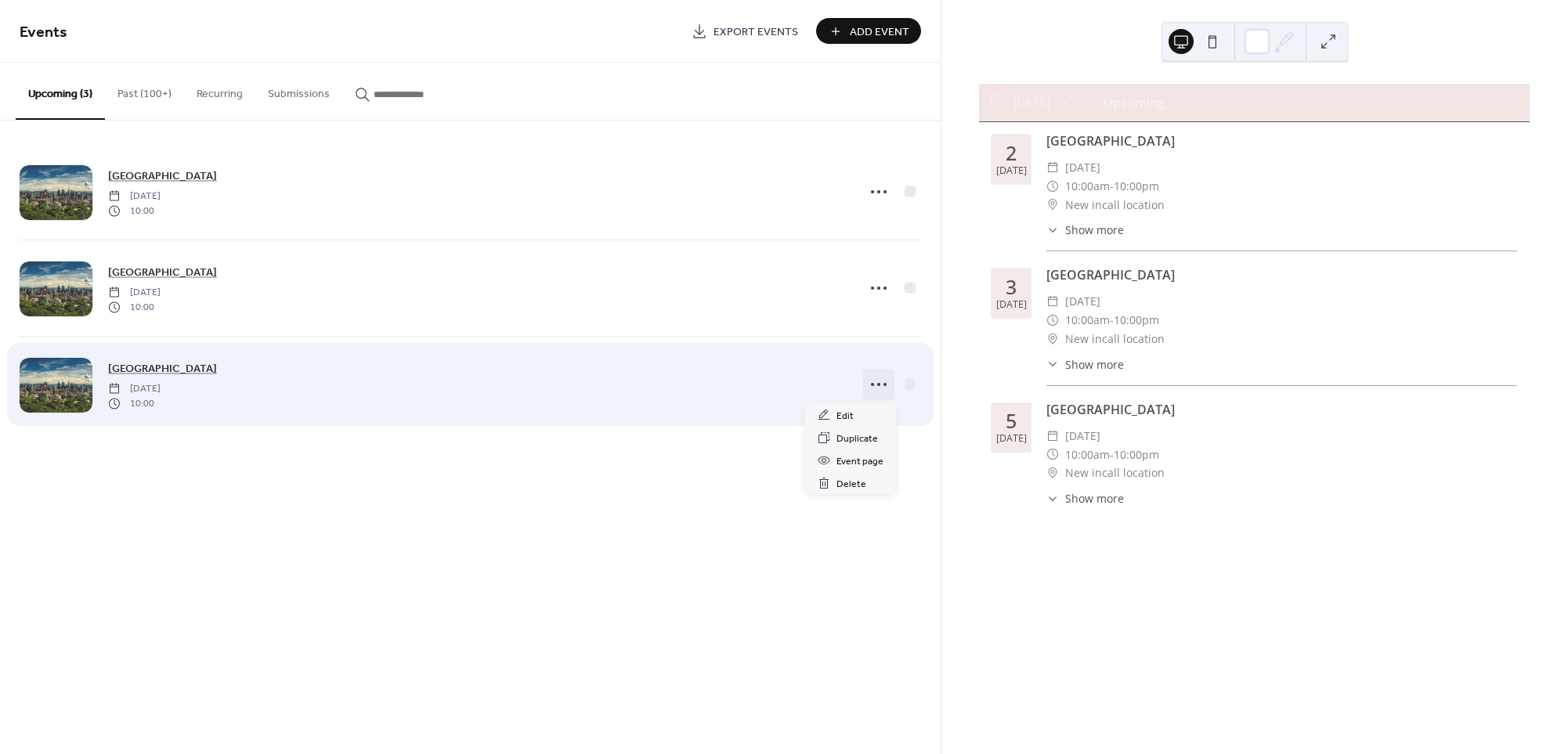 click 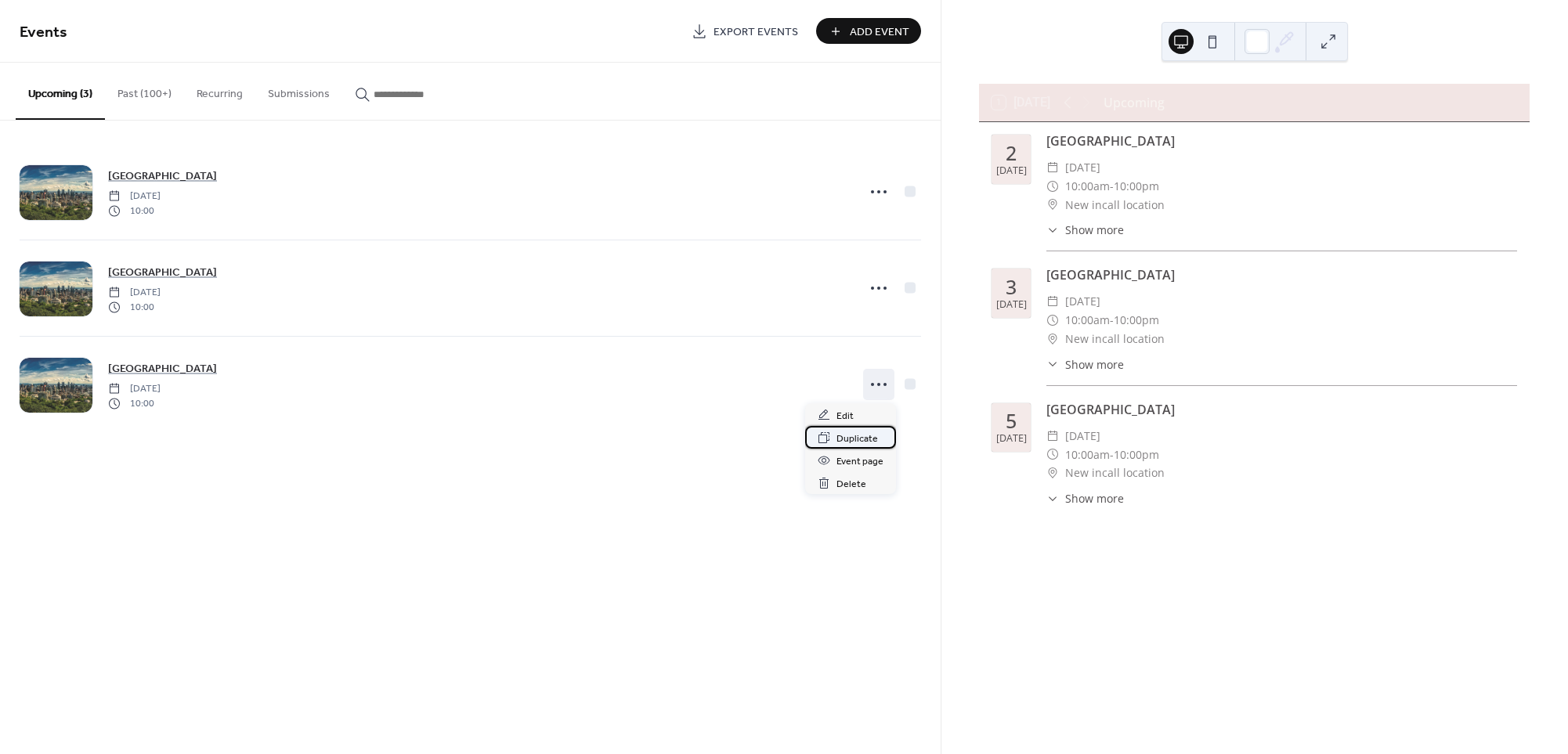 click on "Duplicate" at bounding box center [851, 437] 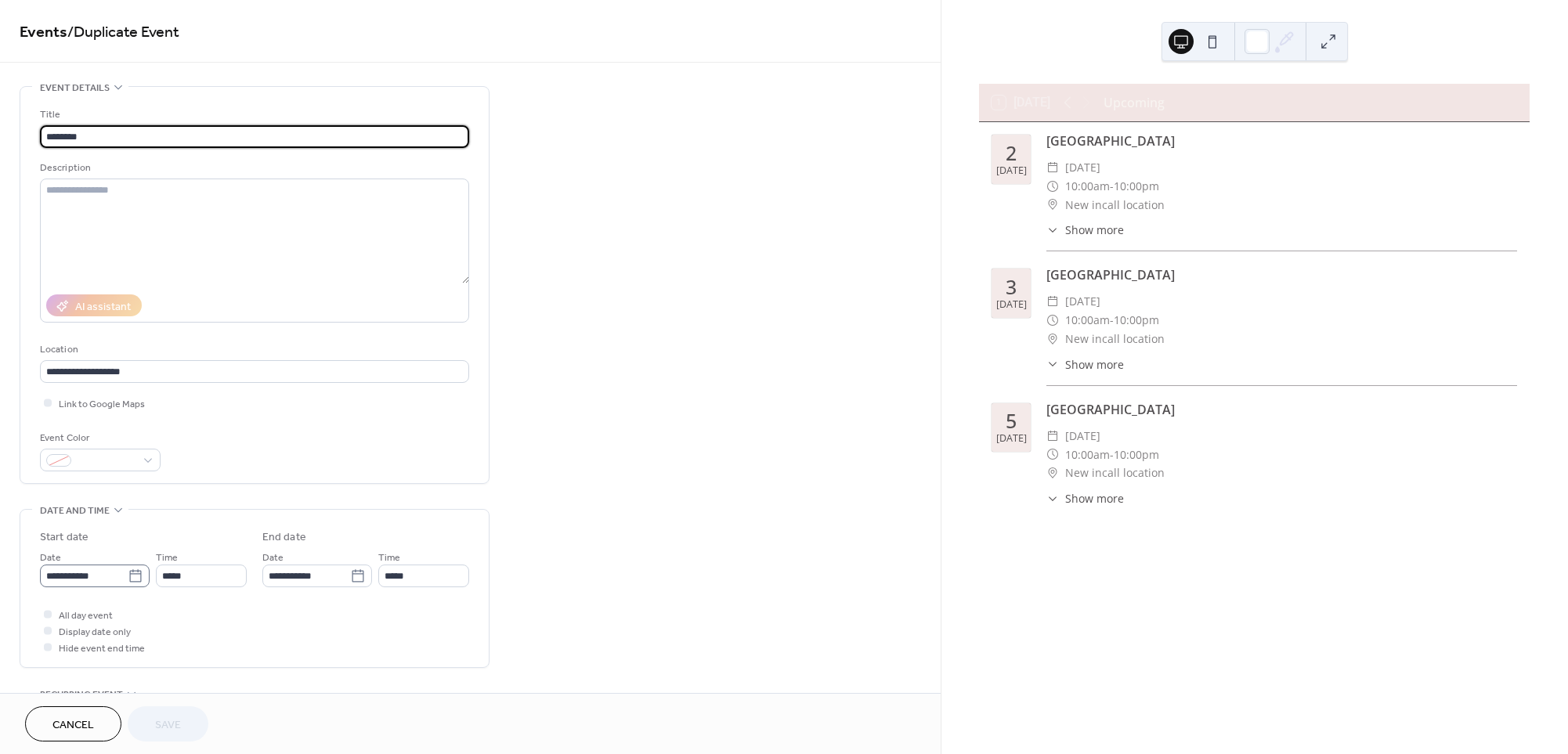 scroll, scrollTop: 4, scrollLeft: 0, axis: vertical 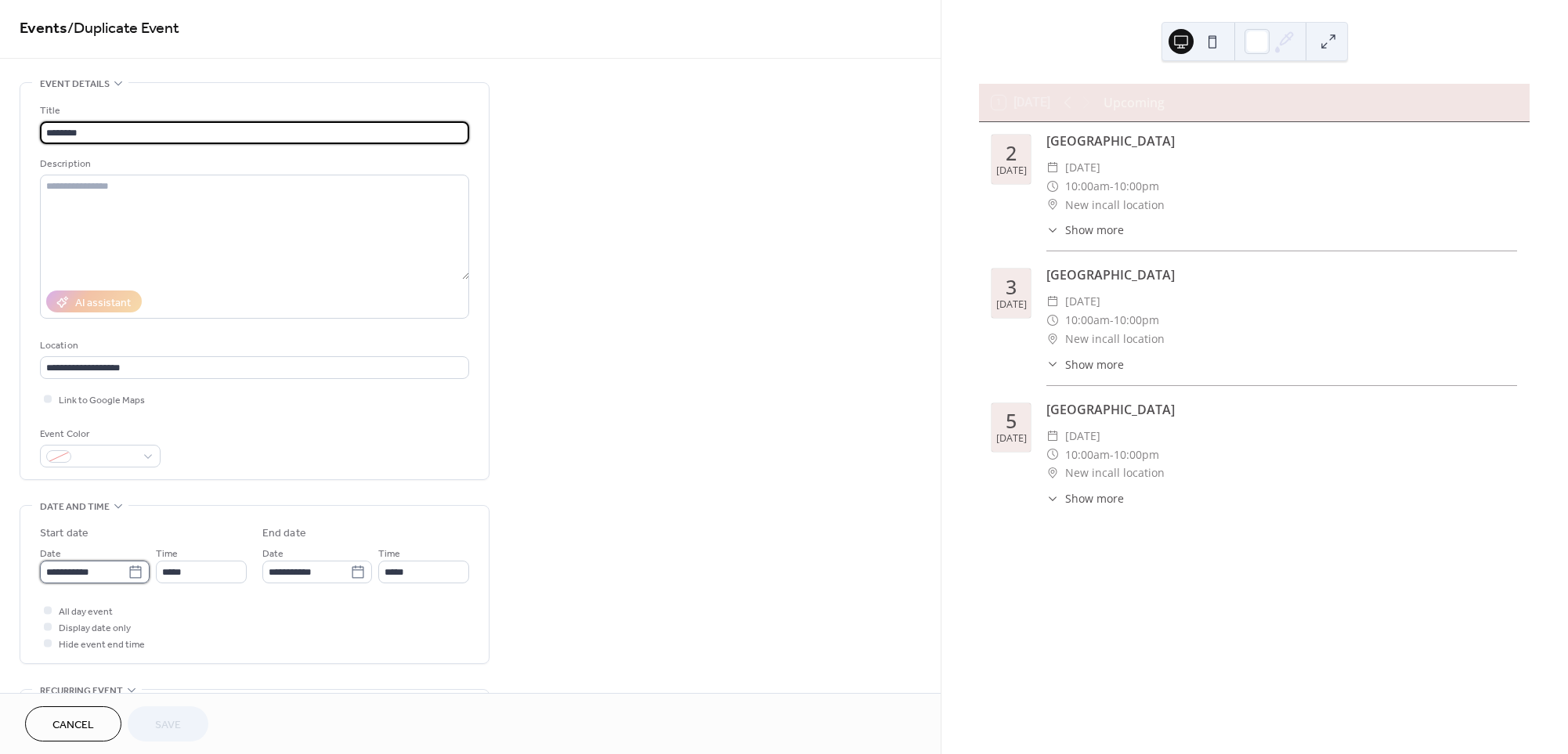 click on "**********" at bounding box center (84, 572) 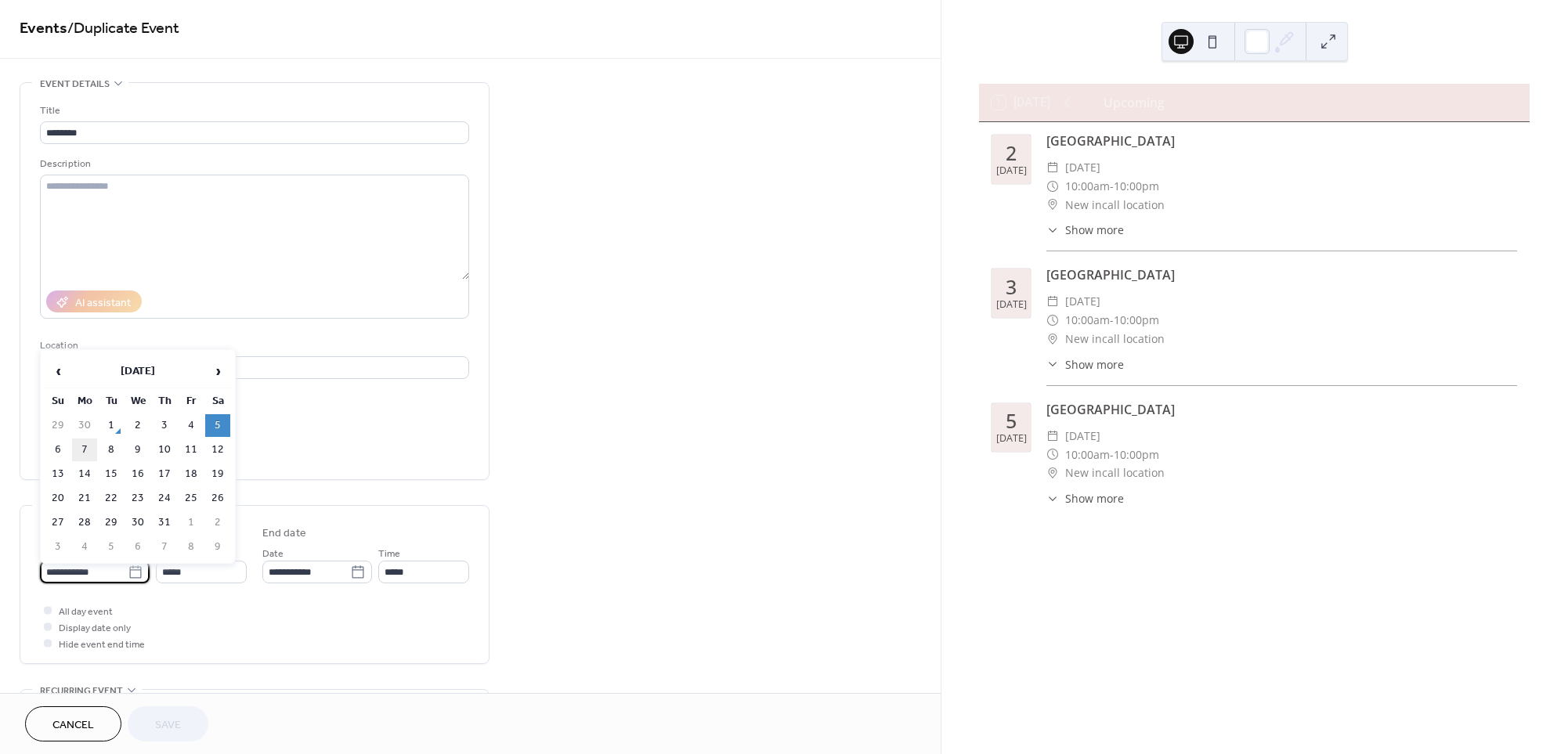 click on "7" at bounding box center (85, 449) 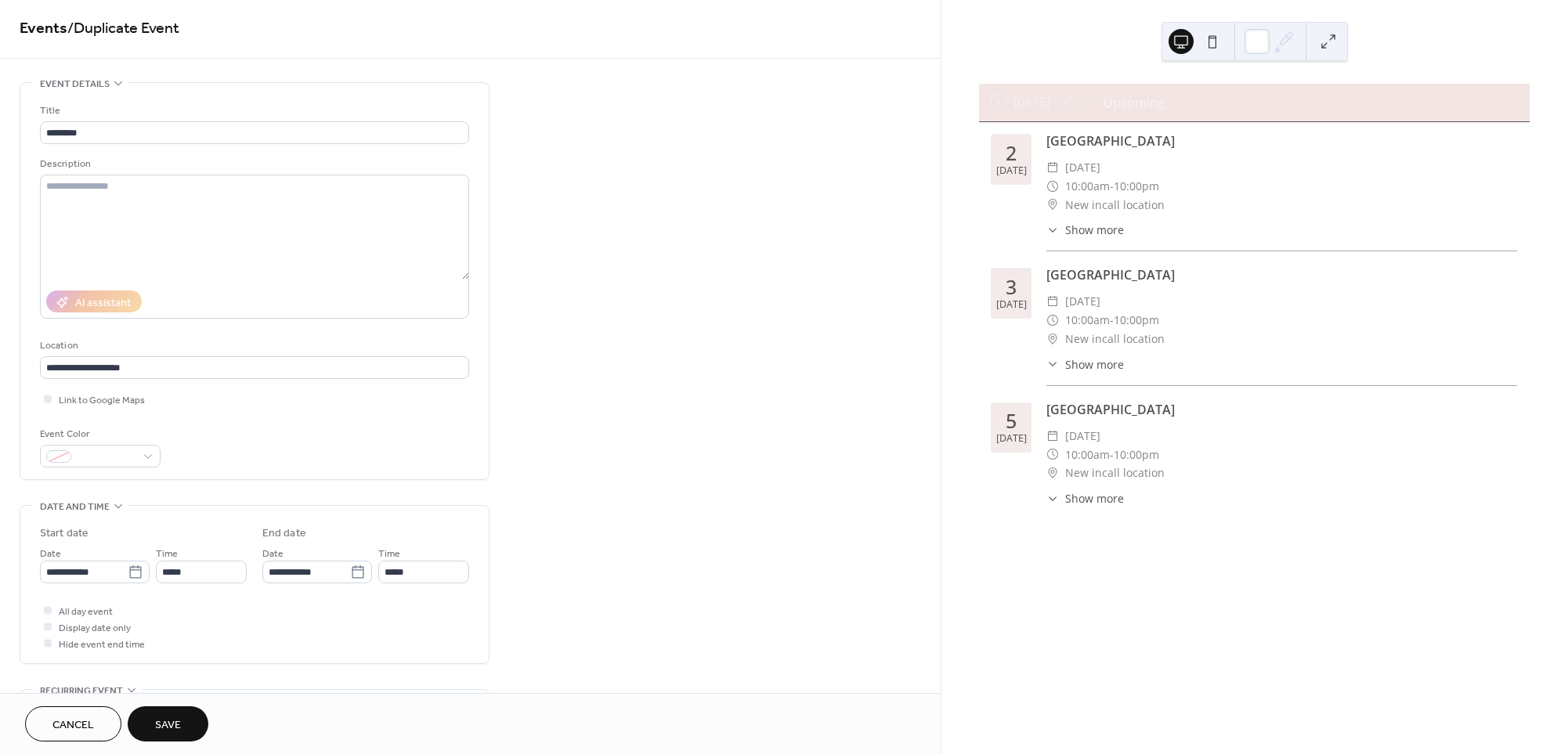 type on "**********" 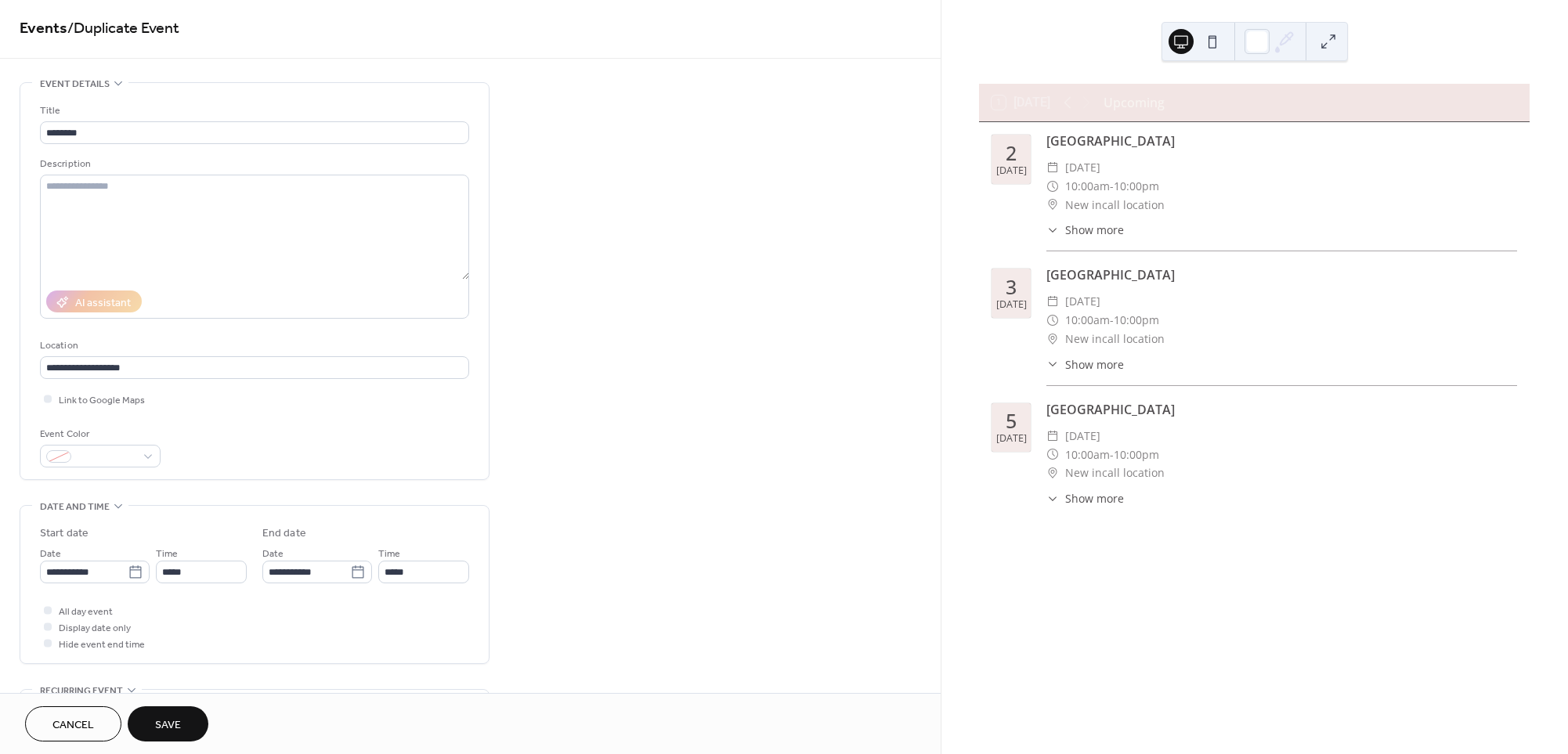 type on "**********" 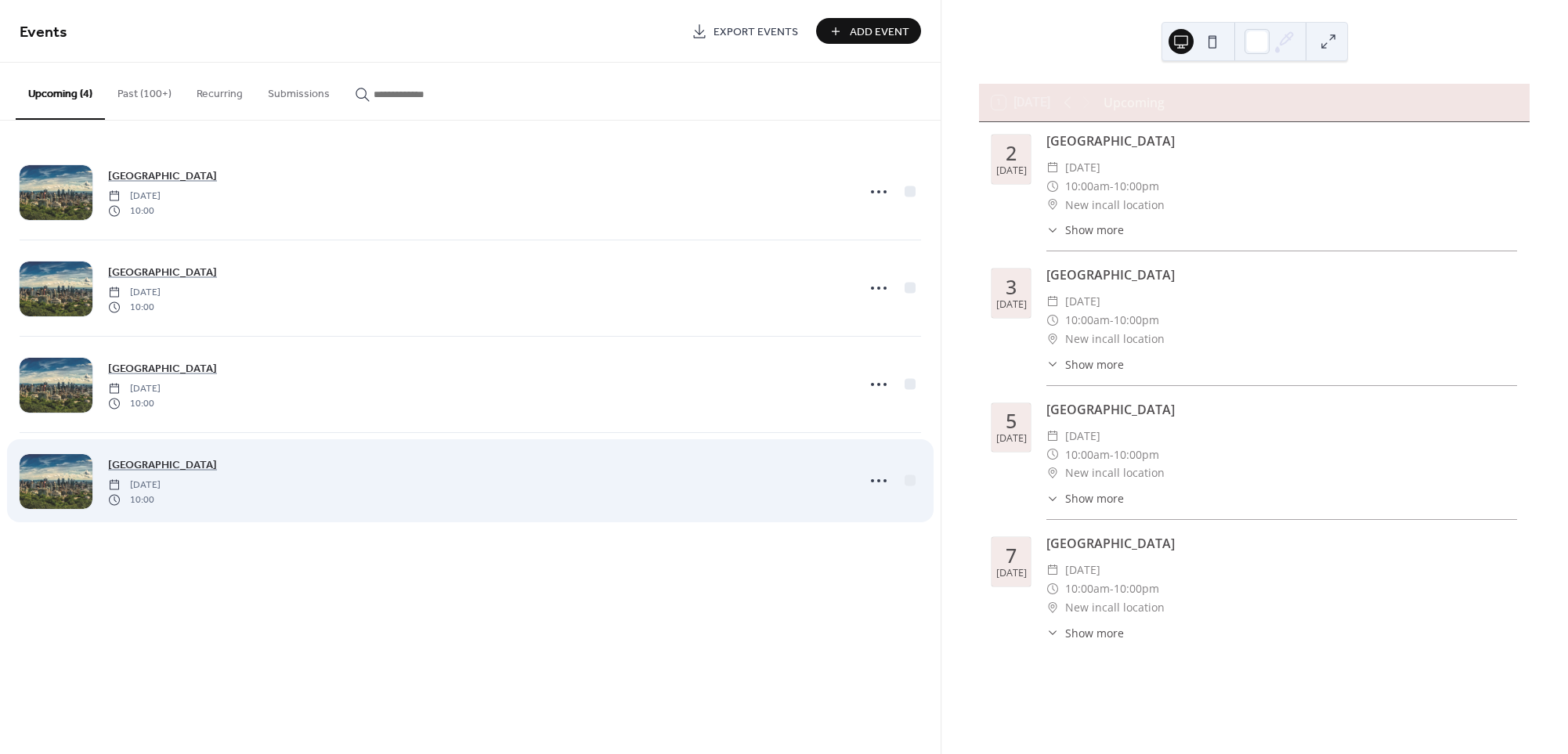 drag, startPoint x: 881, startPoint y: 479, endPoint x: 861, endPoint y: 479, distance: 20 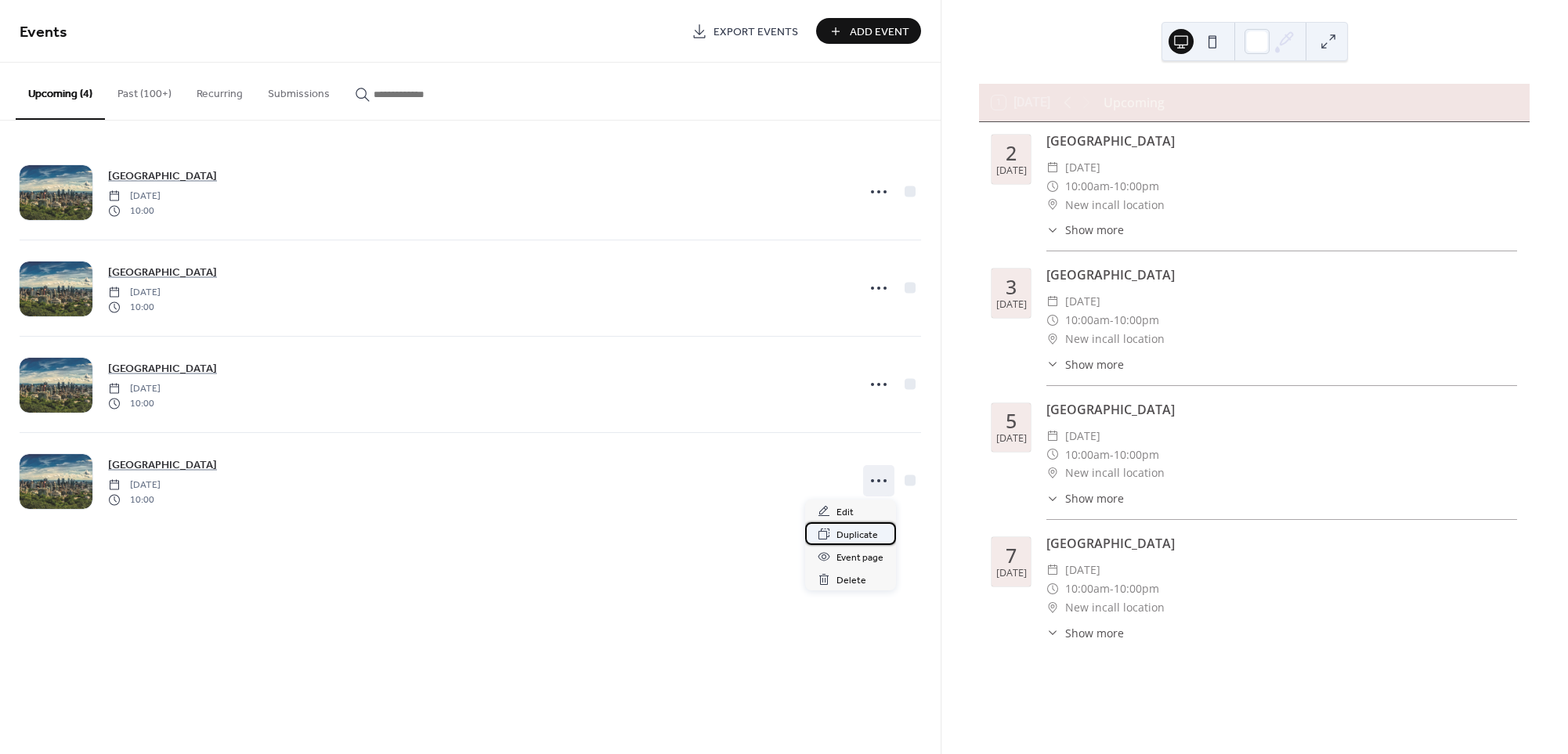 click on "Duplicate" at bounding box center (857, 535) 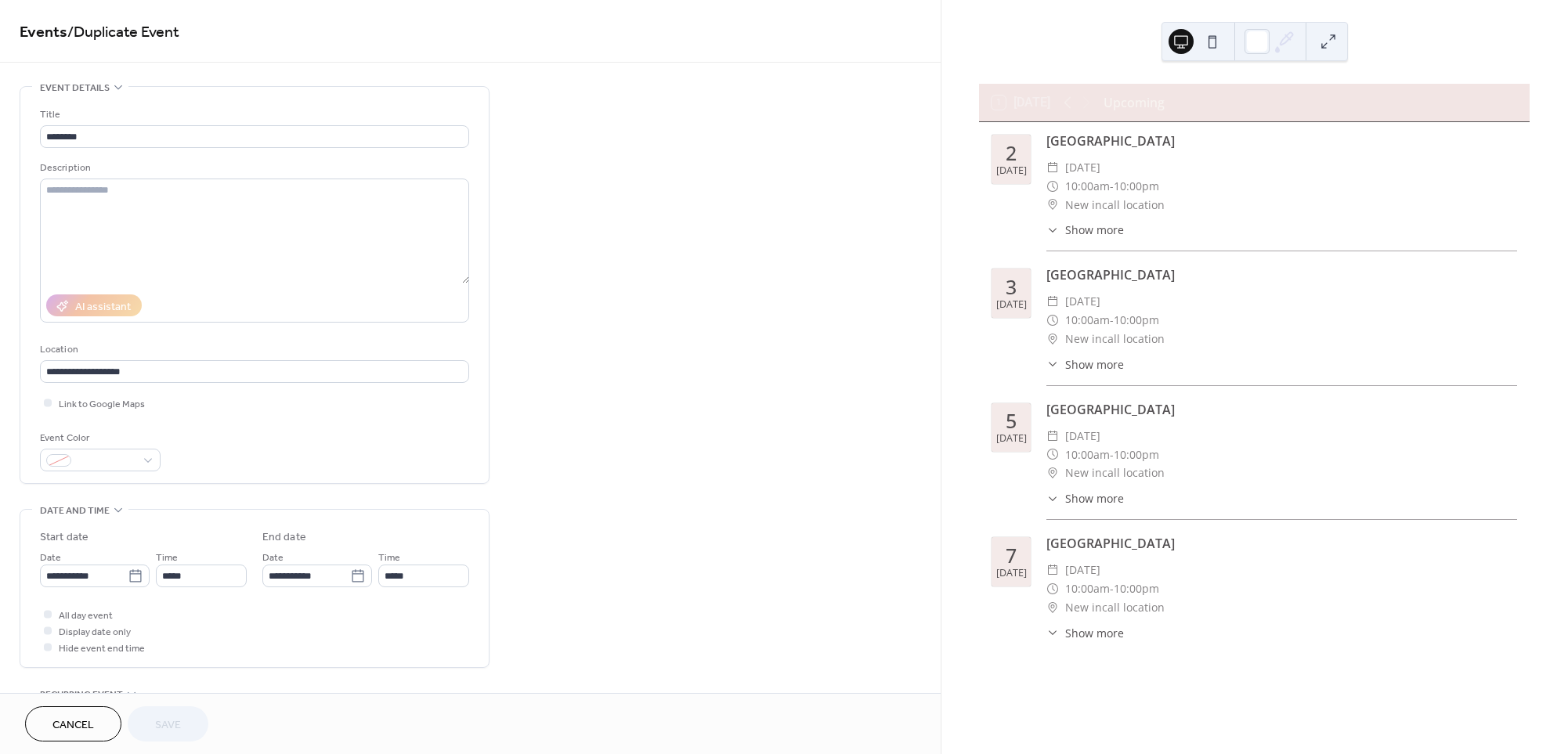 drag, startPoint x: 663, startPoint y: 369, endPoint x: 598, endPoint y: 399, distance: 71.58911 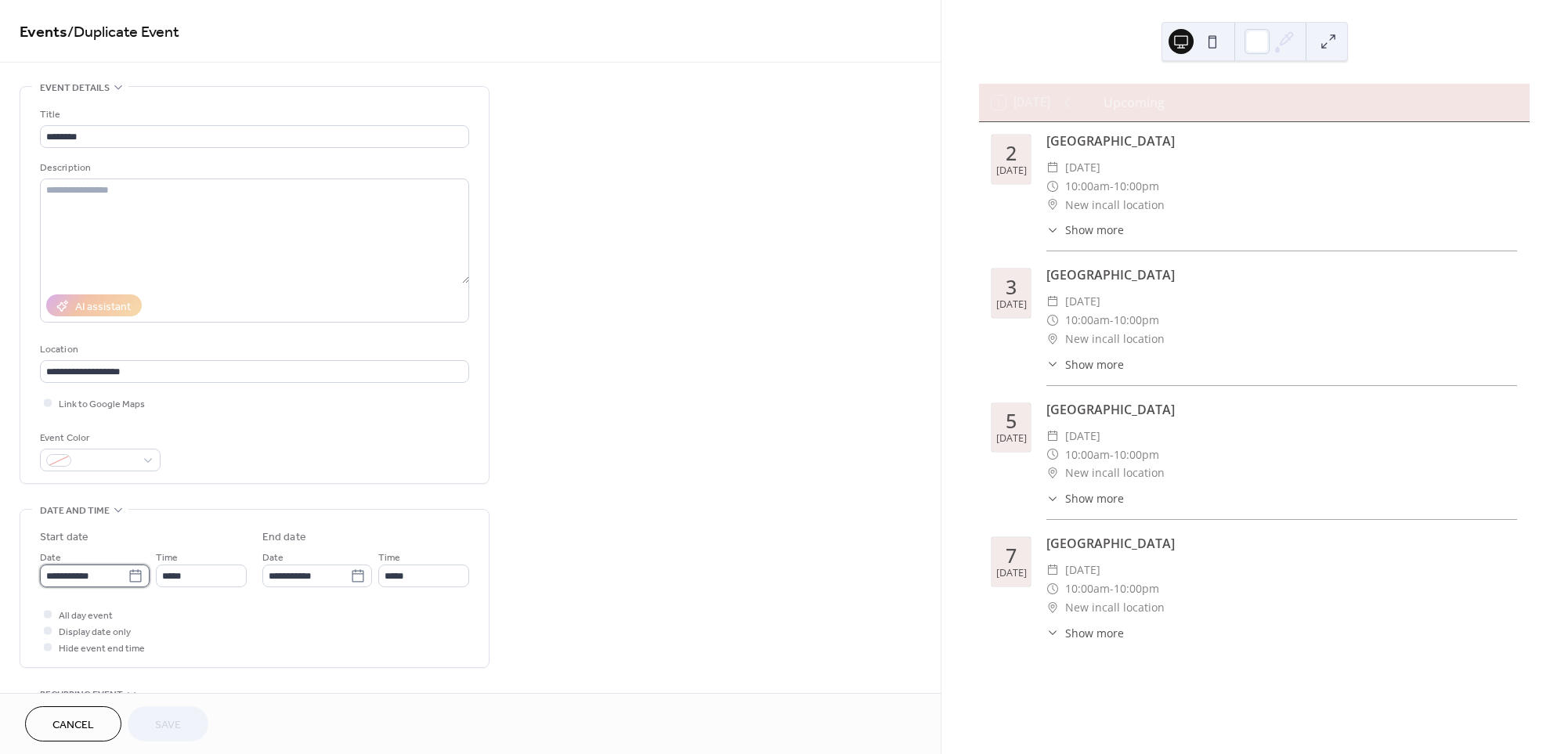 click on "**********" at bounding box center (84, 575) 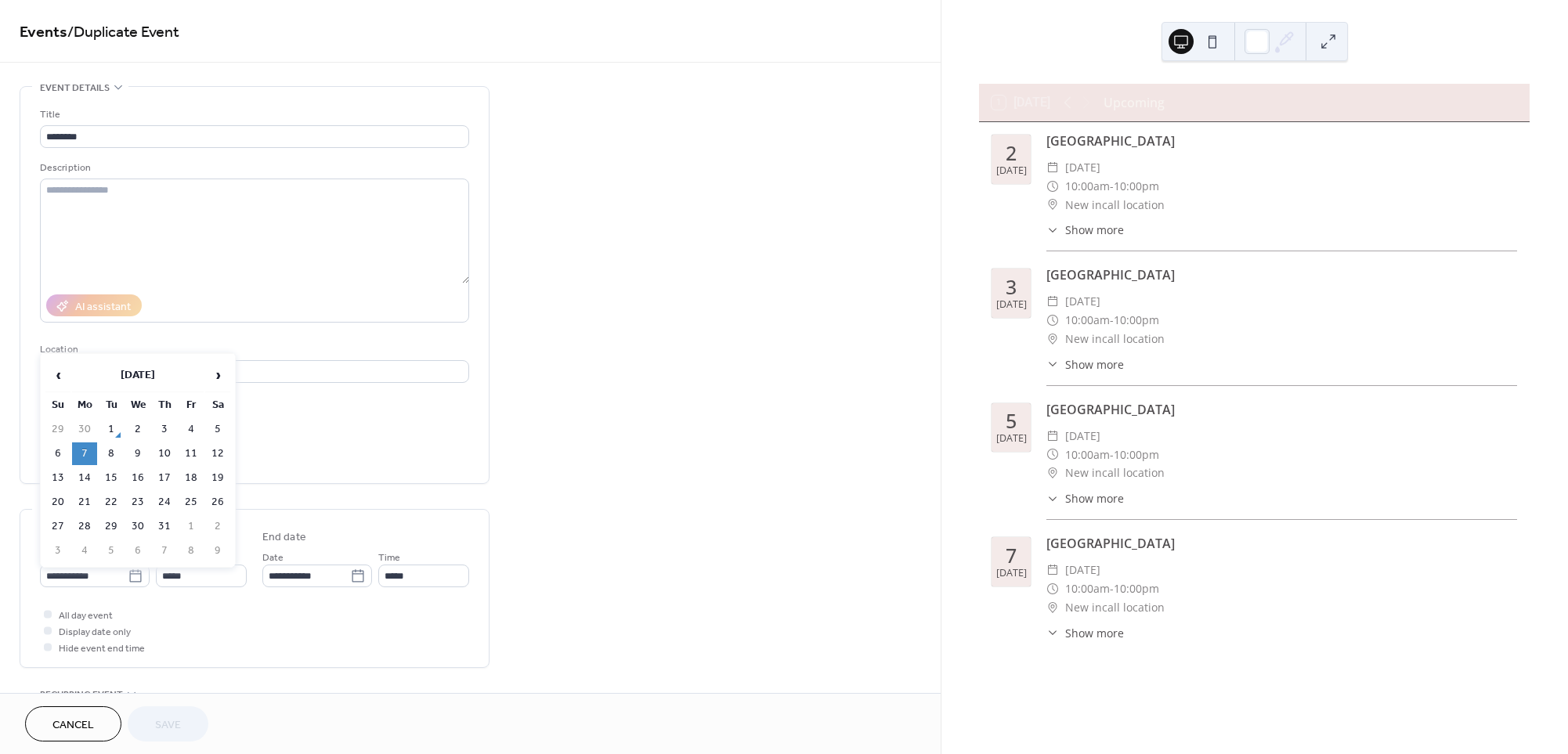 drag, startPoint x: 110, startPoint y: 454, endPoint x: 158, endPoint y: 501, distance: 67.17887 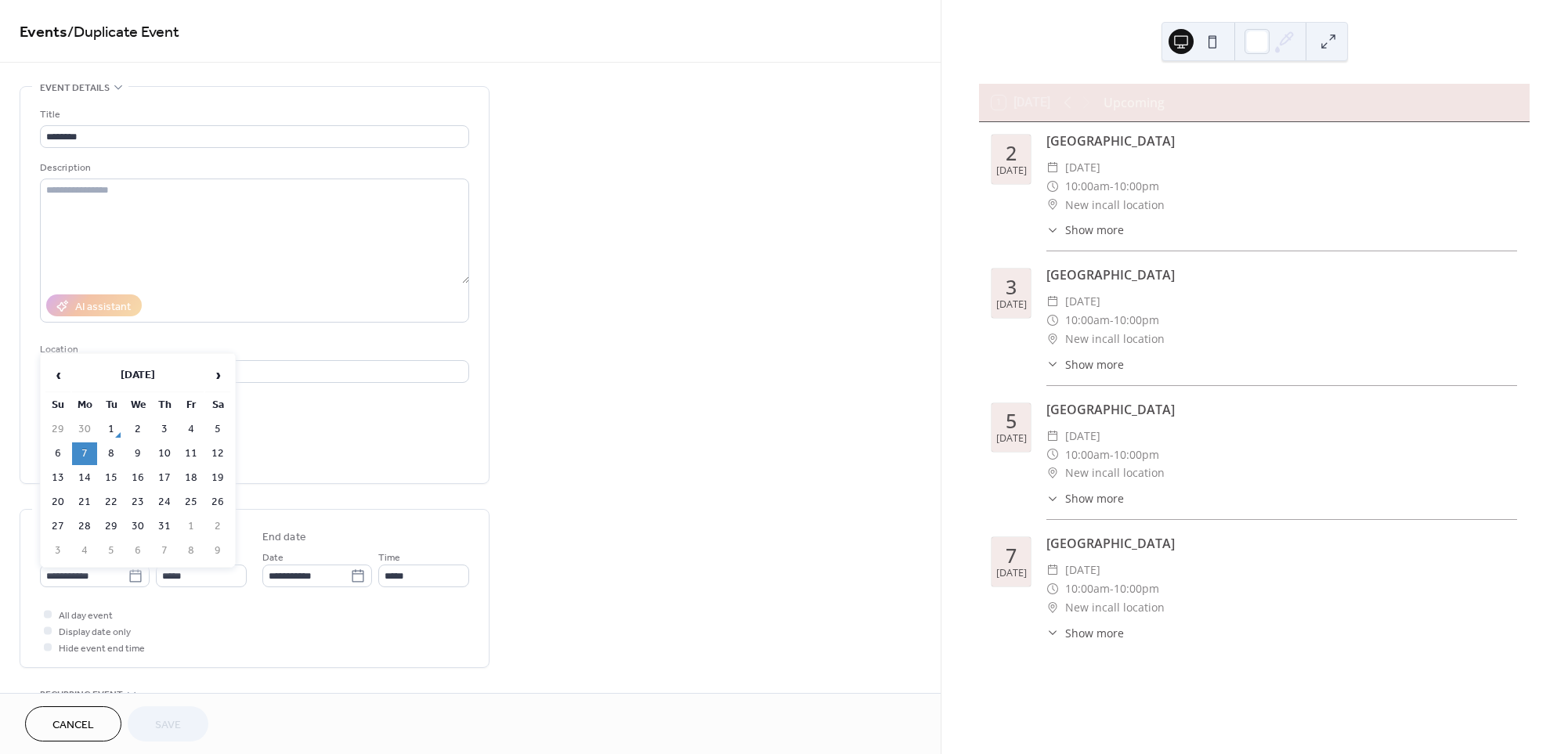 click on "8" at bounding box center (111, 453) 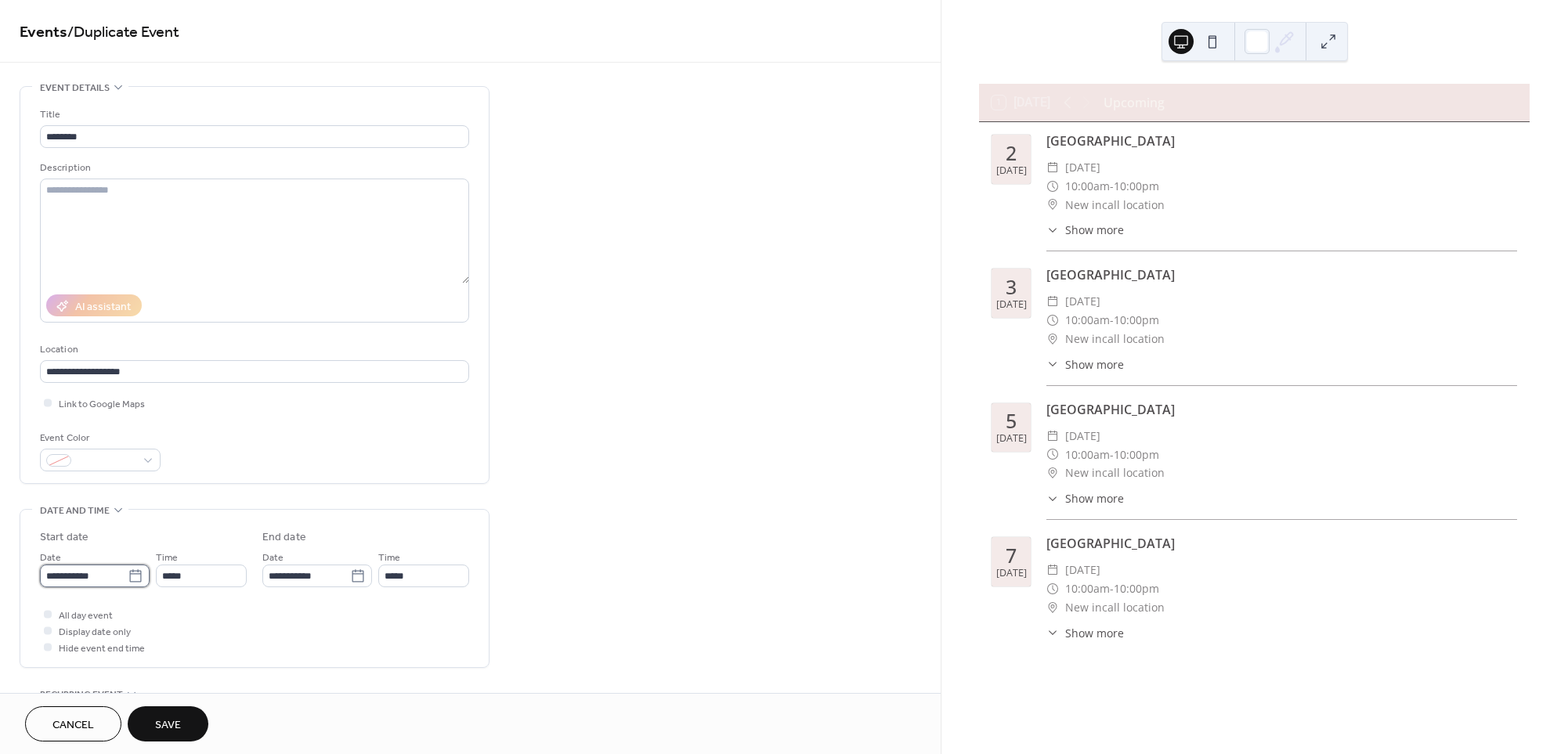 drag, startPoint x: 87, startPoint y: 574, endPoint x: 93, endPoint y: 568, distance: 8.485281 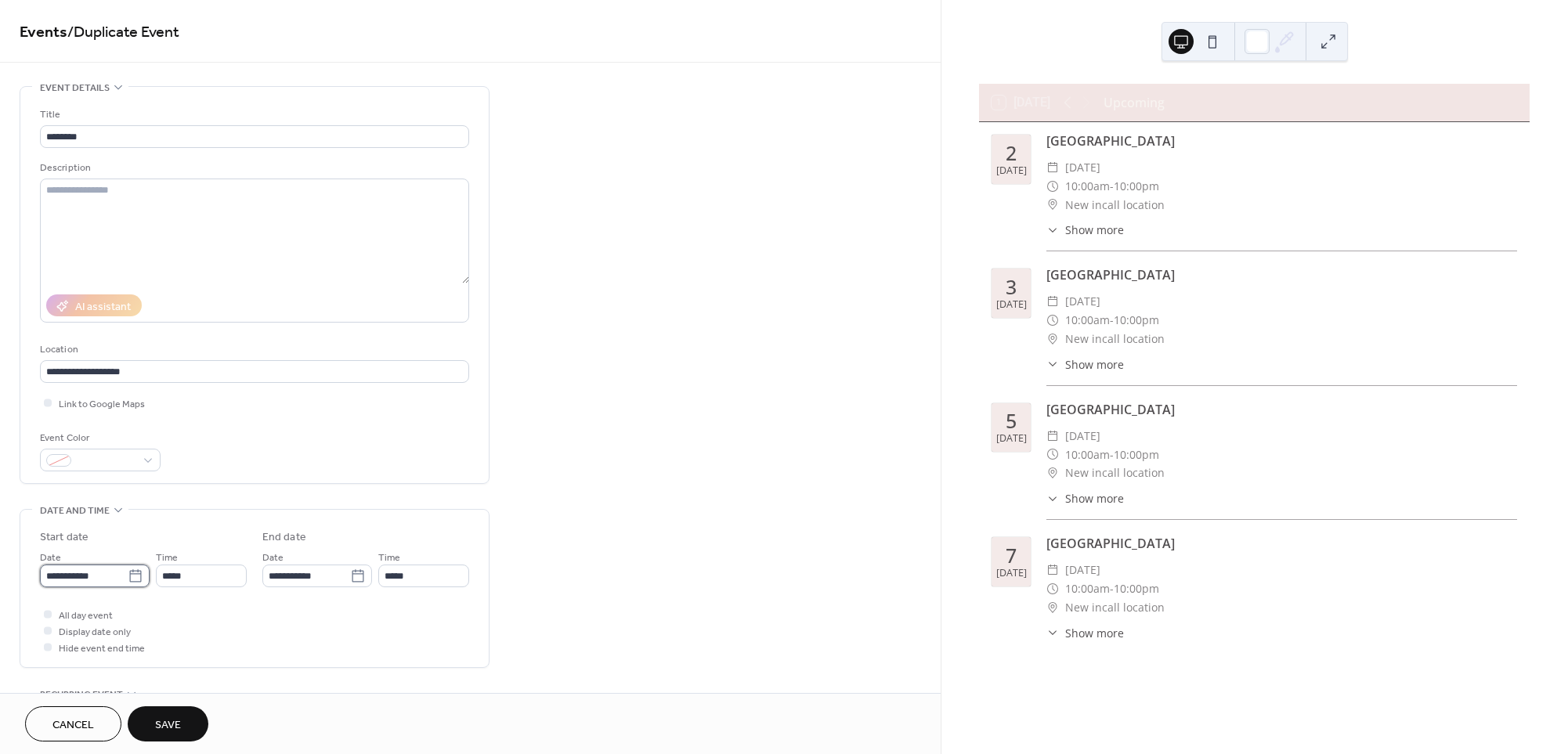 click on "**********" at bounding box center (84, 575) 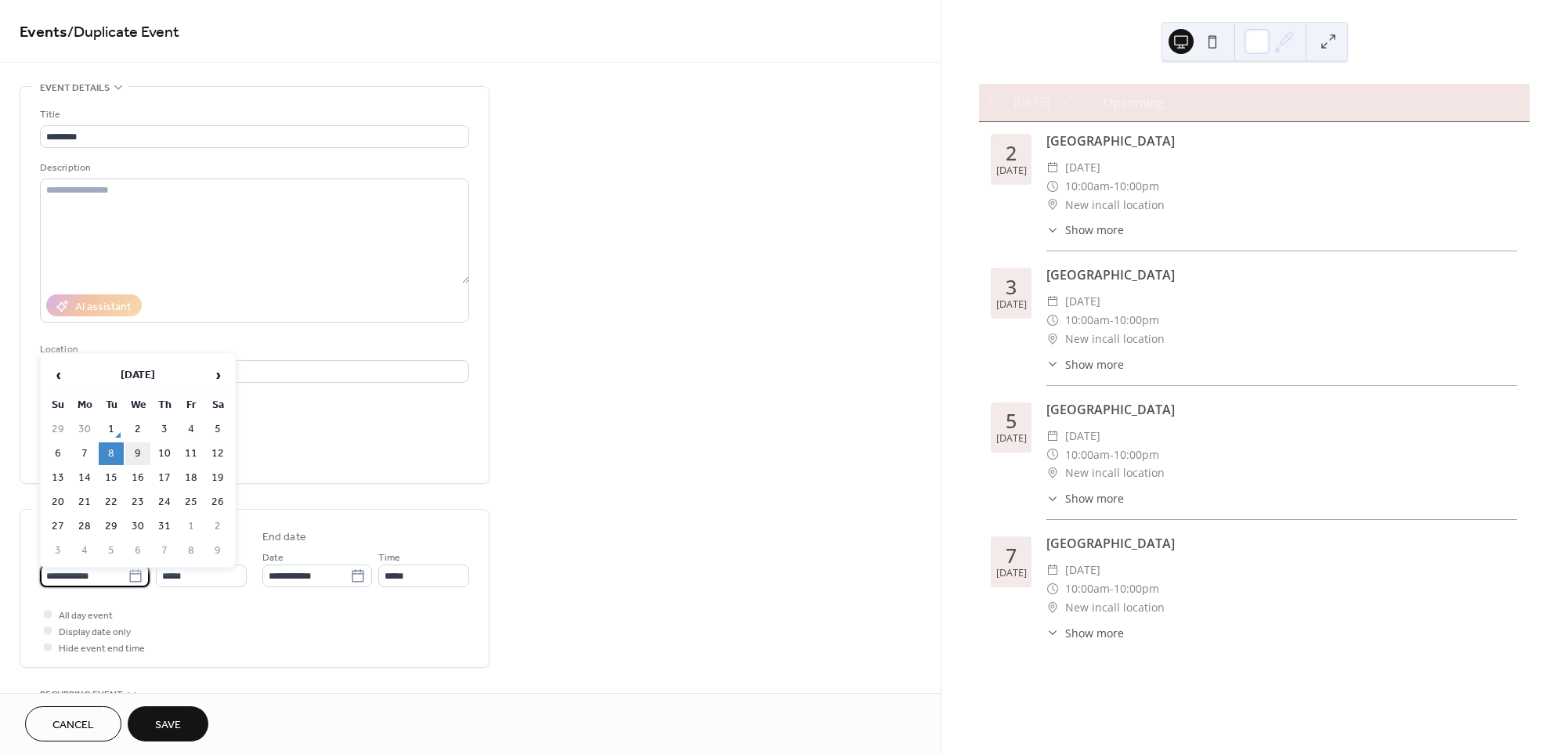 click on "9" at bounding box center (138, 453) 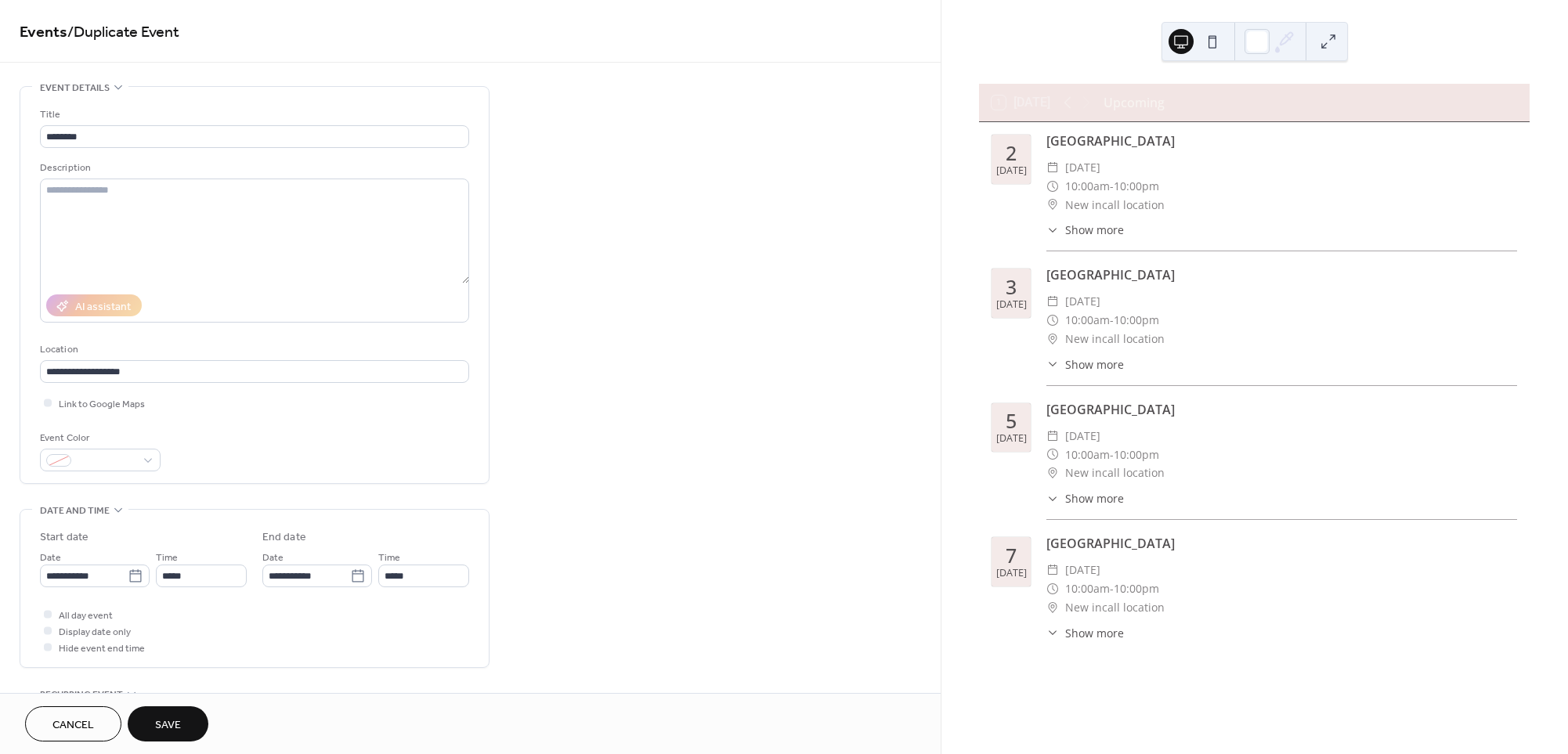 type on "**********" 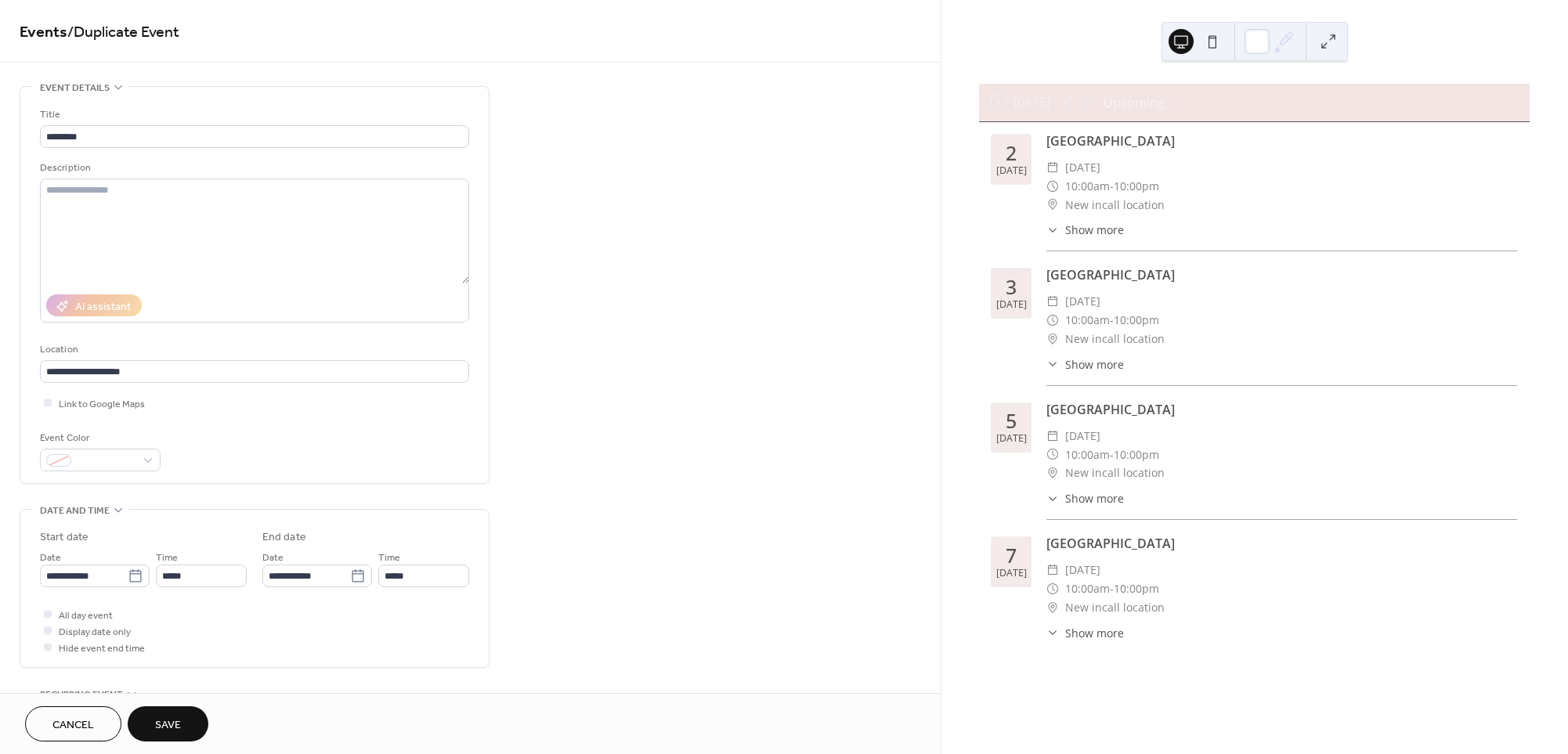 type on "**********" 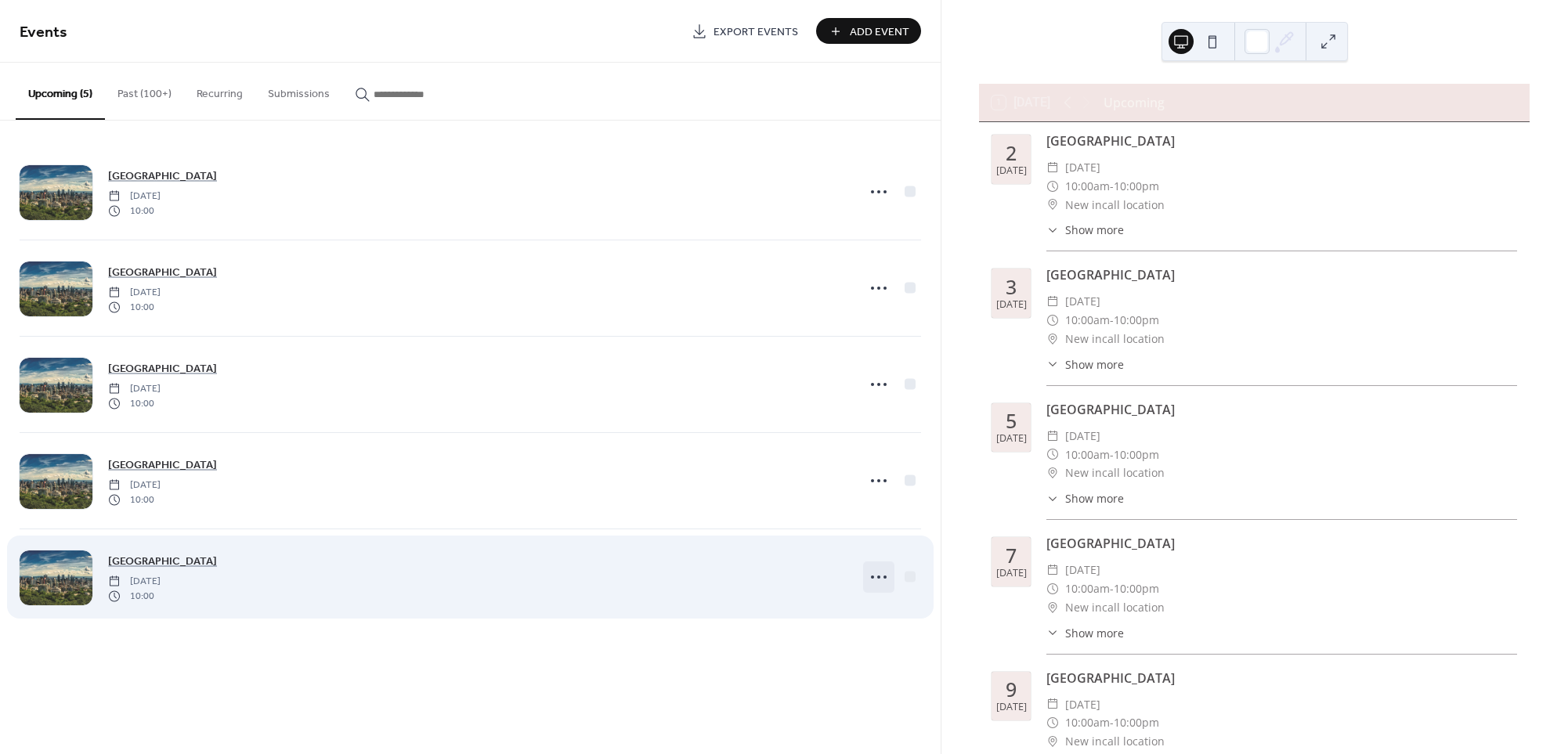 click 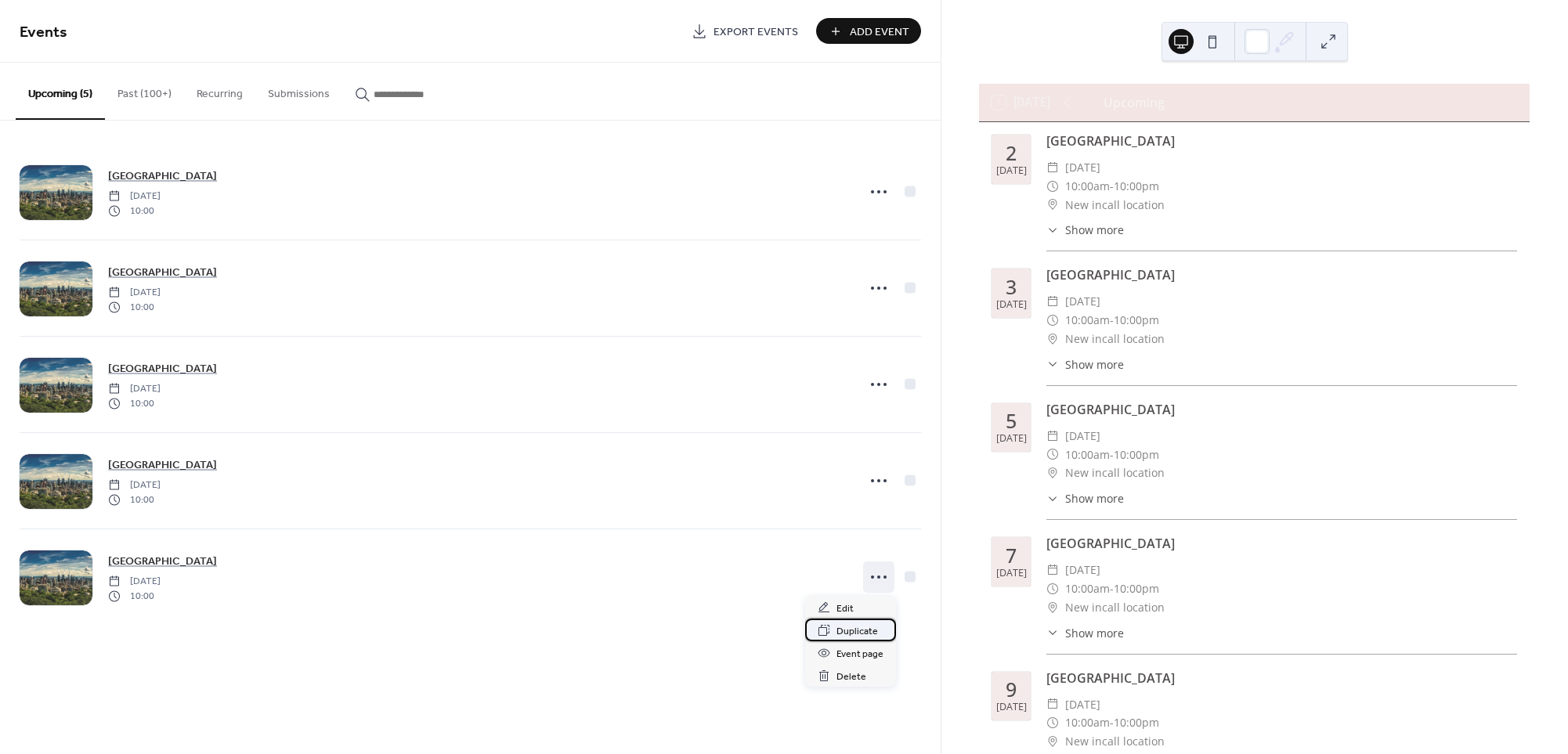 click on "Duplicate" at bounding box center [857, 631] 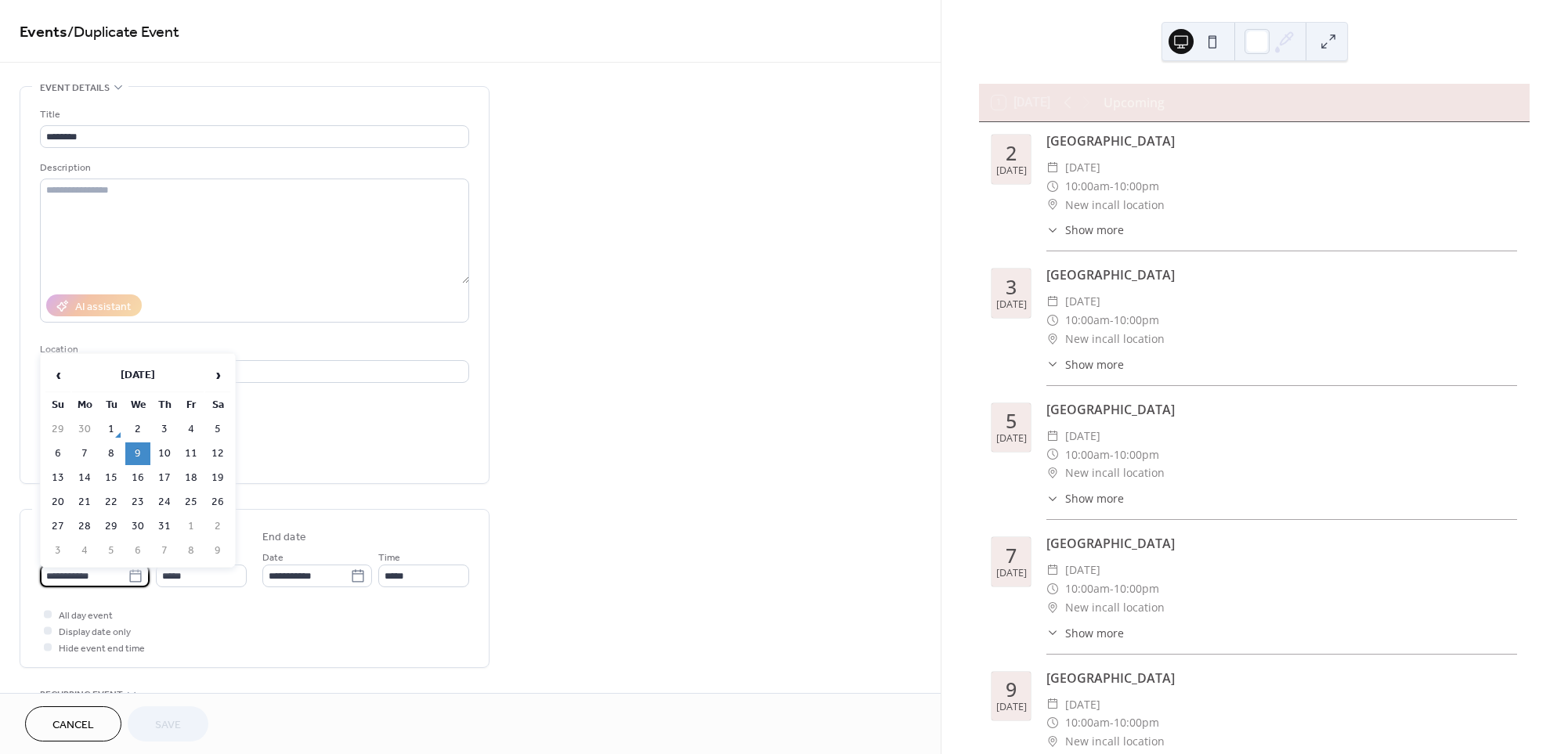 click on "**********" at bounding box center (84, 575) 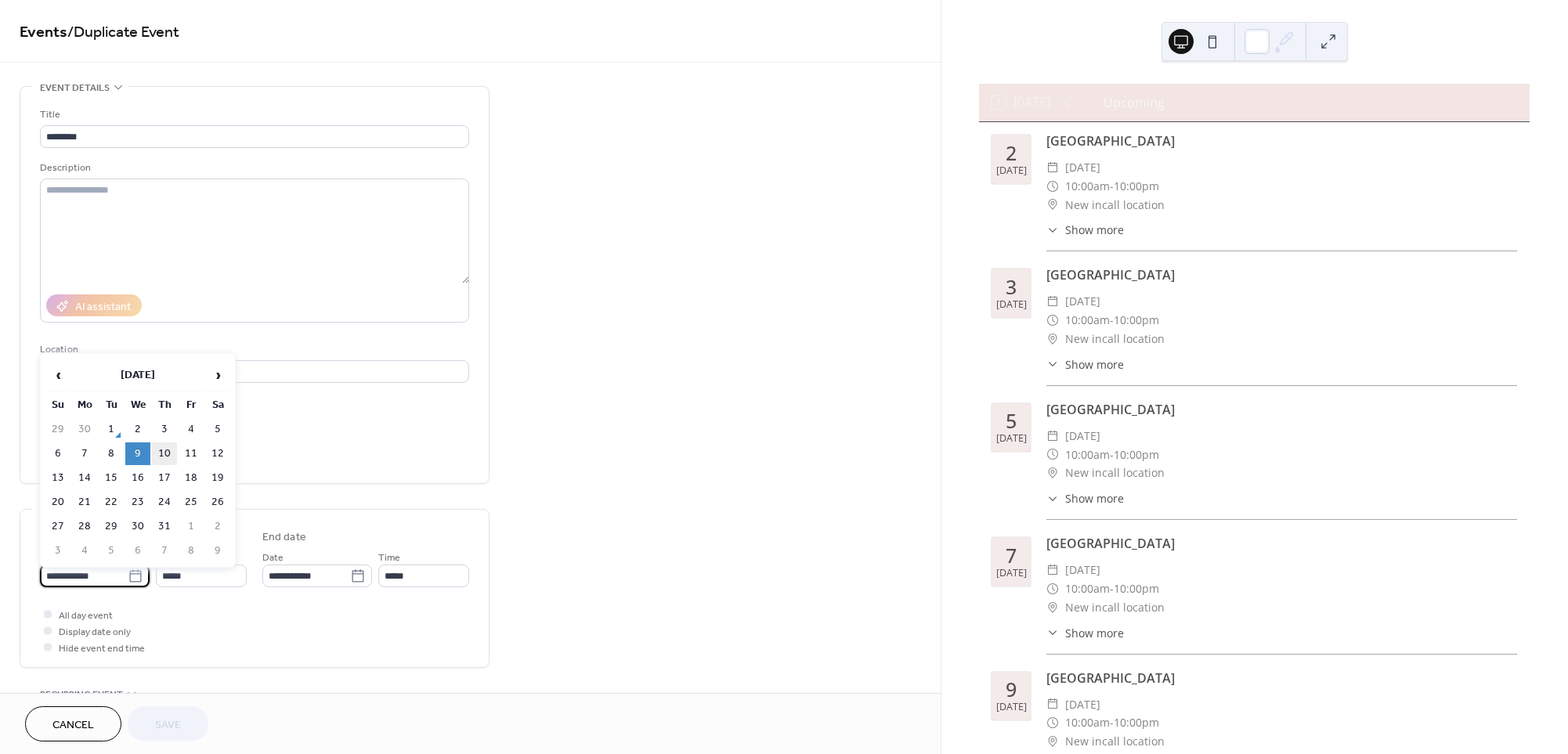 click on "10" at bounding box center [164, 453] 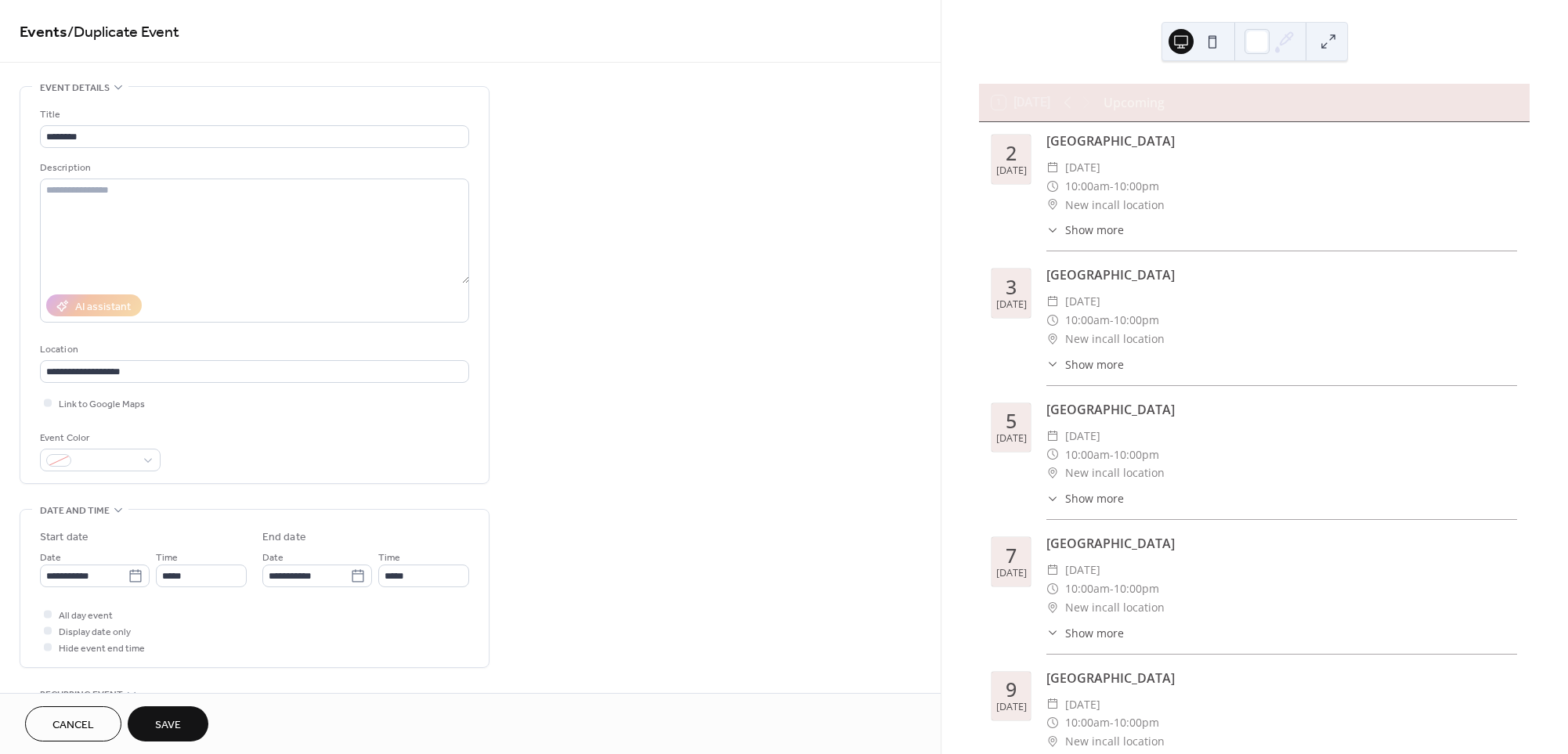 click on "Save" at bounding box center (168, 725) 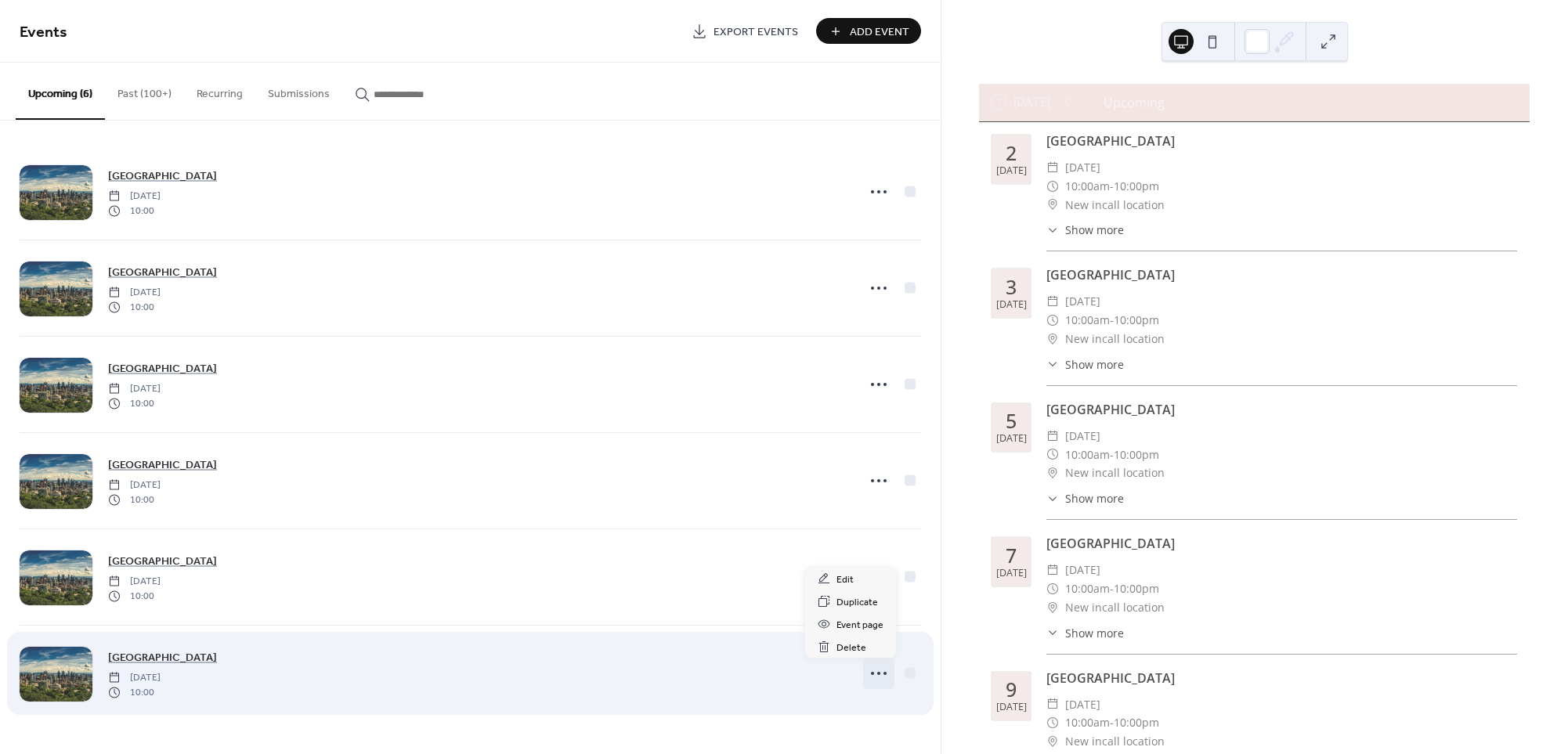 click 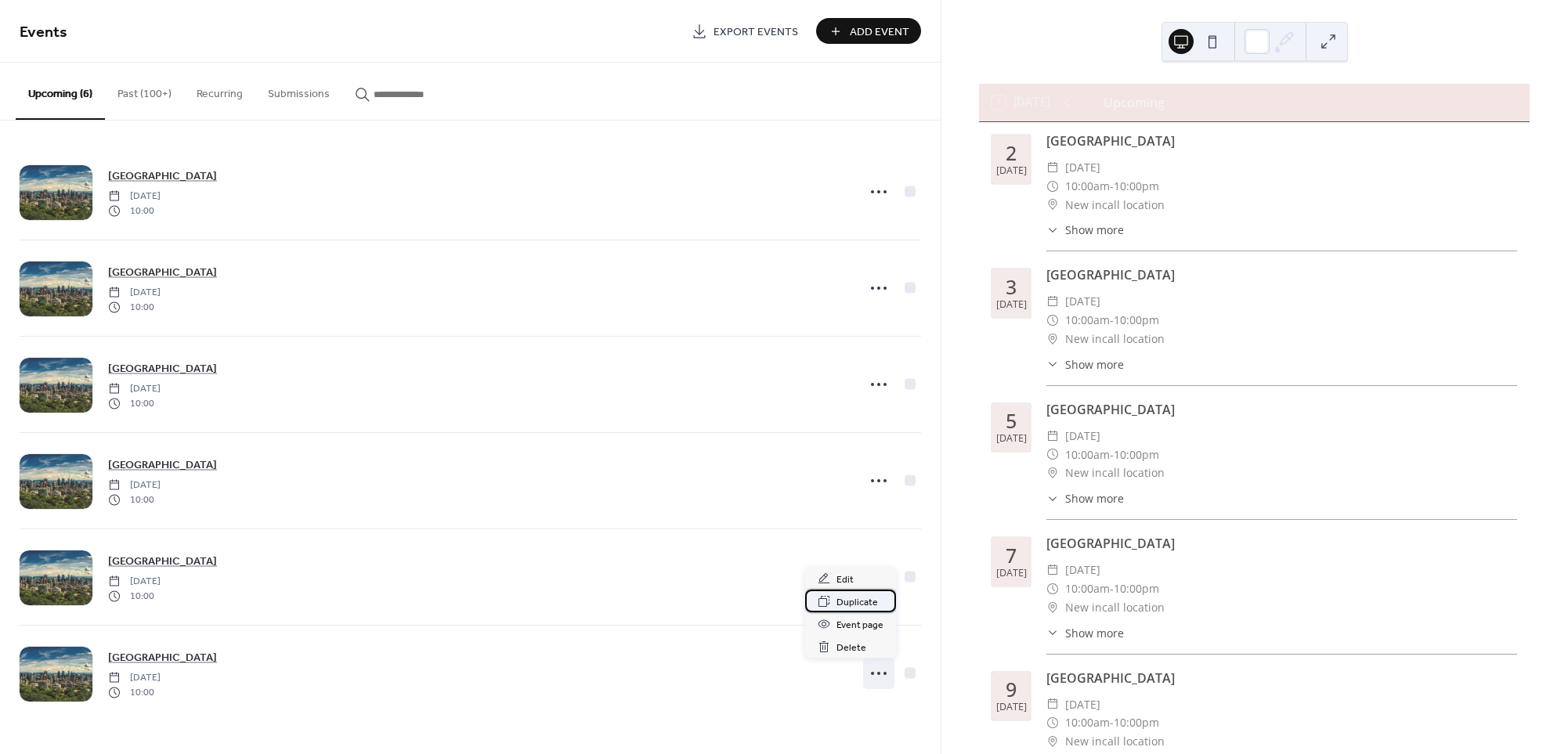 click on "Duplicate" at bounding box center (857, 602) 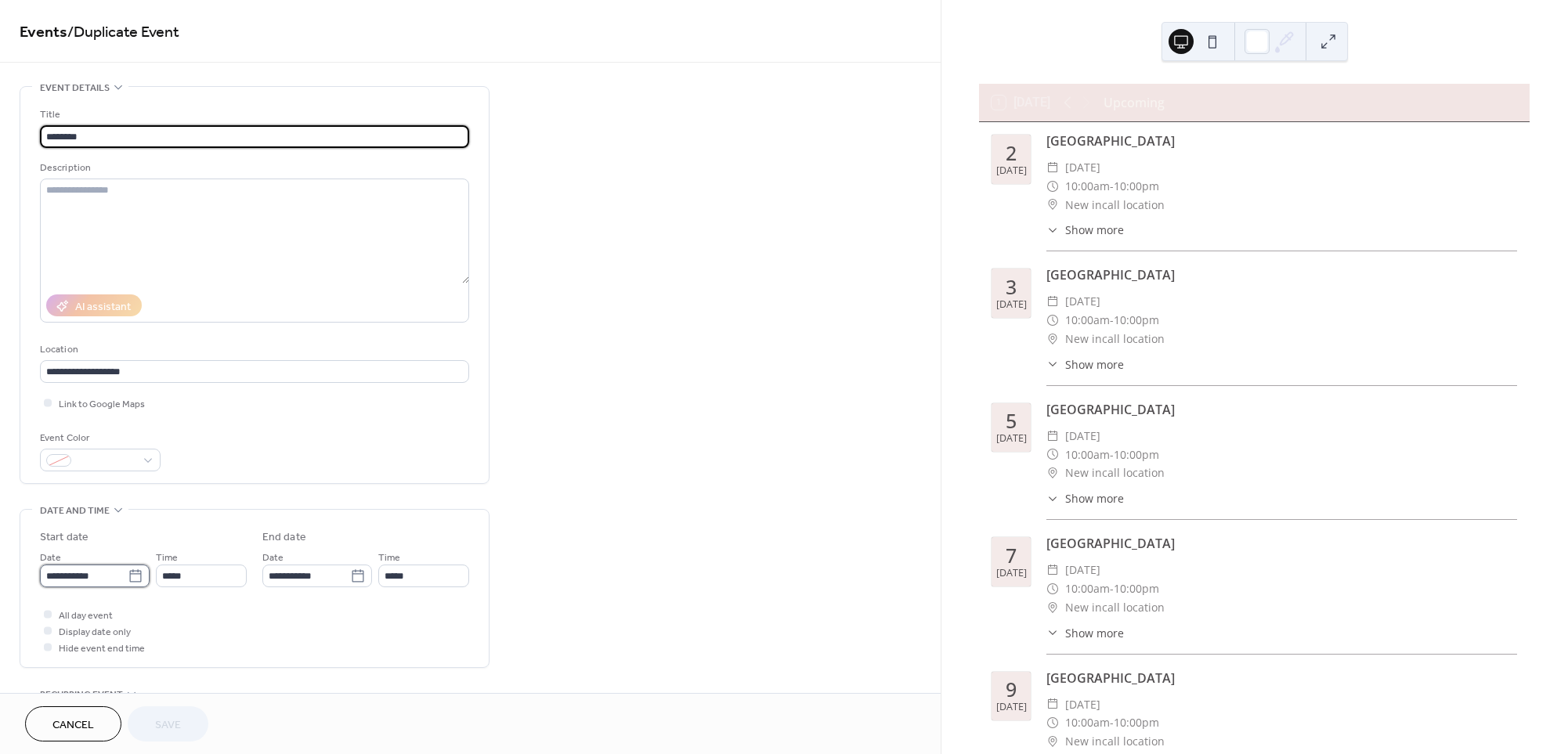 click on "**********" at bounding box center (84, 575) 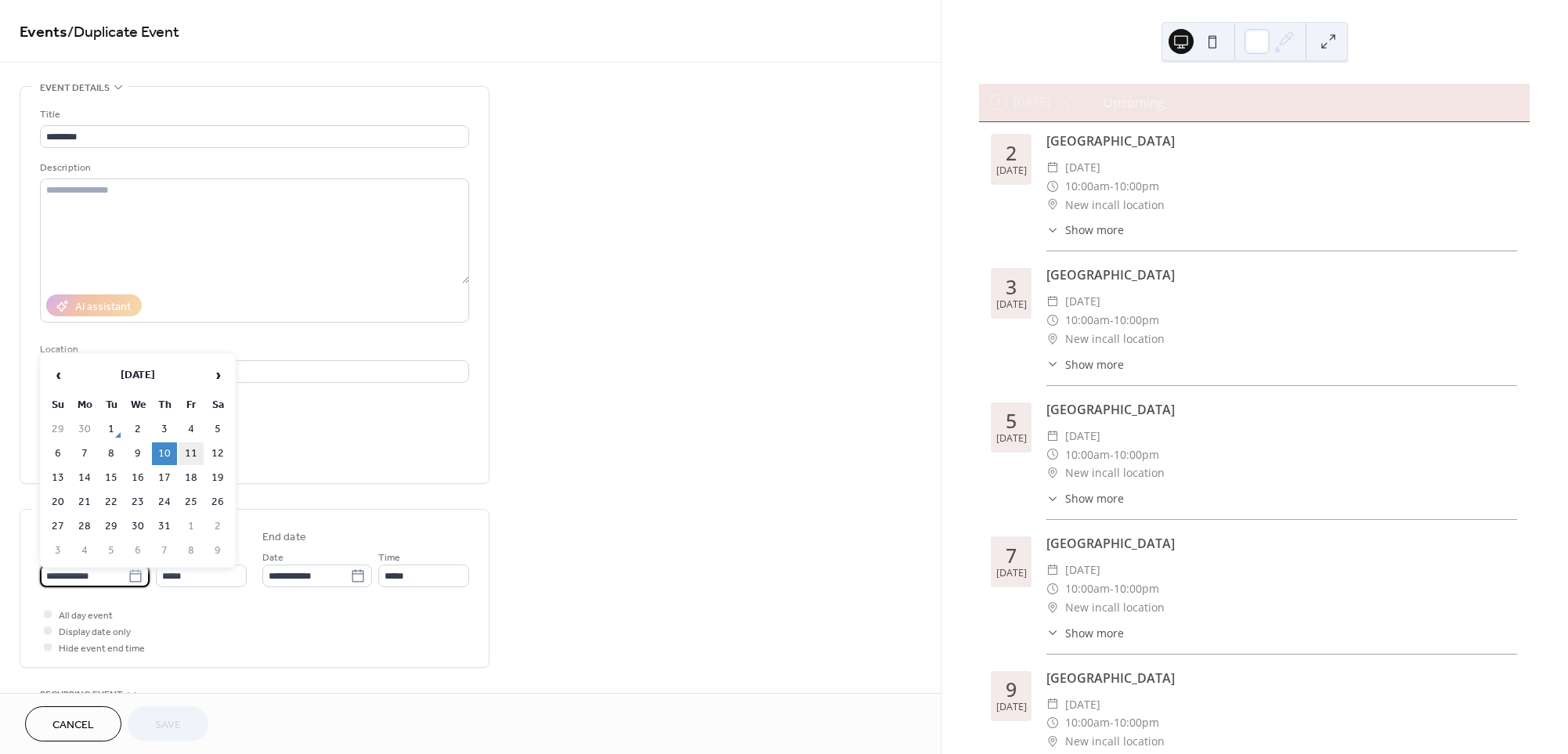 click on "11" at bounding box center (191, 453) 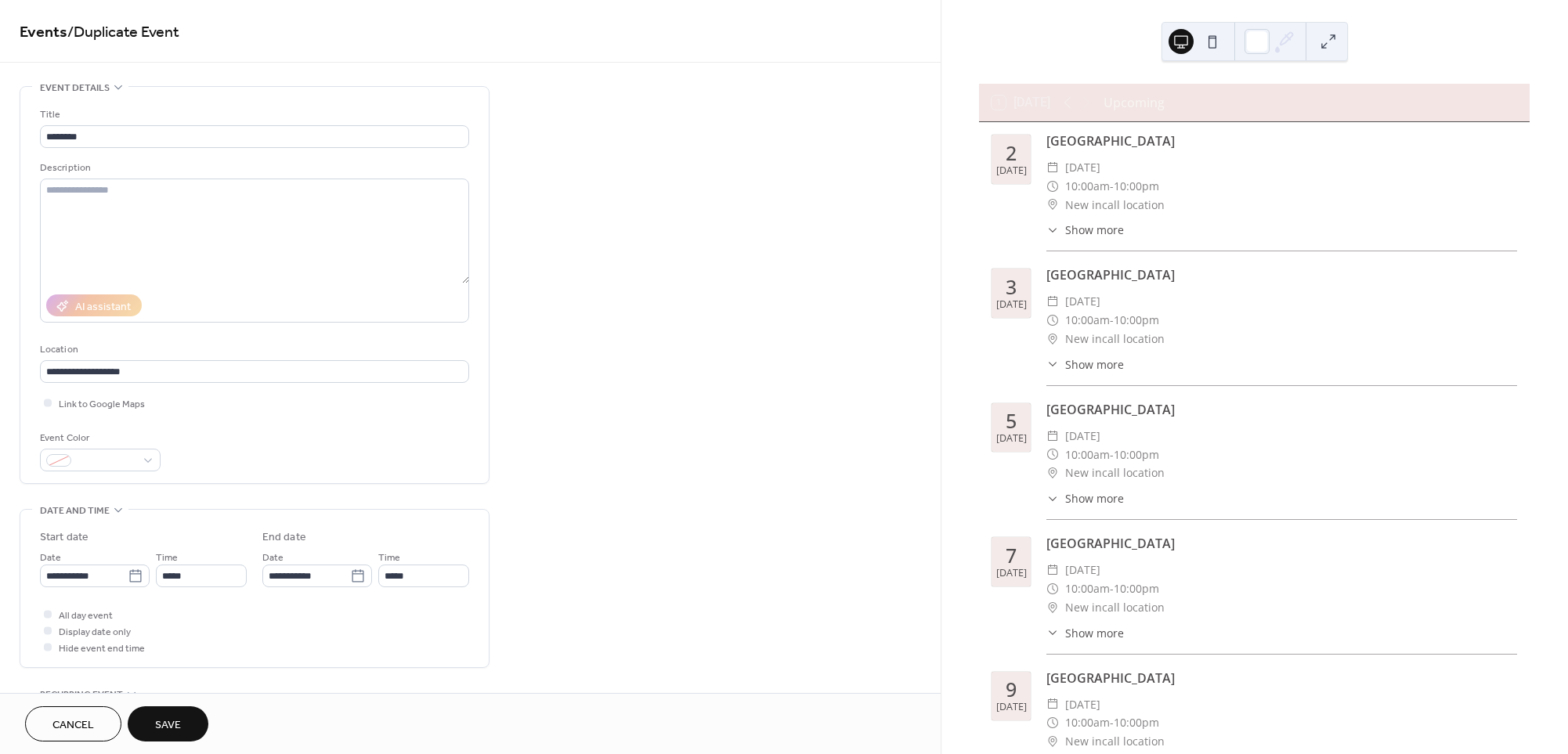 click on "Save" at bounding box center (168, 725) 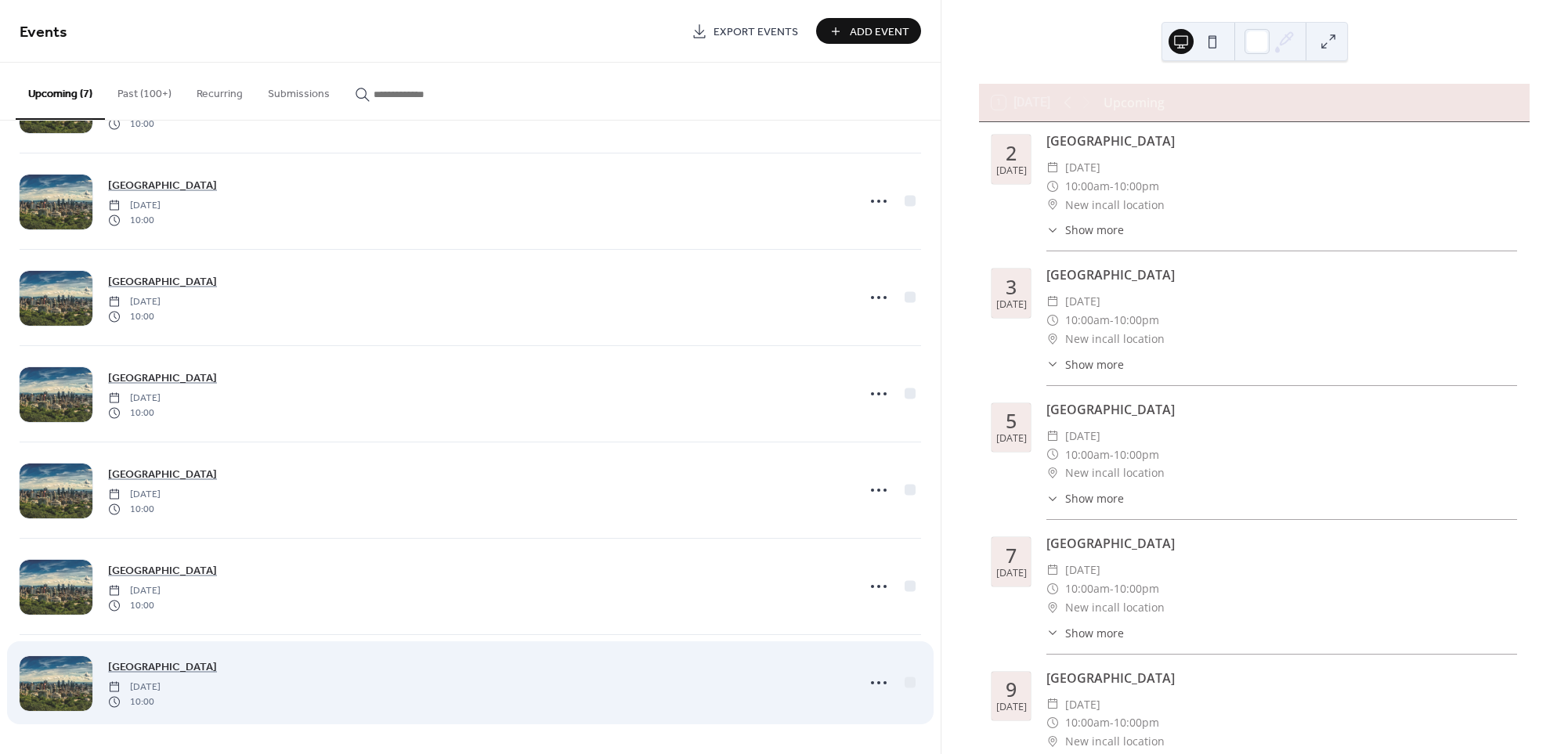 scroll, scrollTop: 87, scrollLeft: 0, axis: vertical 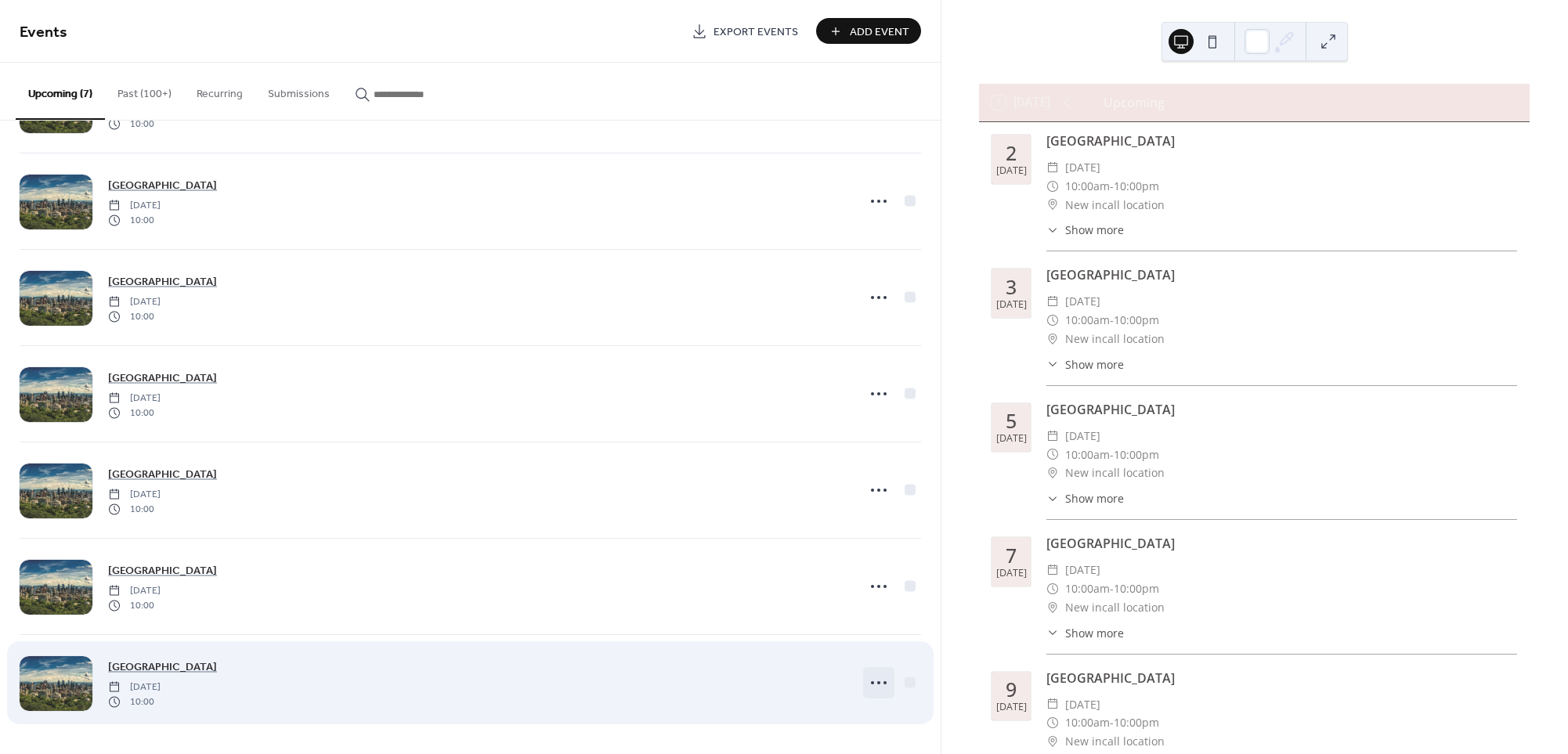 click 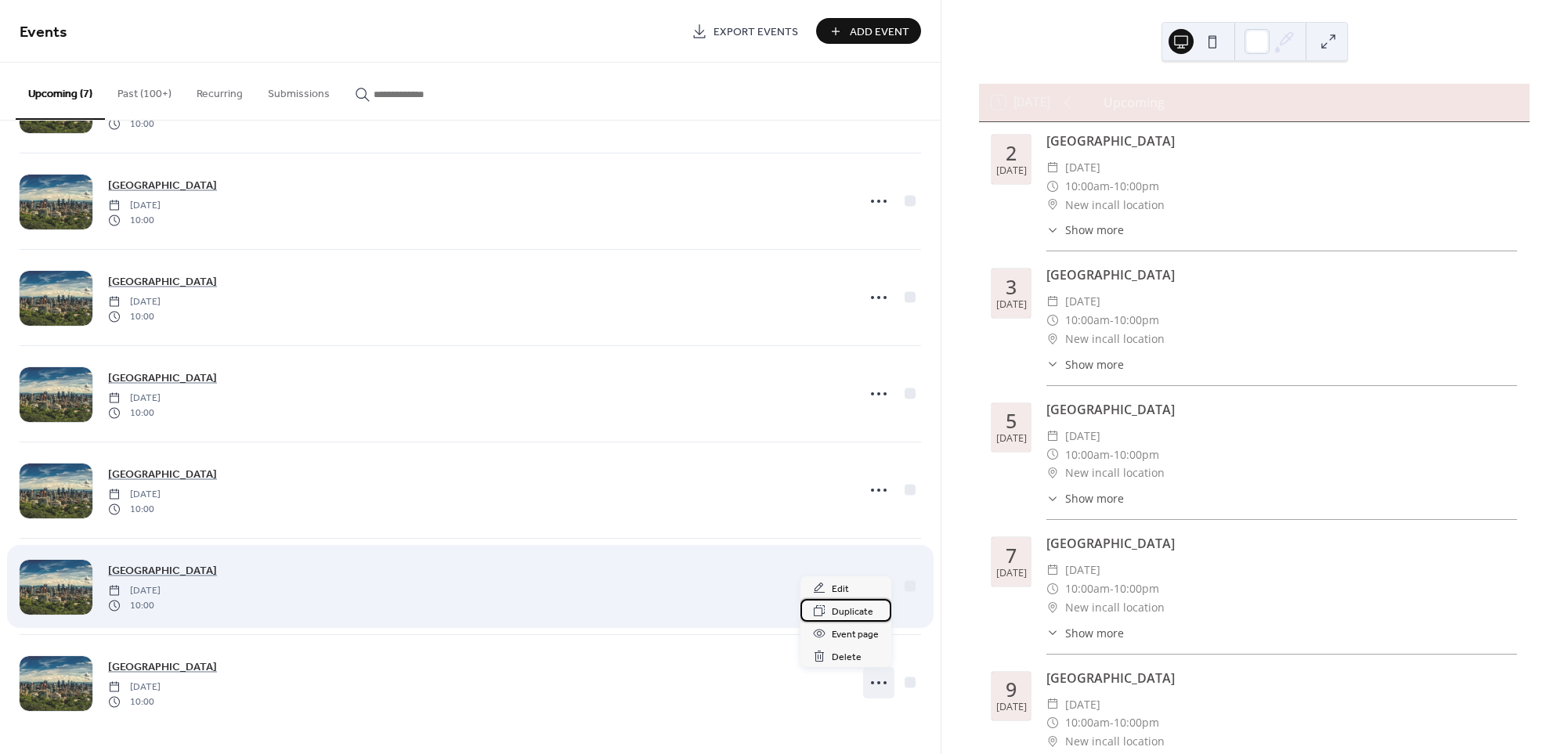 click on "Duplicate" at bounding box center [852, 611] 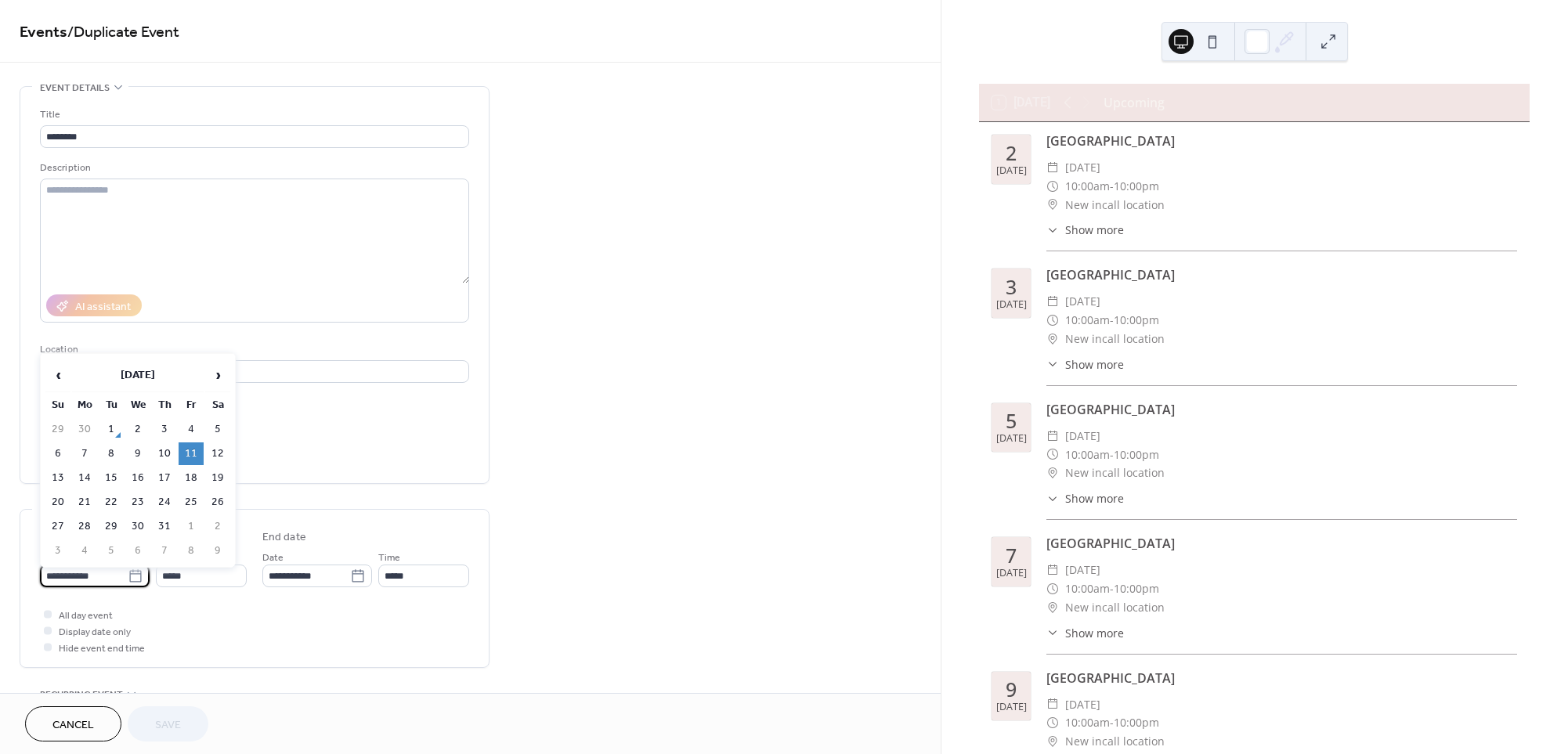 click on "**********" at bounding box center [84, 575] 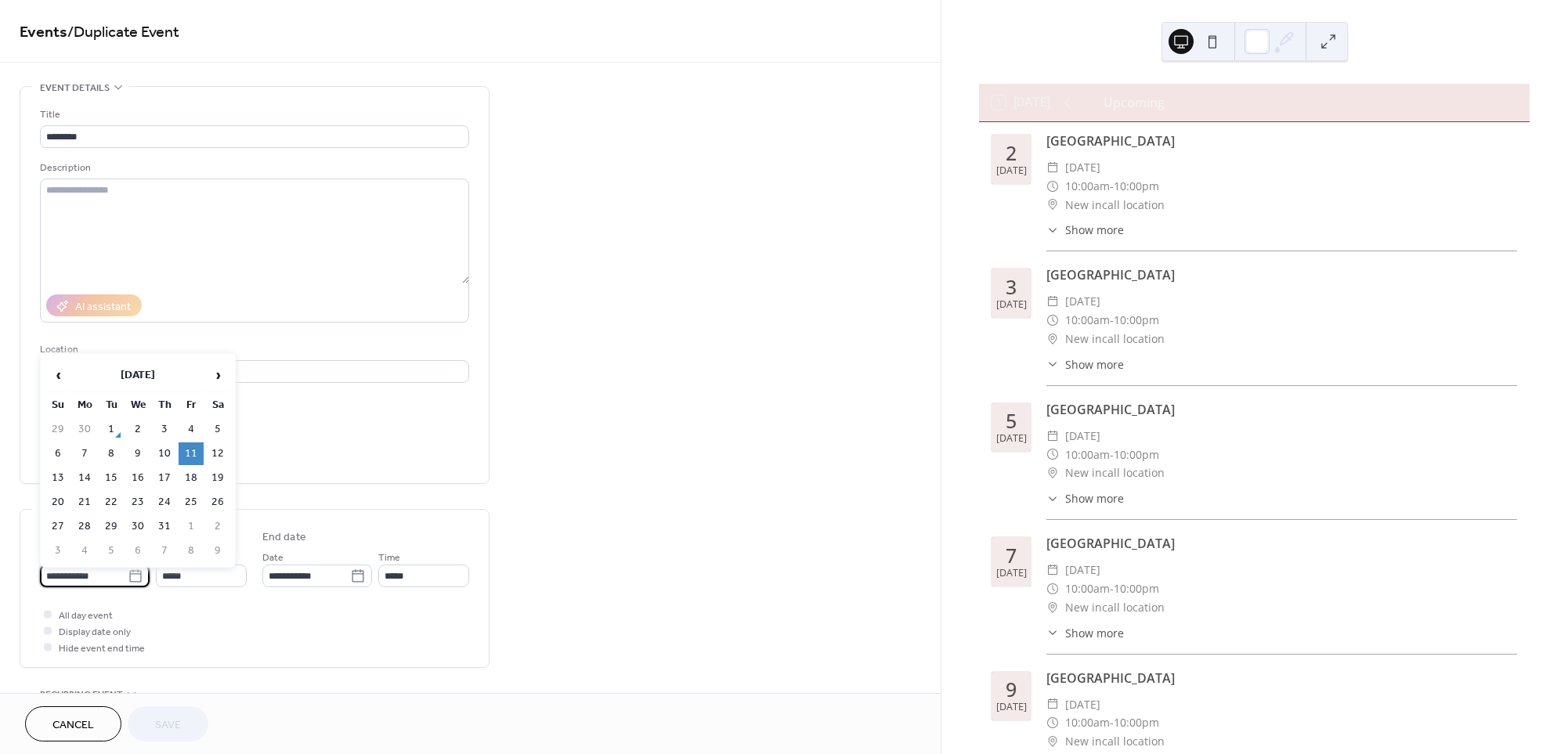 drag, startPoint x: 222, startPoint y: 455, endPoint x: 230, endPoint y: 485, distance: 31.048349 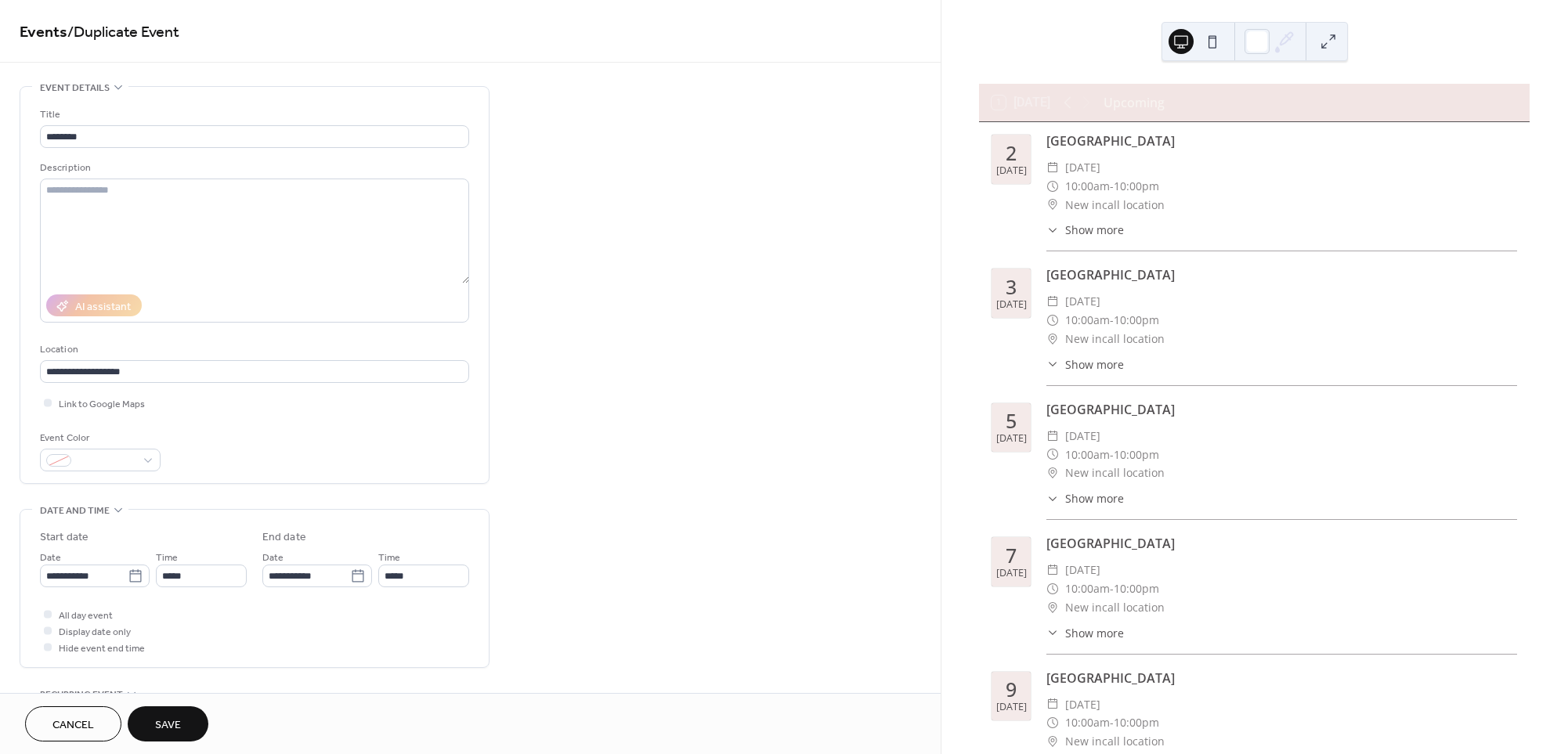 click on "Save" at bounding box center (168, 723) 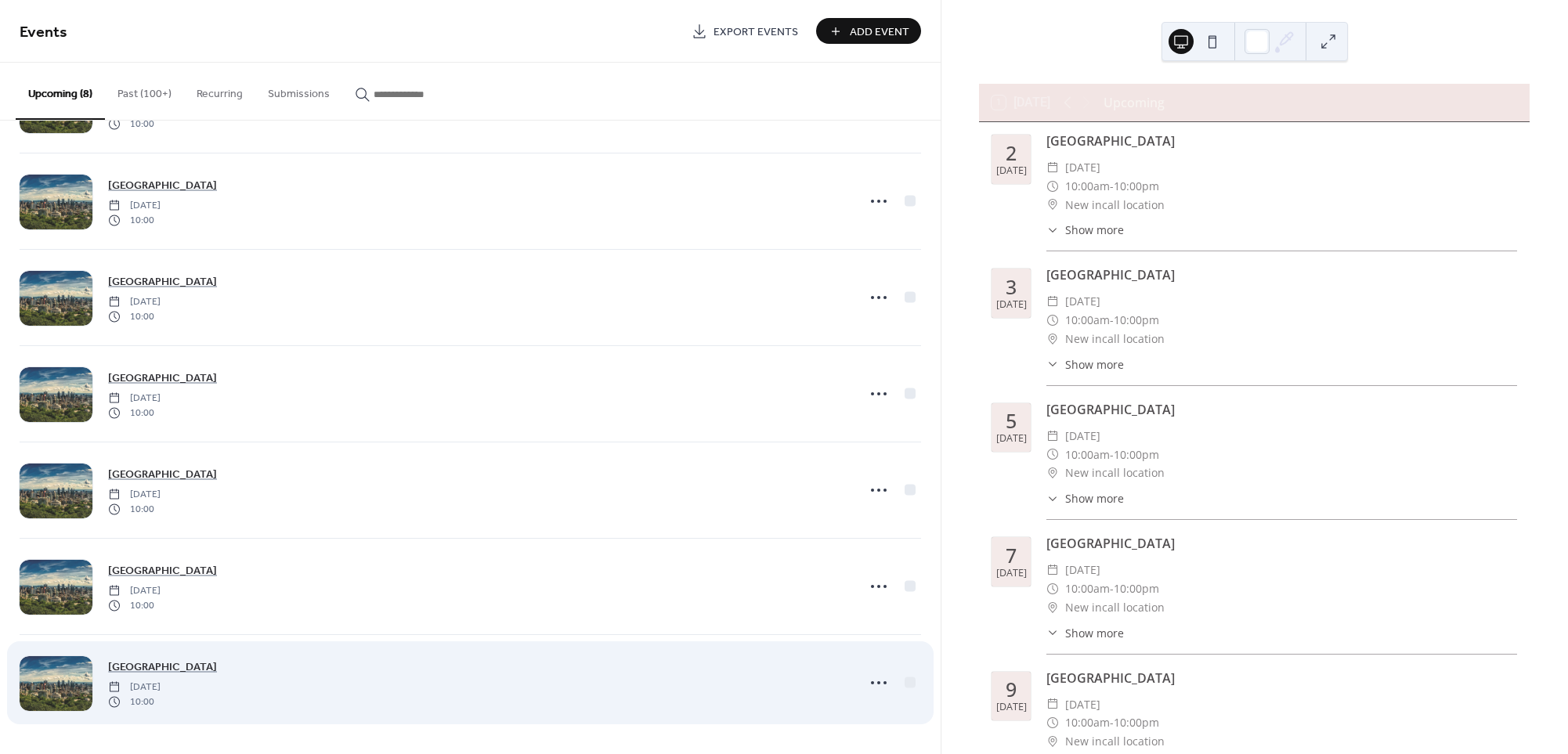 scroll, scrollTop: 183, scrollLeft: 0, axis: vertical 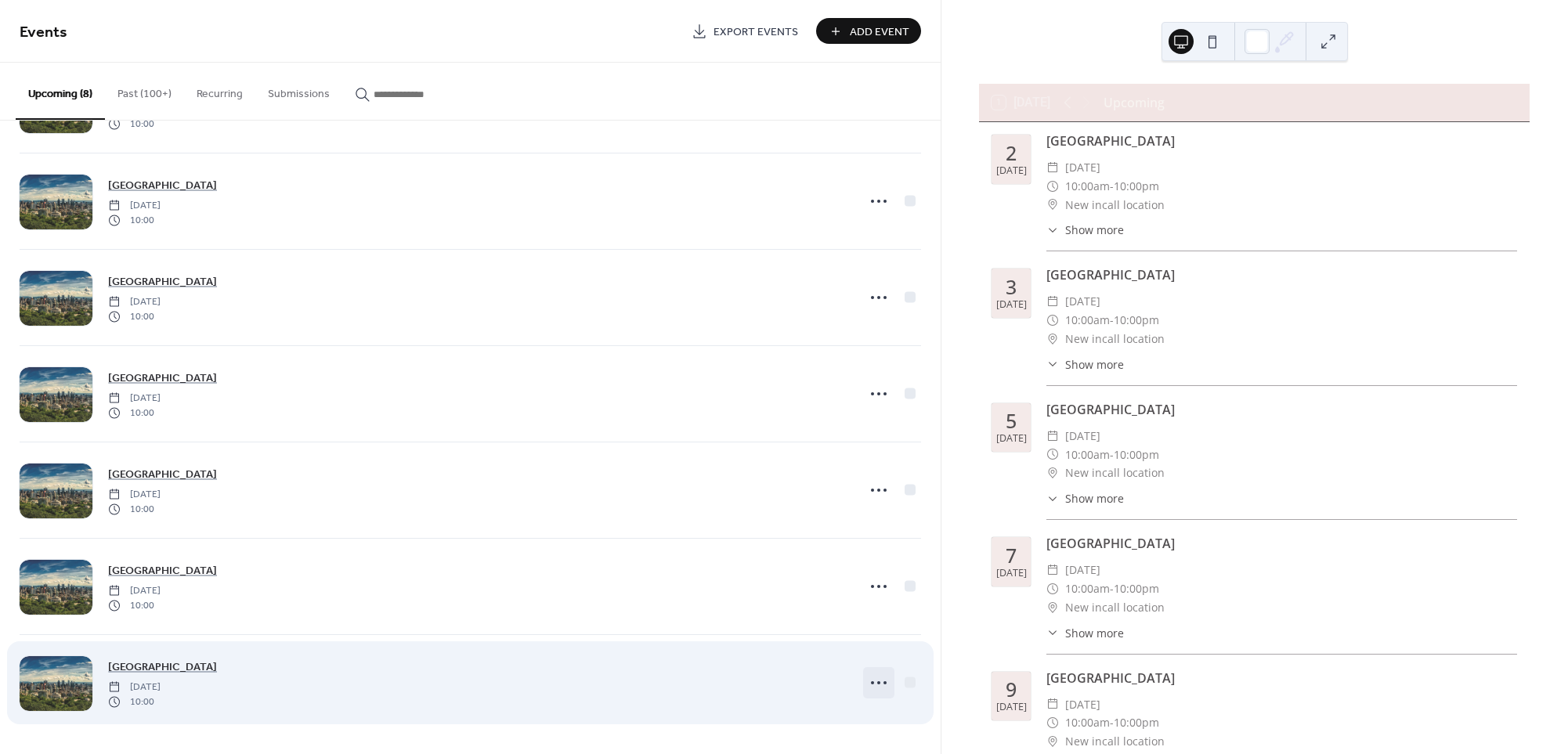 click 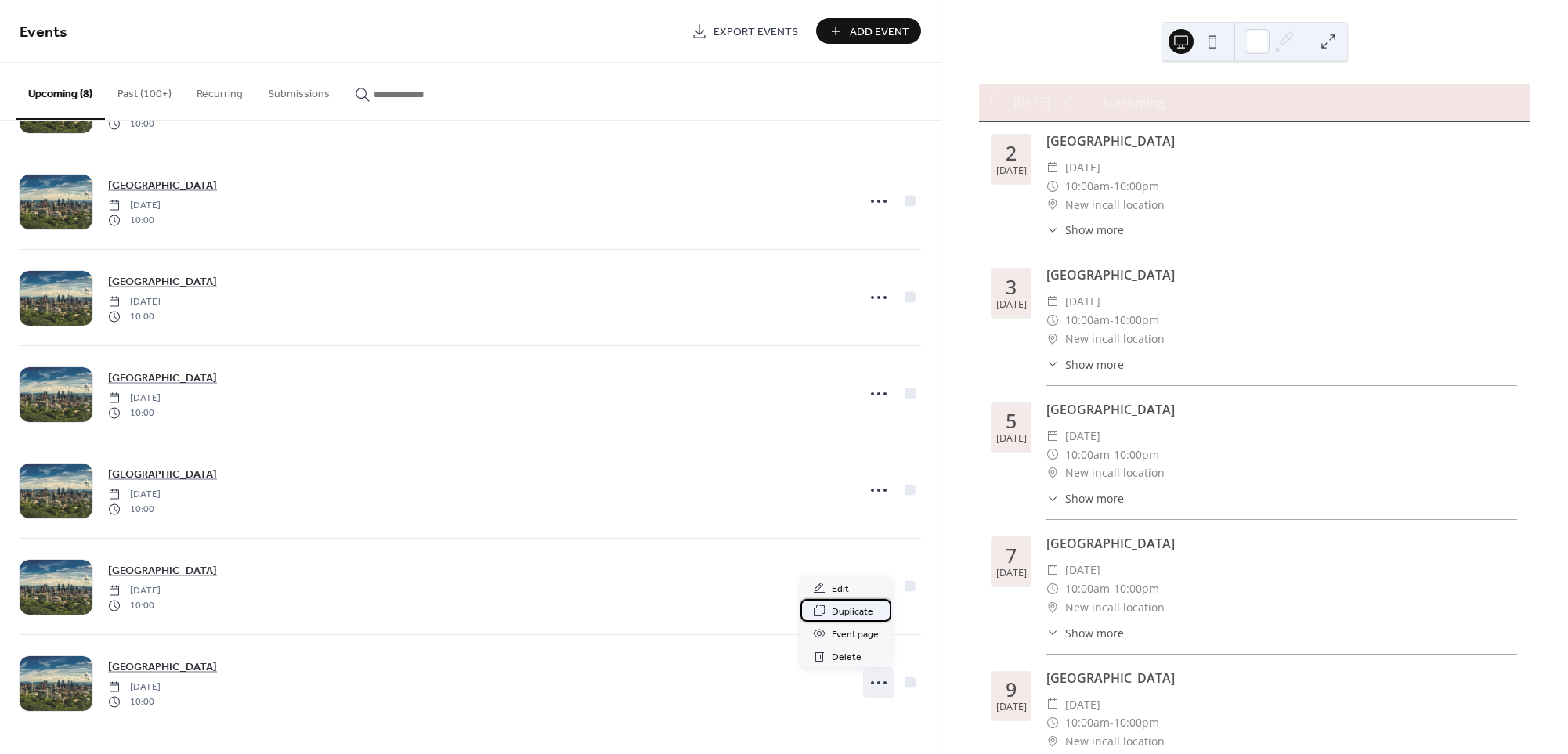 click on "Duplicate" at bounding box center [852, 611] 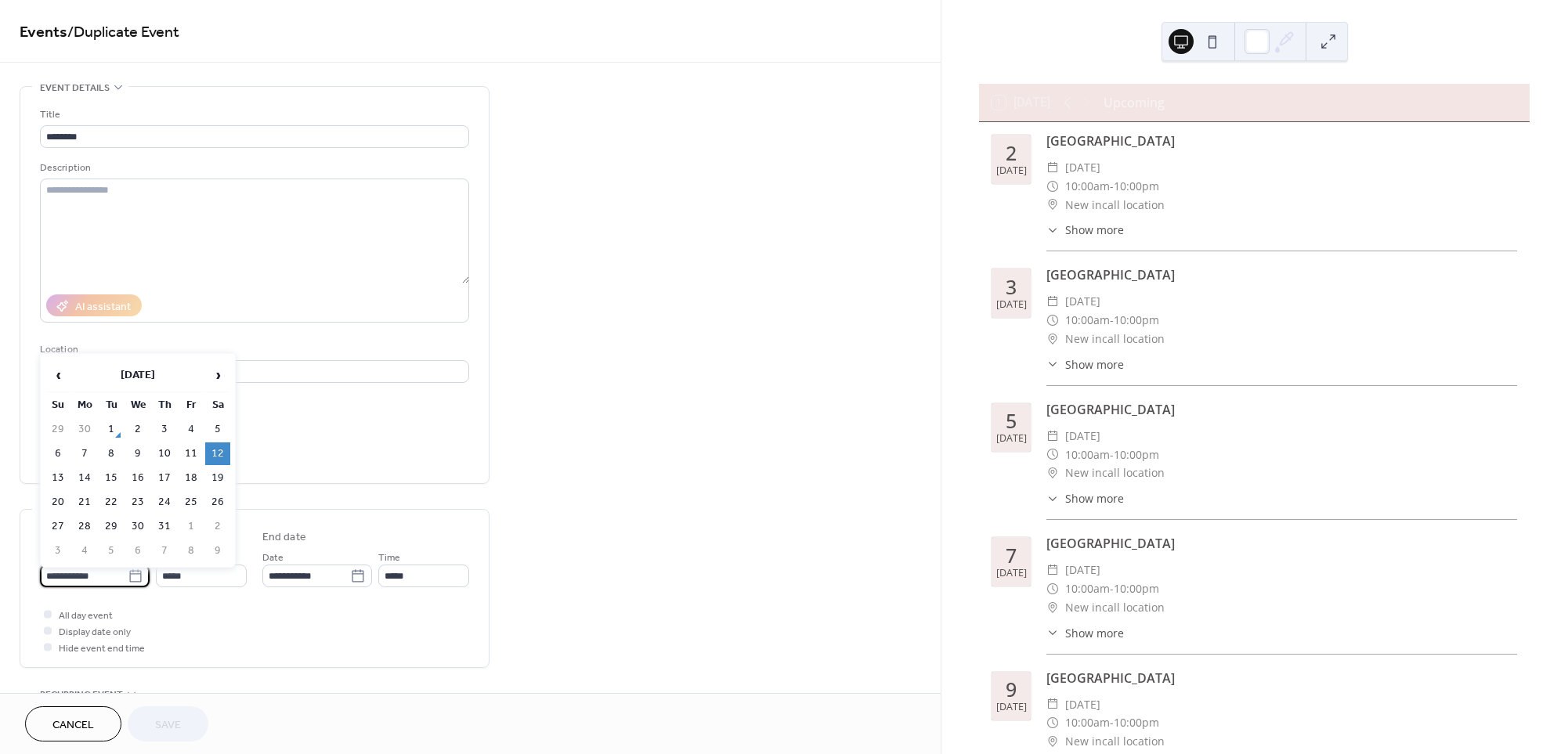 click on "**********" at bounding box center (84, 575) 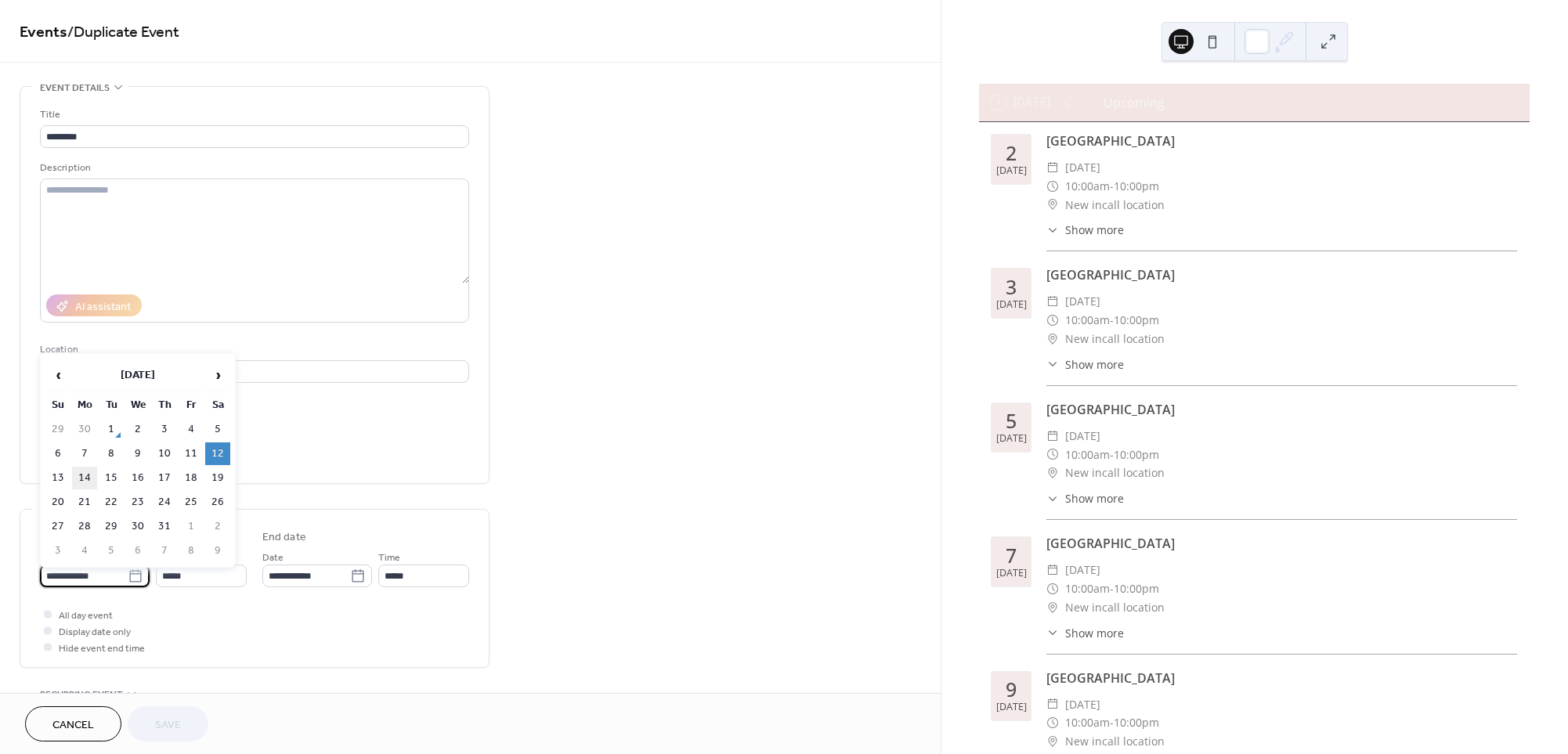 click on "14" at bounding box center (85, 478) 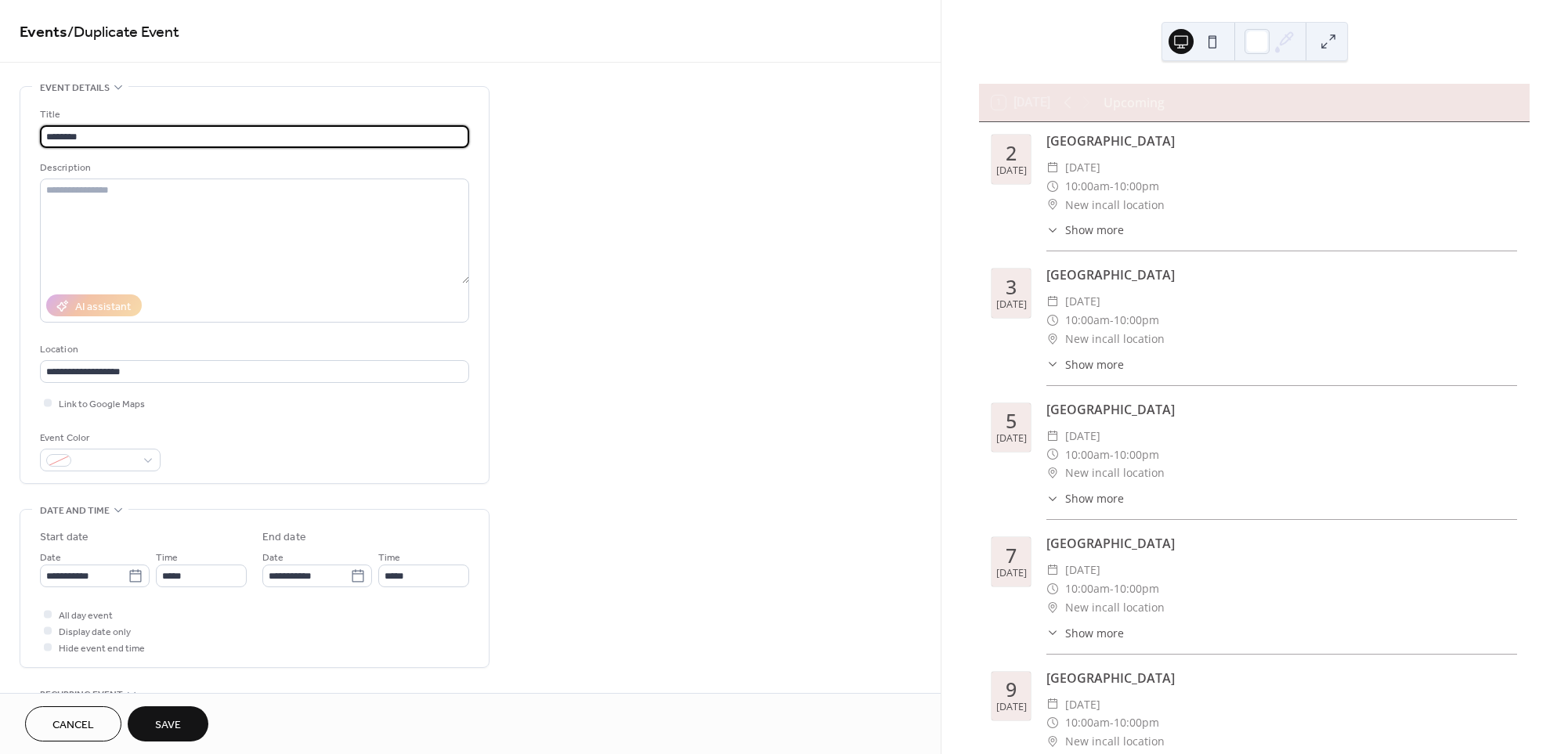 drag, startPoint x: 99, startPoint y: 137, endPoint x: 2, endPoint y: 136, distance: 97.005155 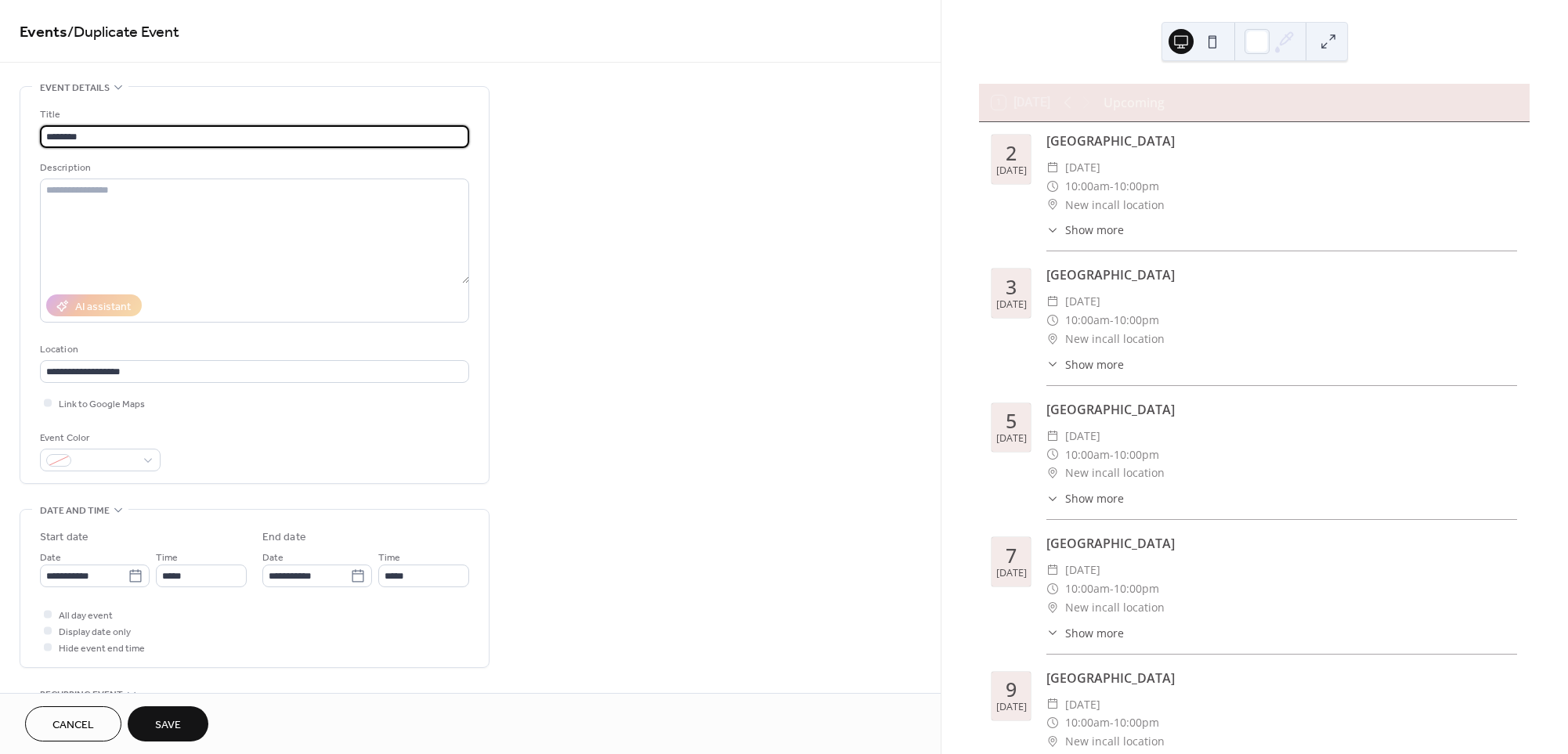 click on "**********" at bounding box center (470, 563) 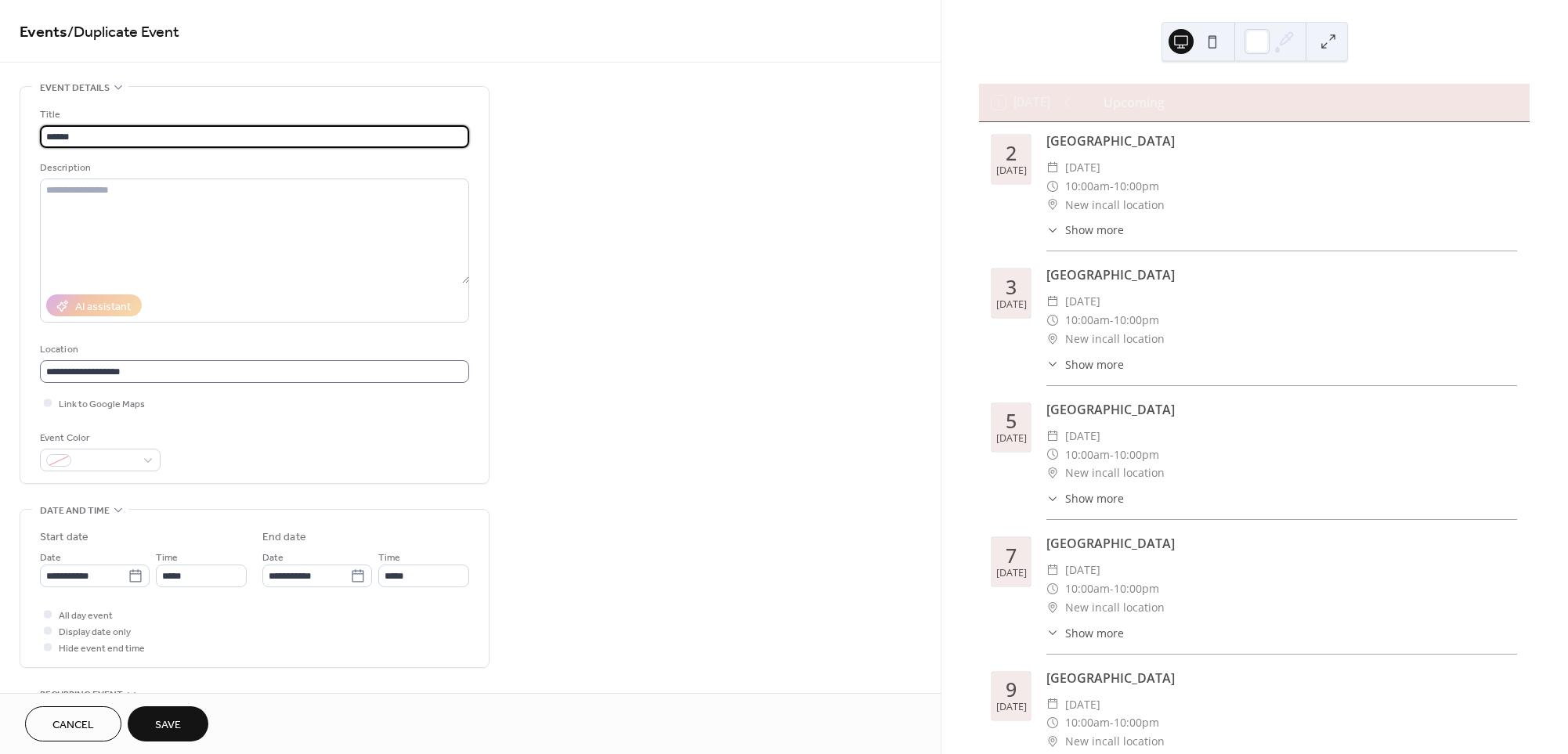 type on "******" 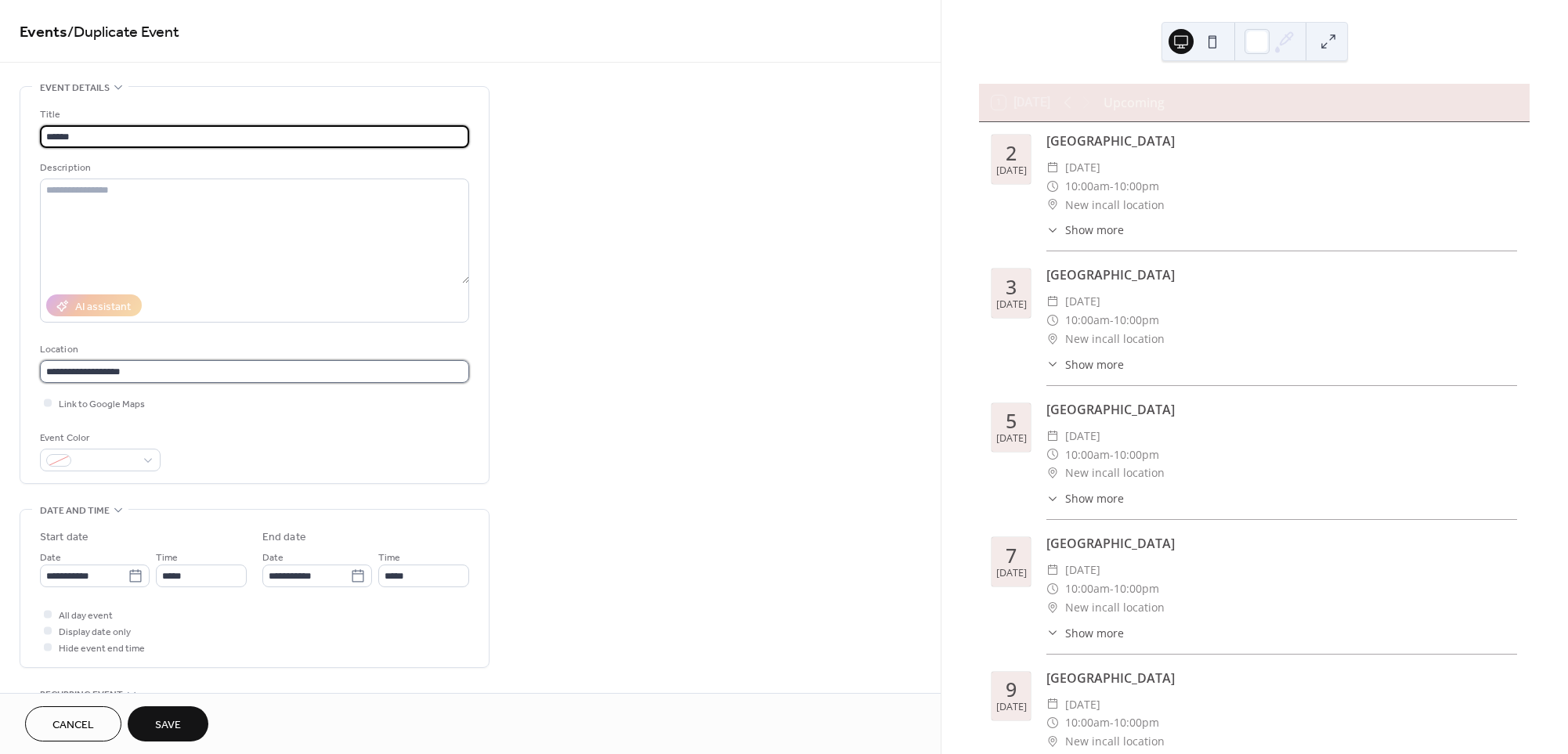 click on "**********" at bounding box center [255, 371] 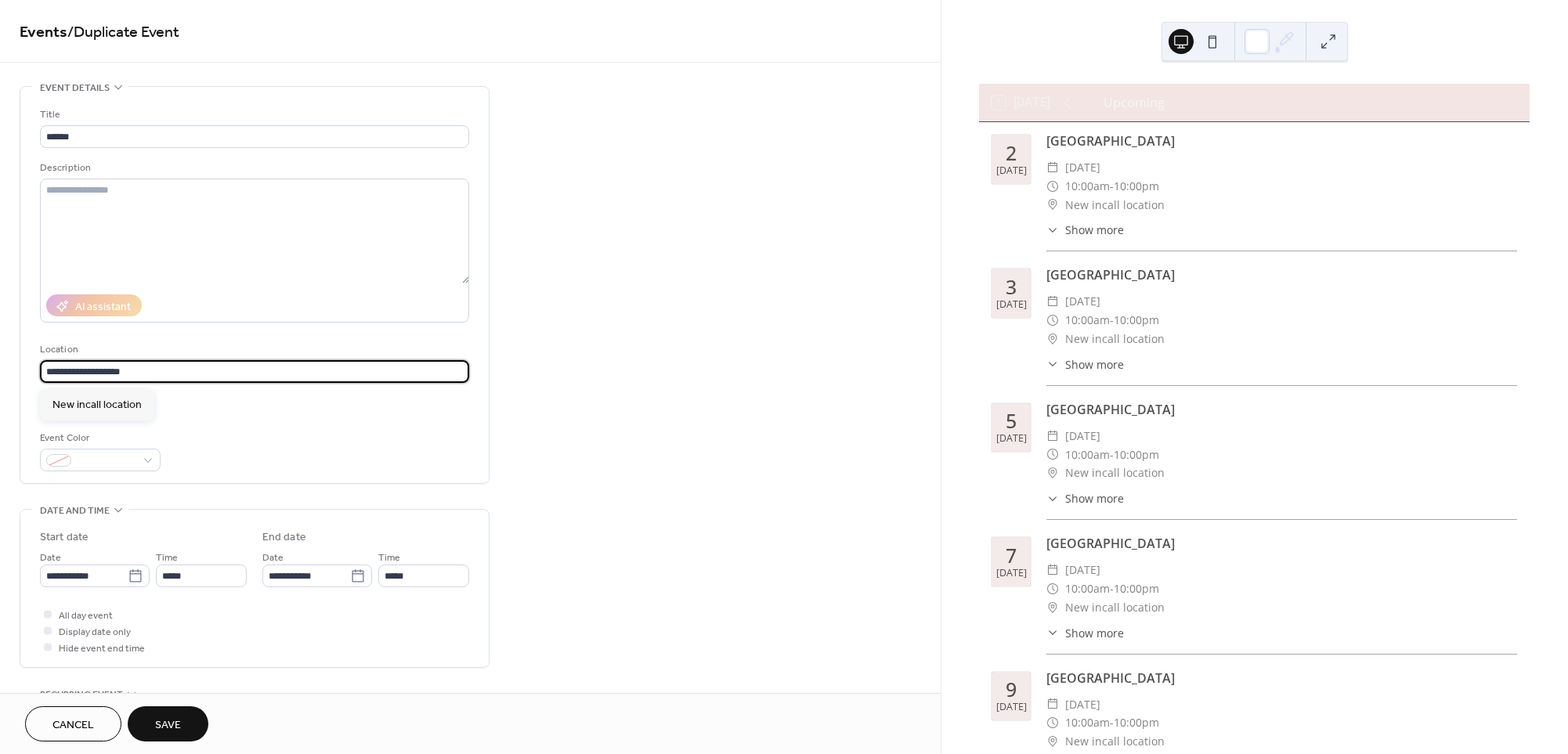 drag, startPoint x: 58, startPoint y: 374, endPoint x: -9, endPoint y: 375, distance: 67.00746 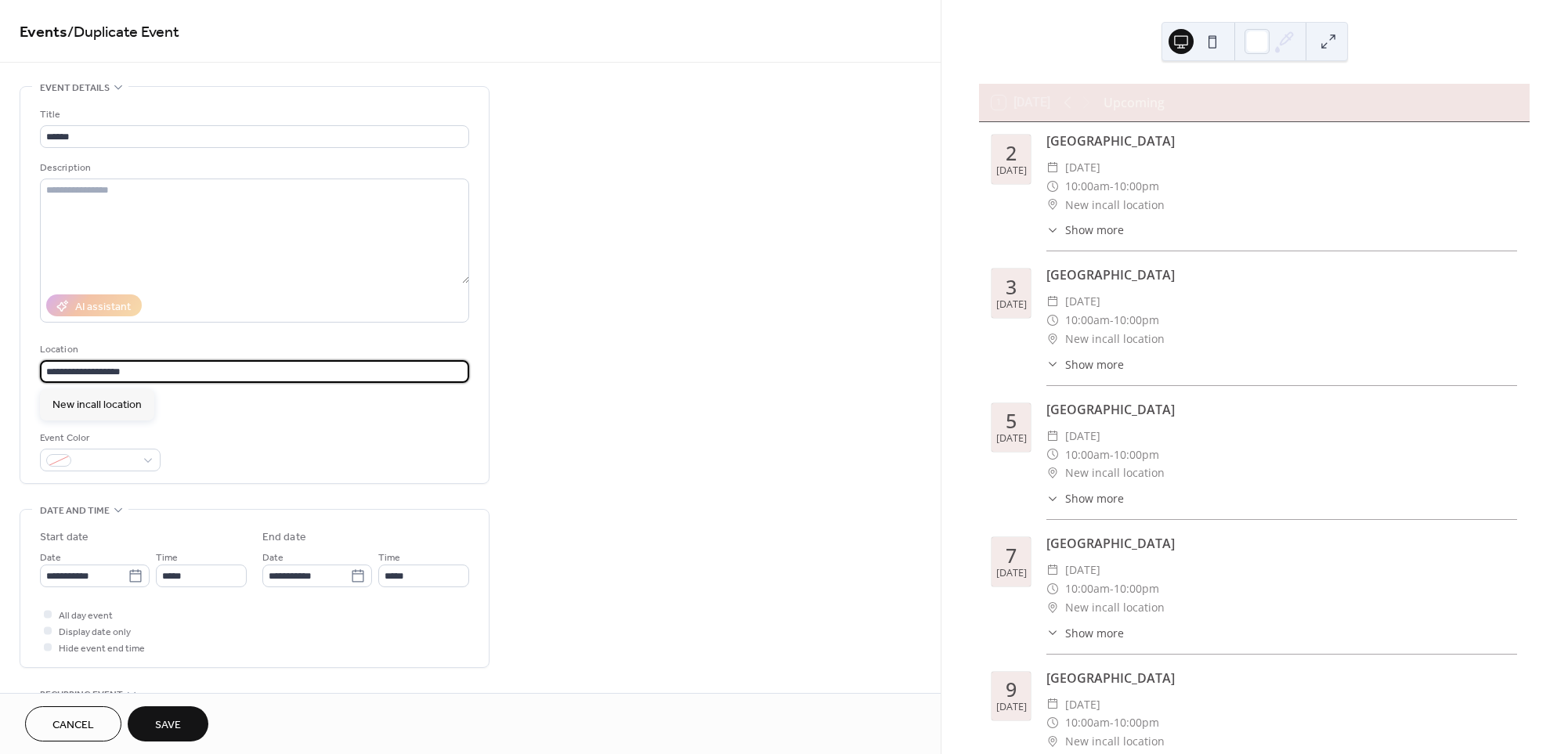 click on "**********" at bounding box center [784, 377] 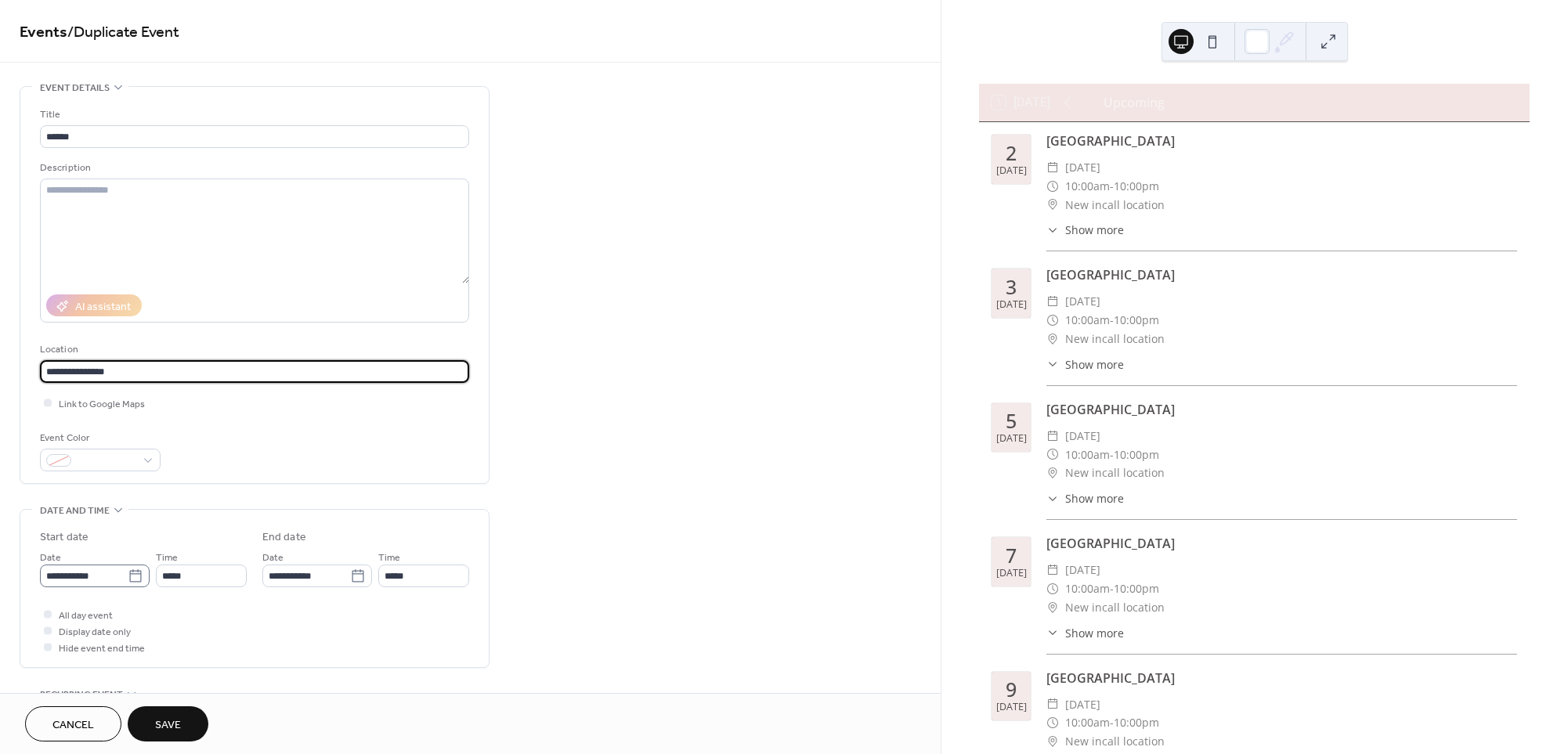 scroll, scrollTop: 178, scrollLeft: 0, axis: vertical 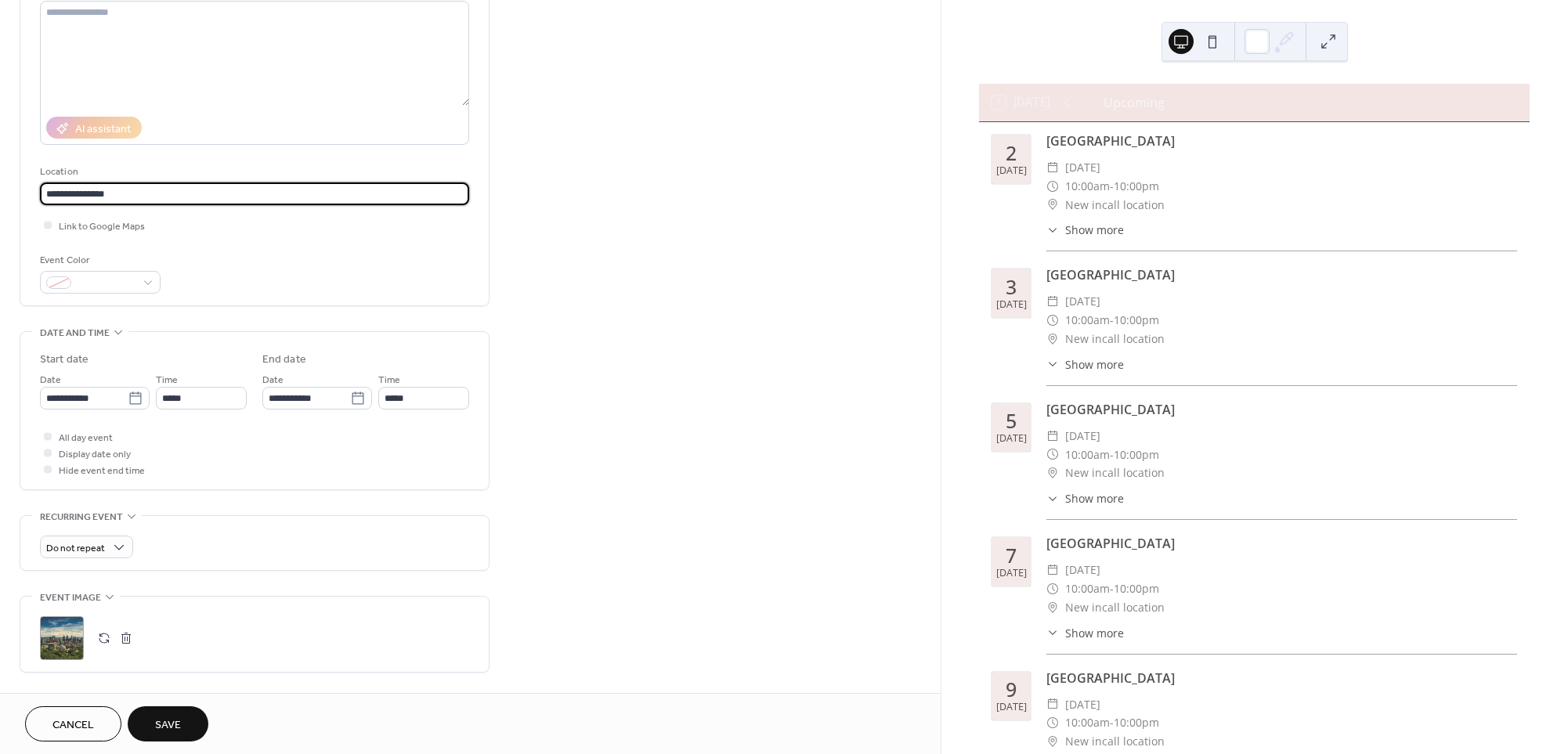 type on "**********" 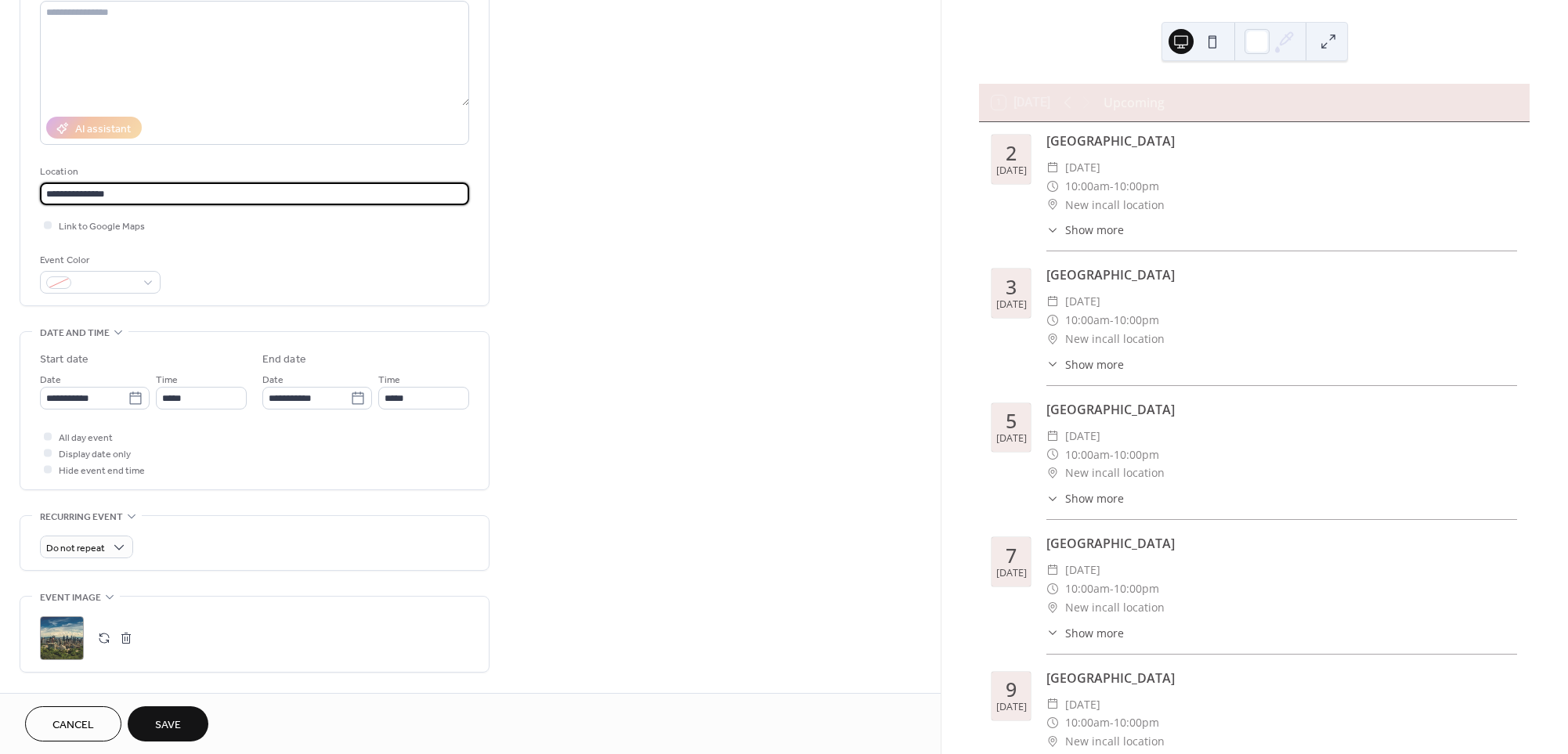 click on ";" at bounding box center (62, 638) 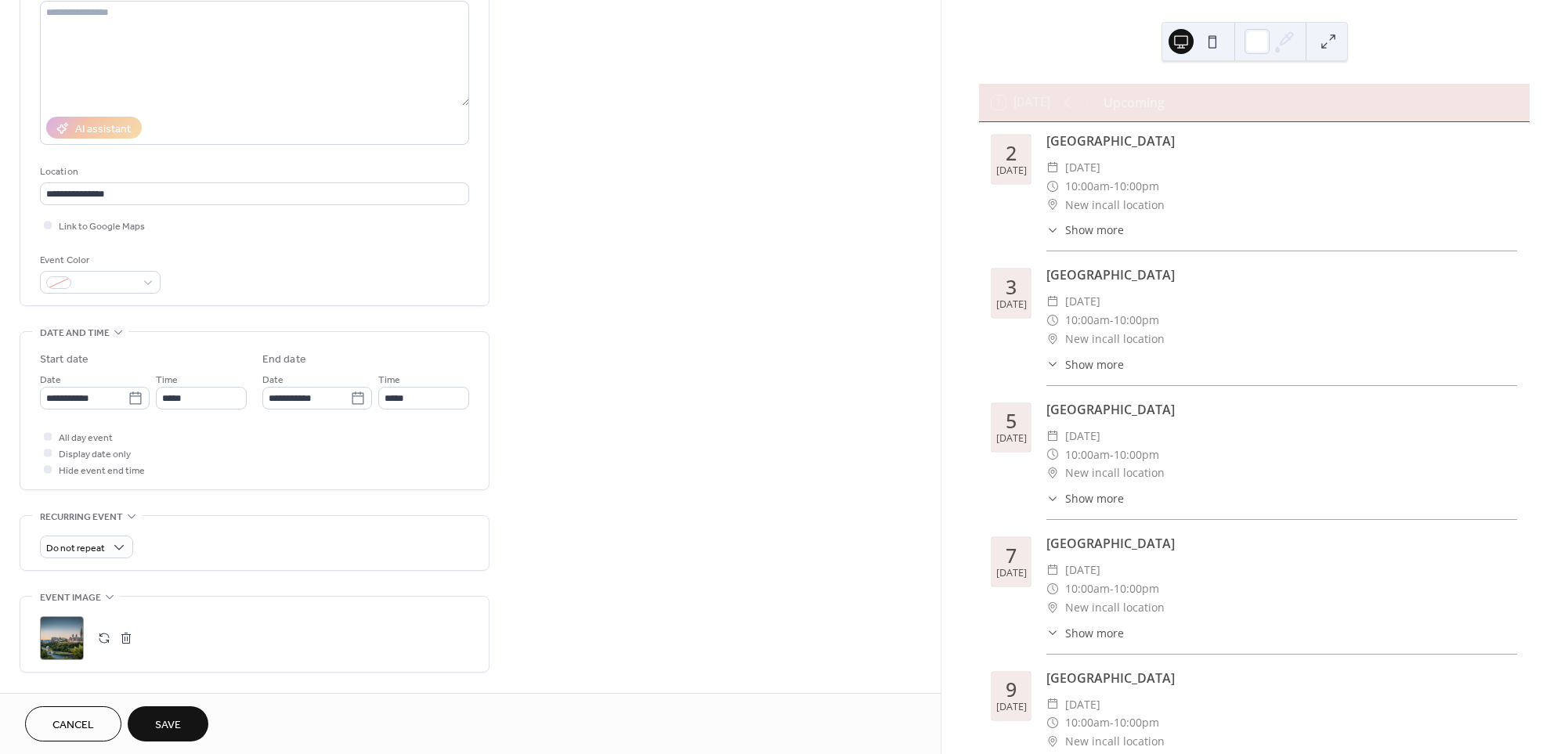 click on "Save" at bounding box center (168, 725) 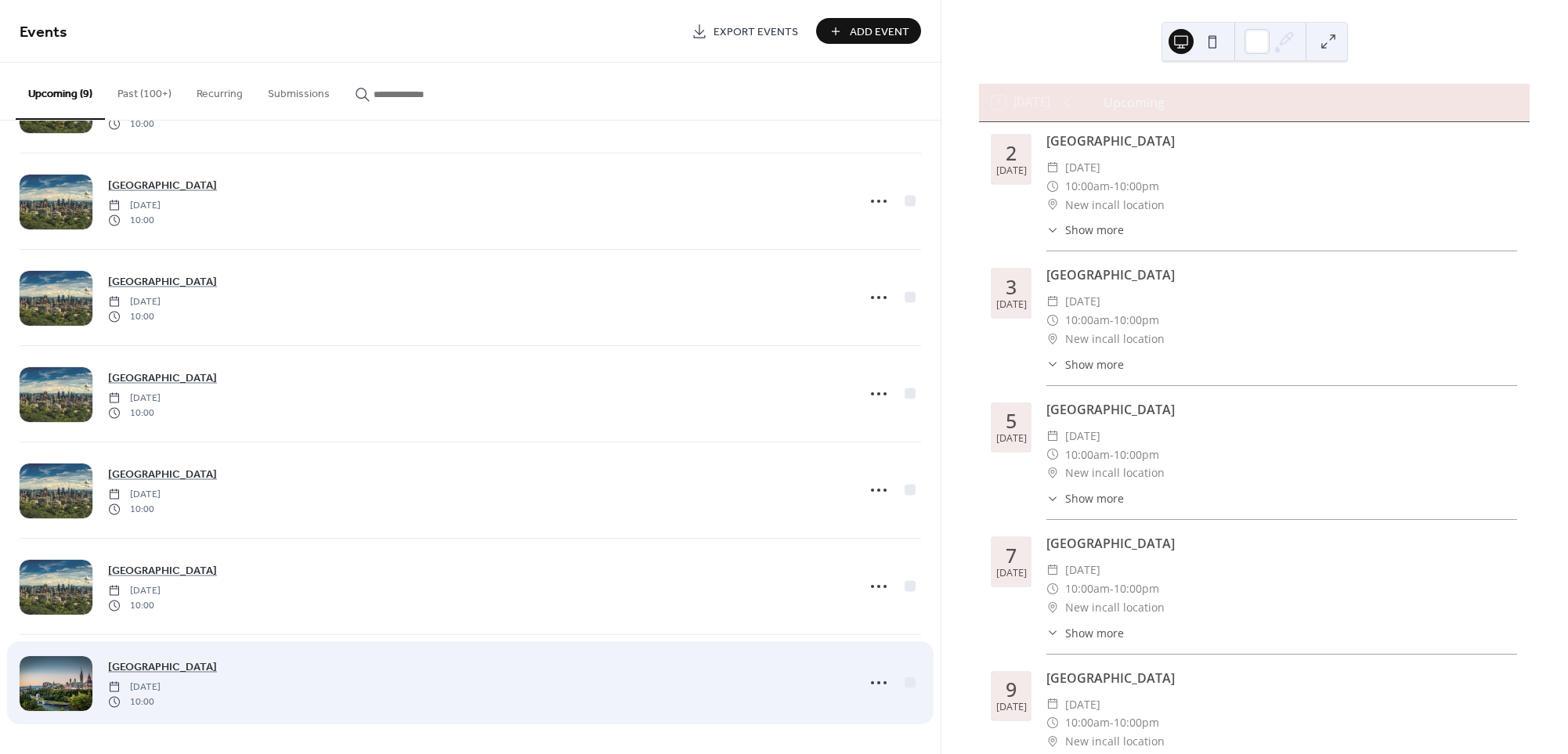 scroll, scrollTop: 280, scrollLeft: 0, axis: vertical 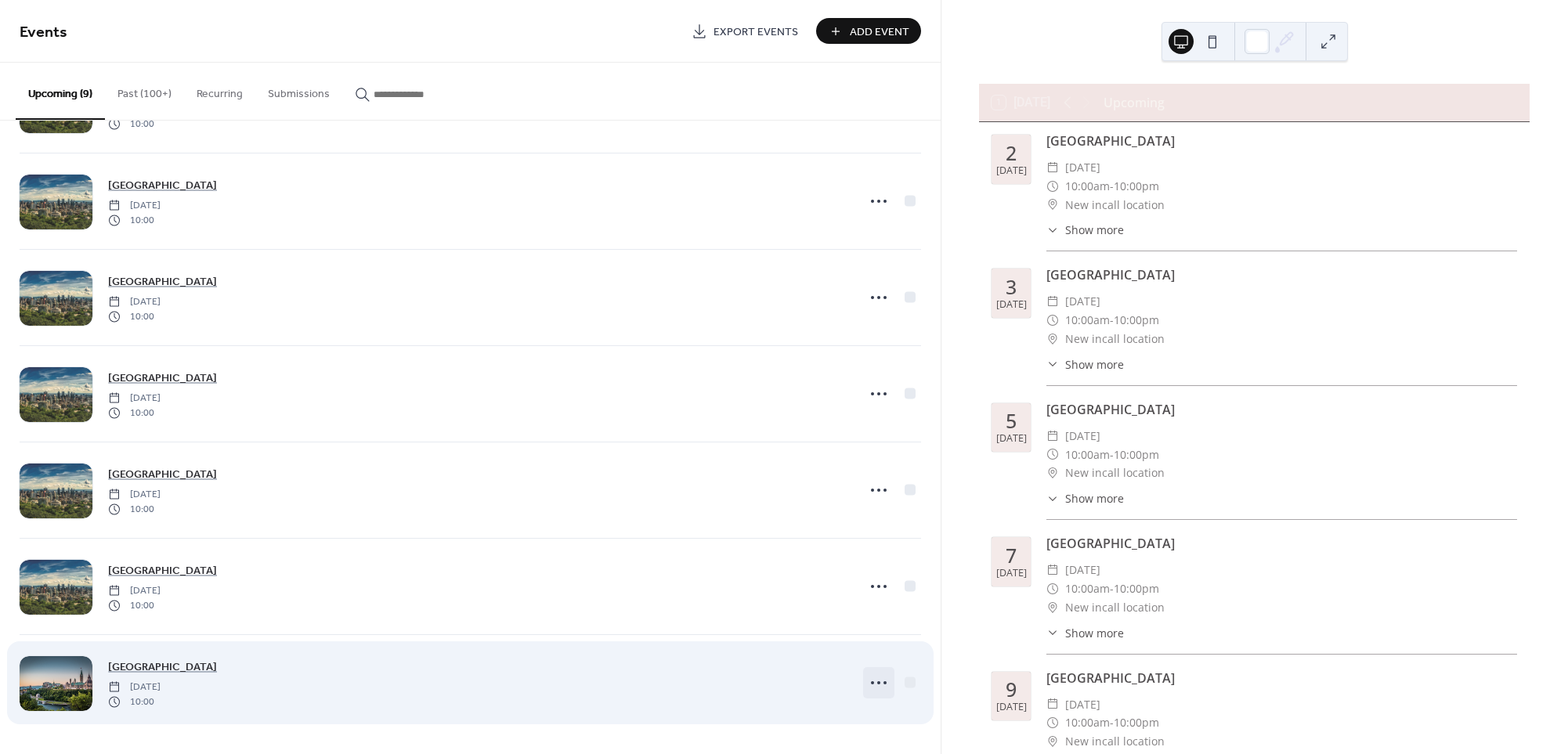 click 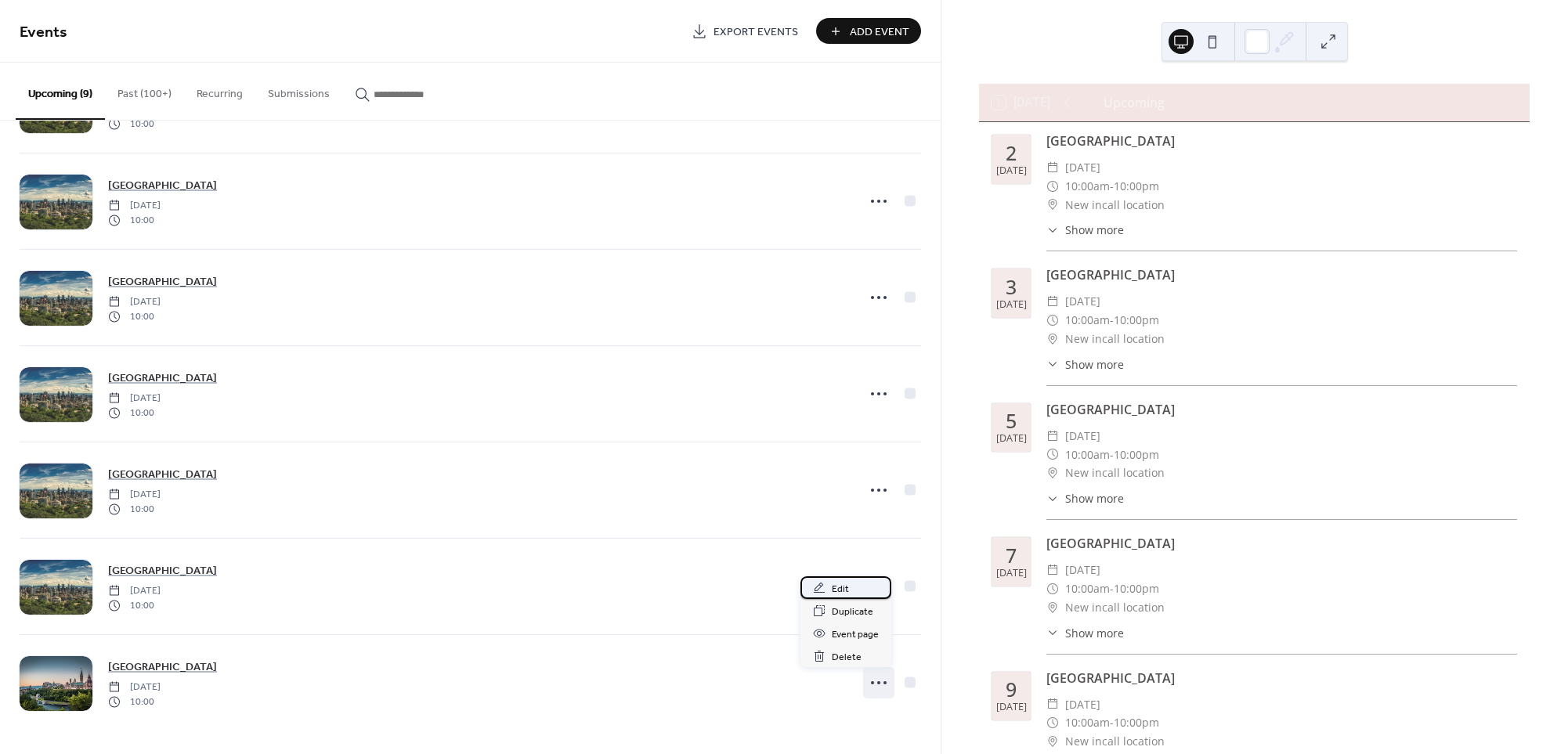 click on "Edit" at bounding box center (840, 589) 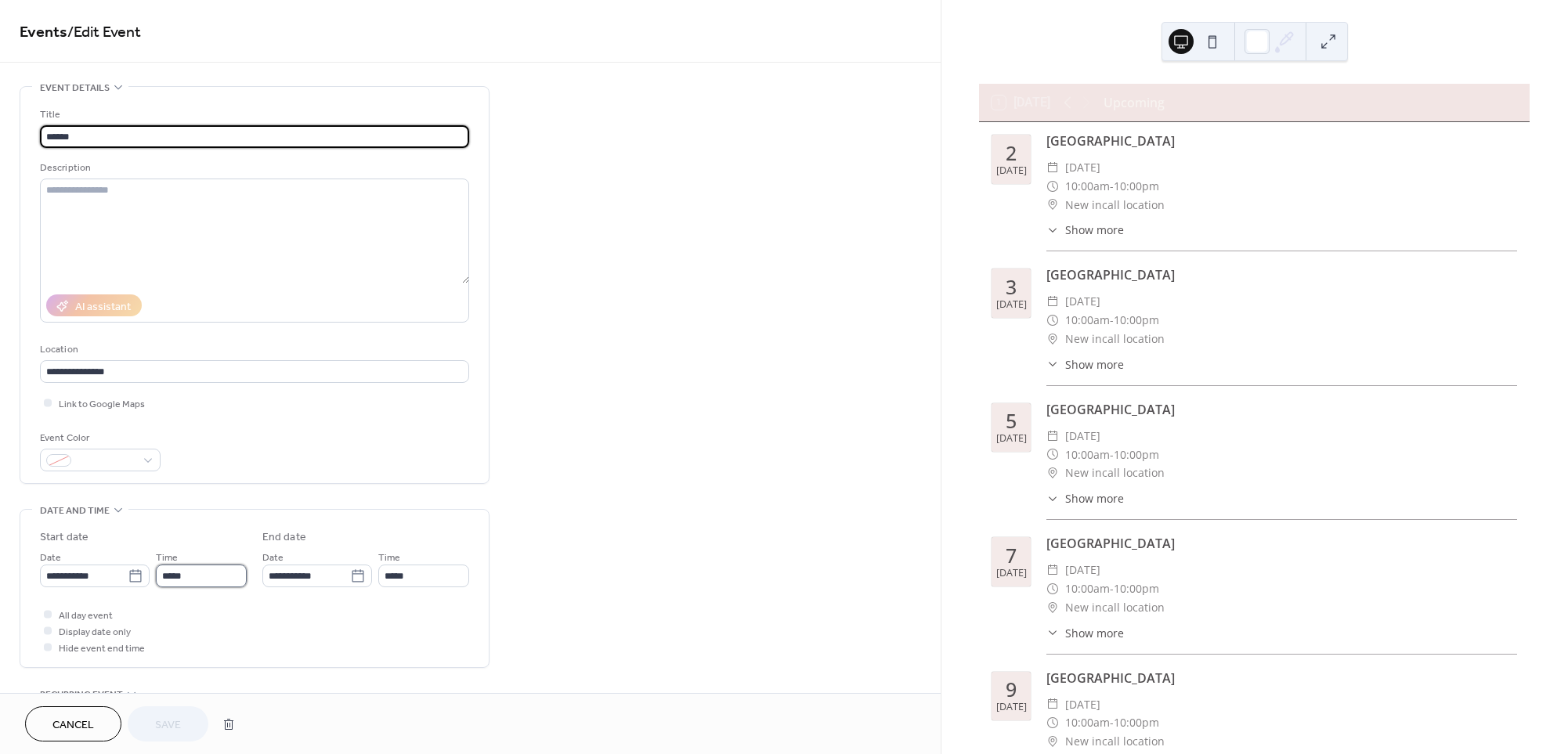 click on "*****" at bounding box center (201, 575) 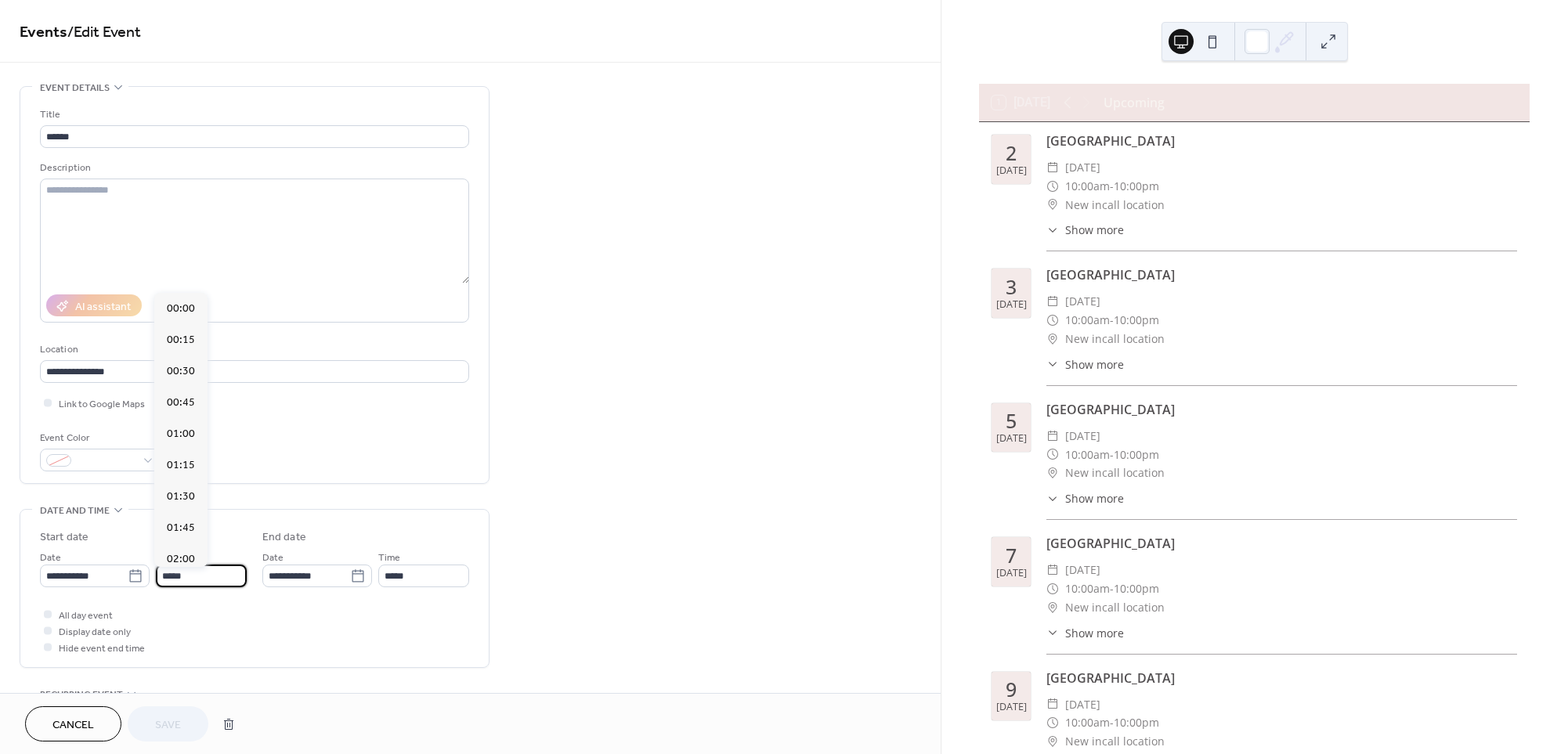 scroll, scrollTop: 1, scrollLeft: 0, axis: vertical 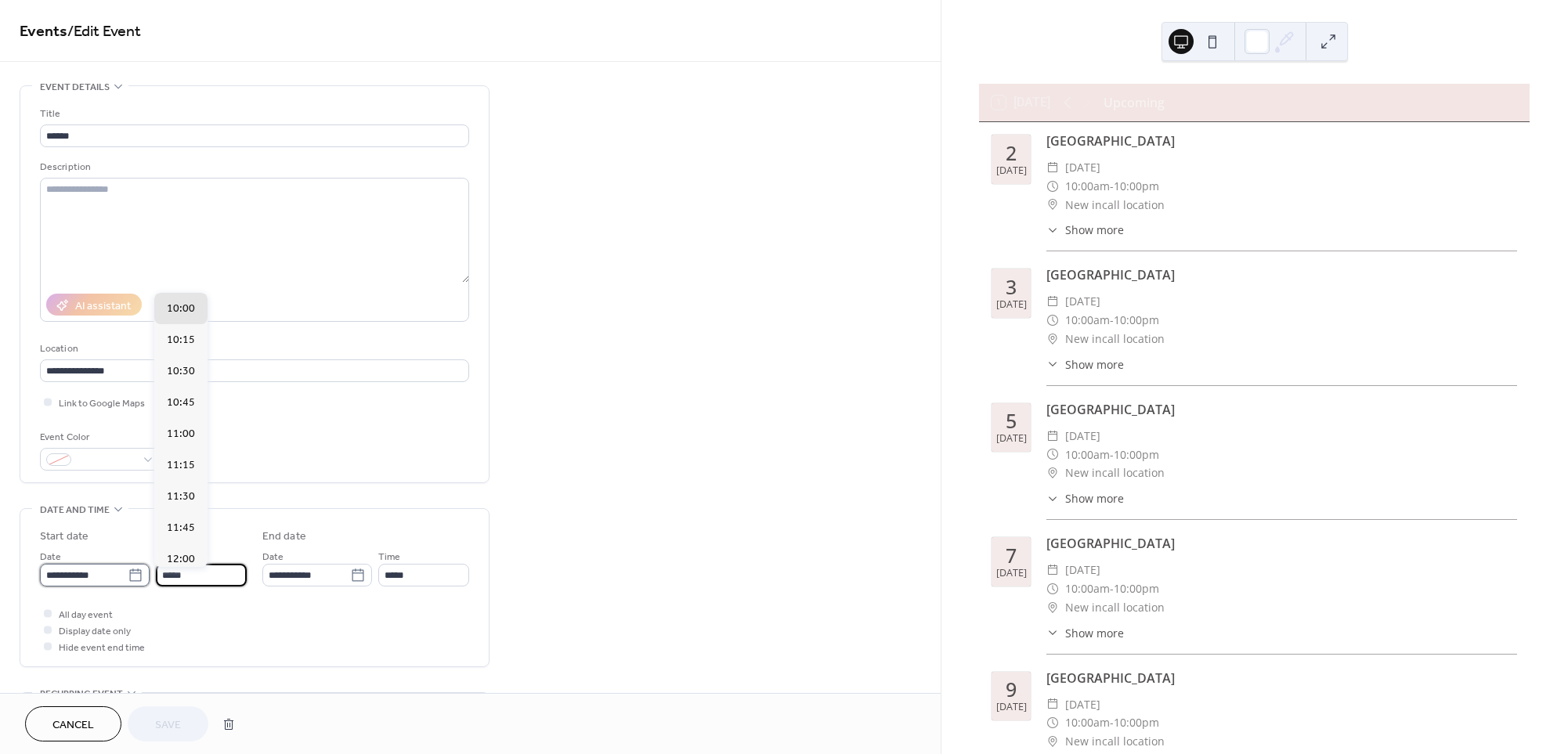 click on "**********" at bounding box center (84, 575) 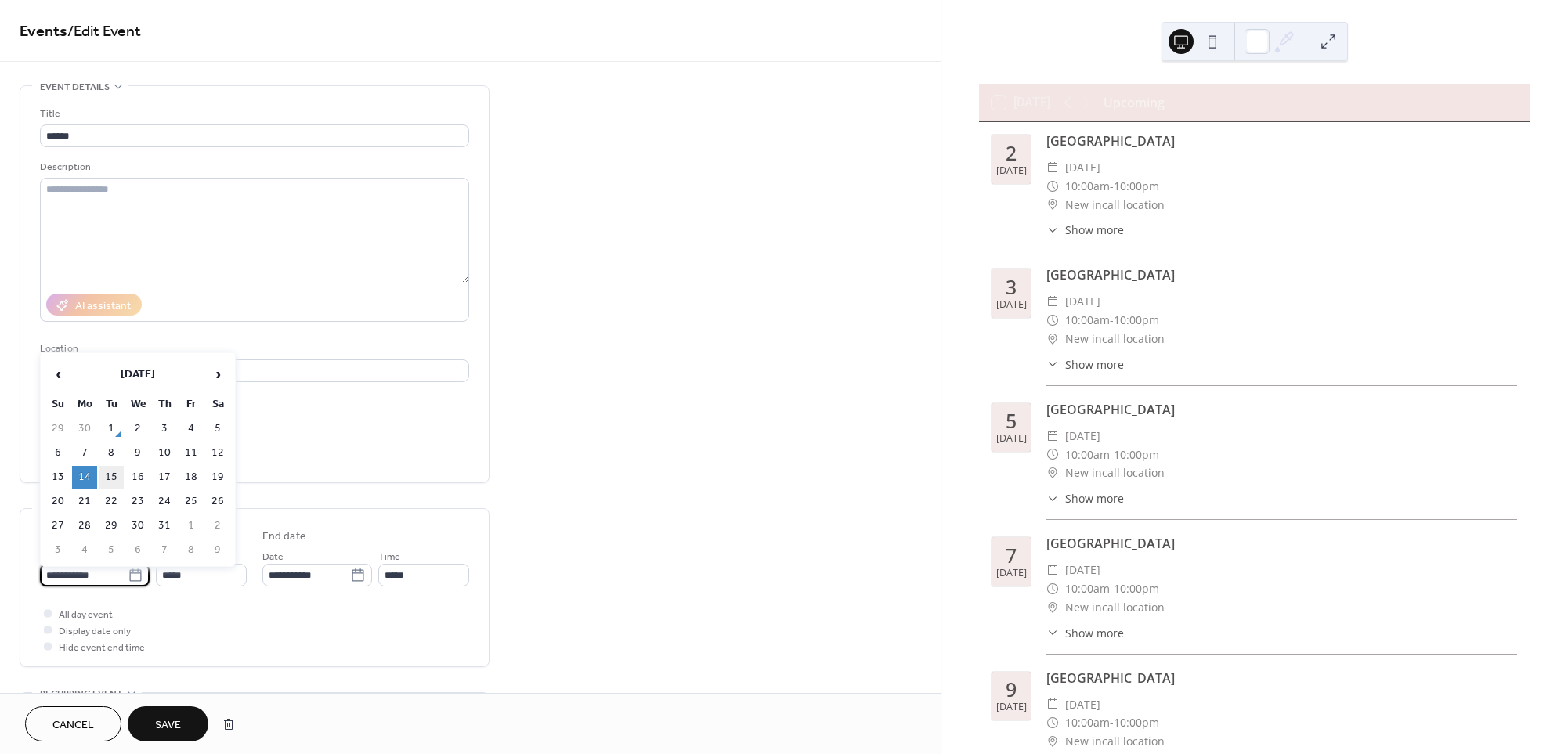 click on "15" at bounding box center (111, 477) 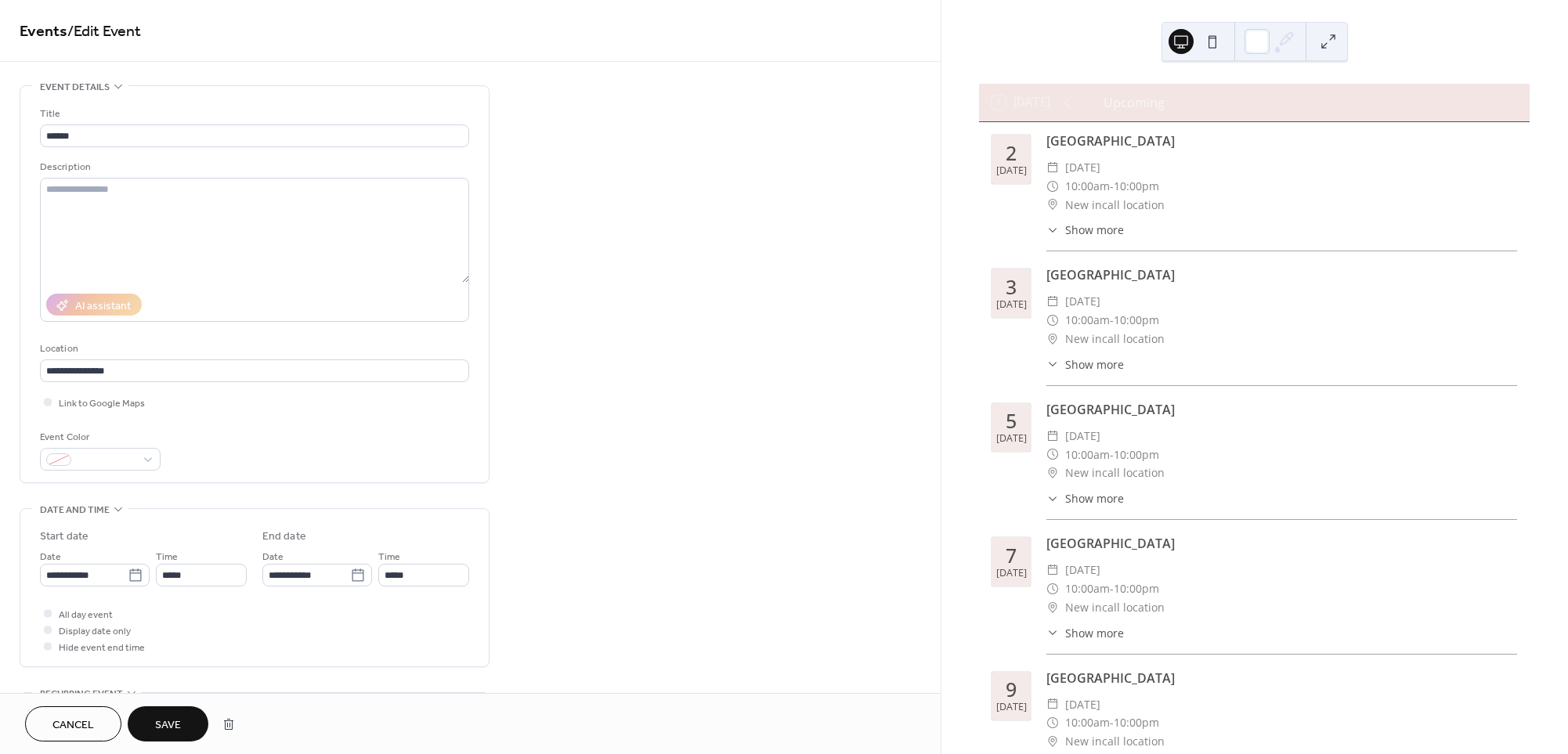 click on "Save" at bounding box center [168, 725] 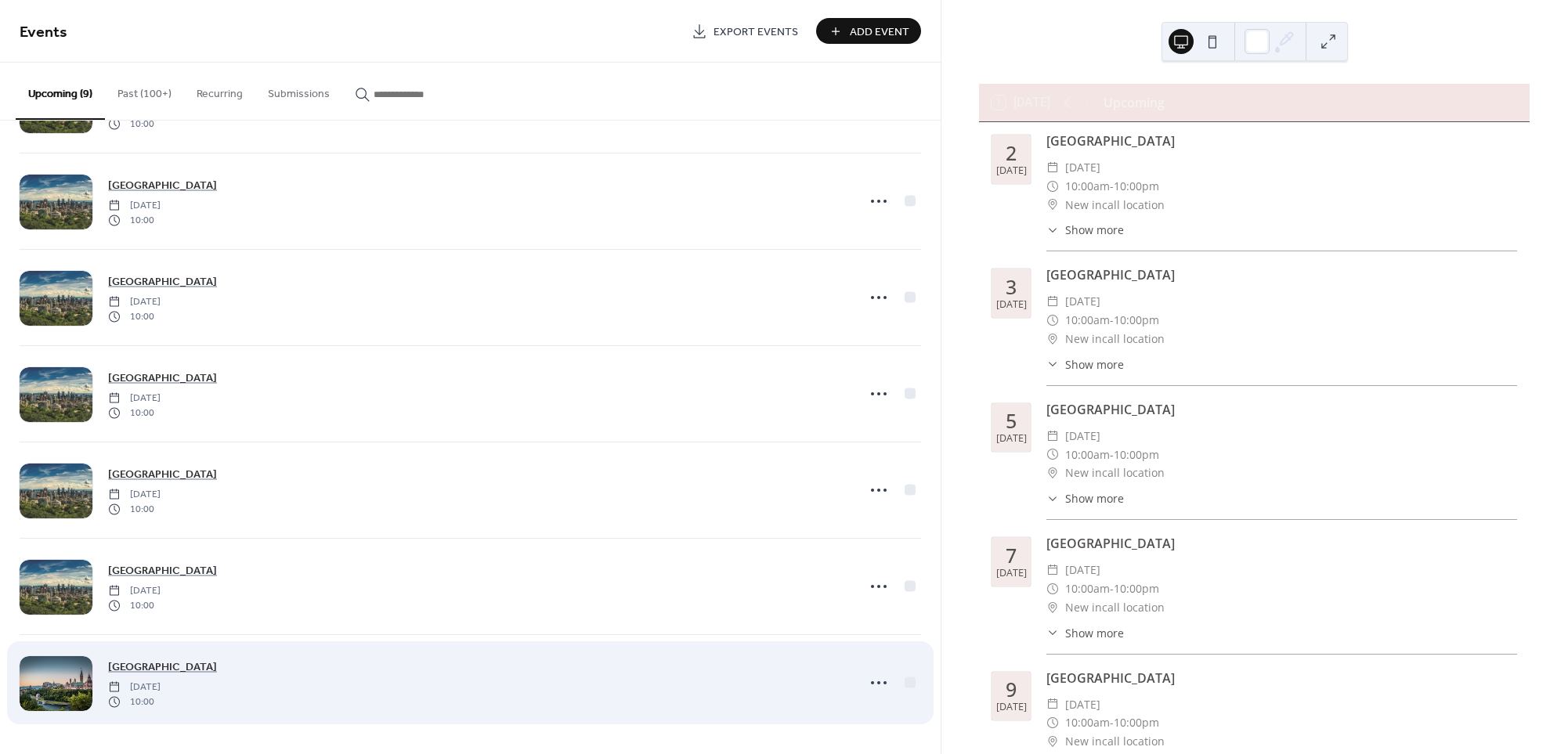 scroll, scrollTop: 280, scrollLeft: 0, axis: vertical 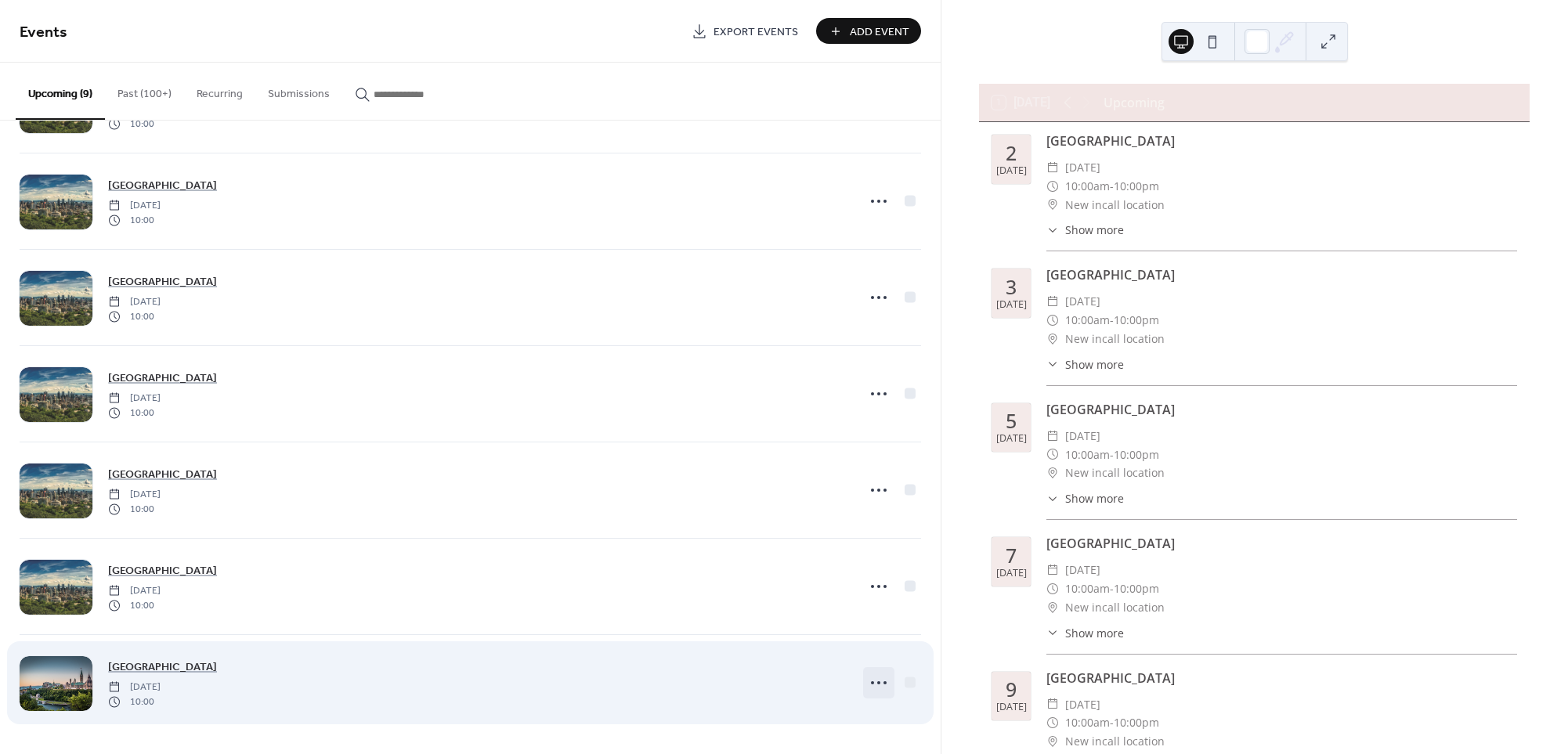 click 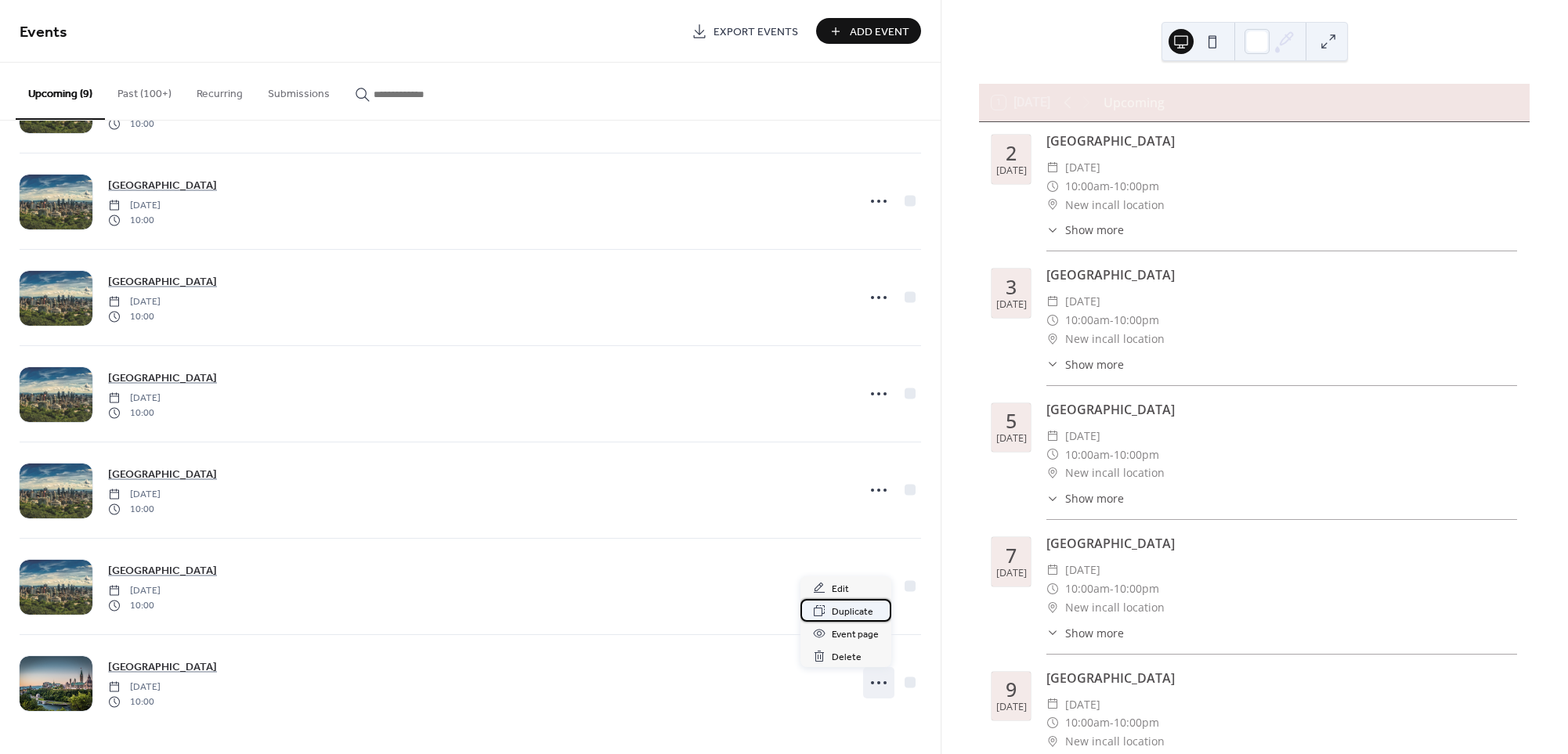 click on "Duplicate" at bounding box center [852, 611] 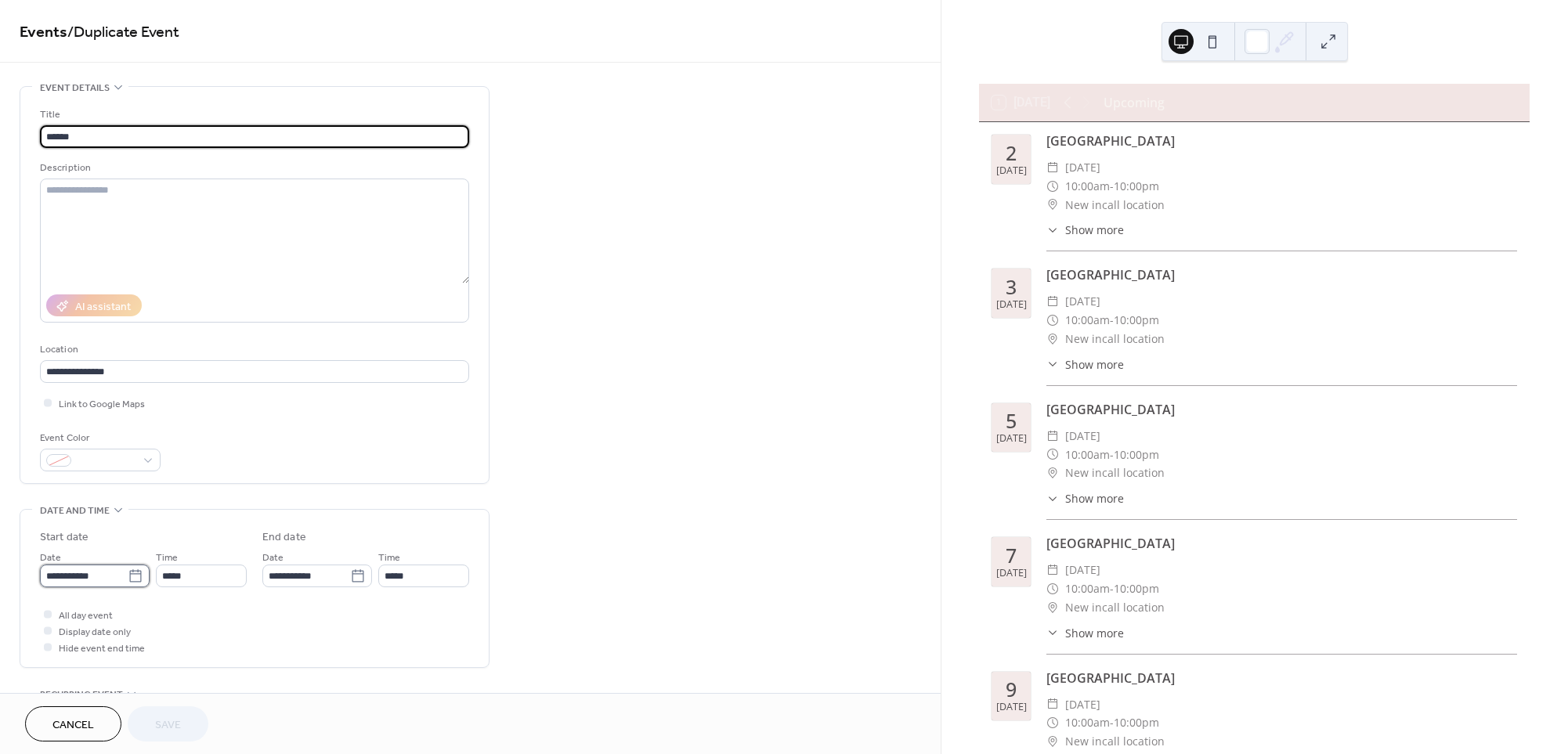 click on "**********" at bounding box center [84, 575] 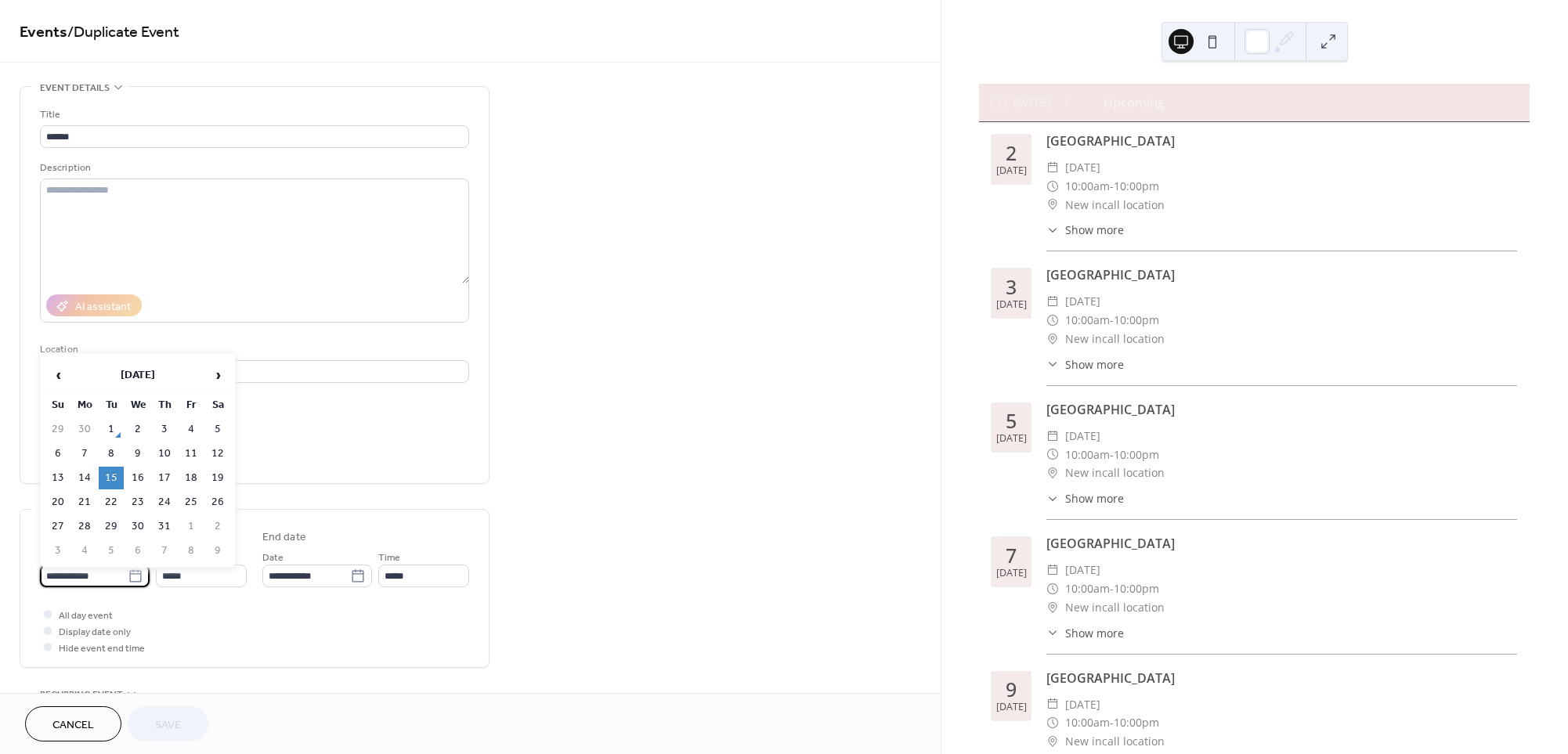 drag, startPoint x: 83, startPoint y: 476, endPoint x: 132, endPoint y: 522, distance: 67.20863 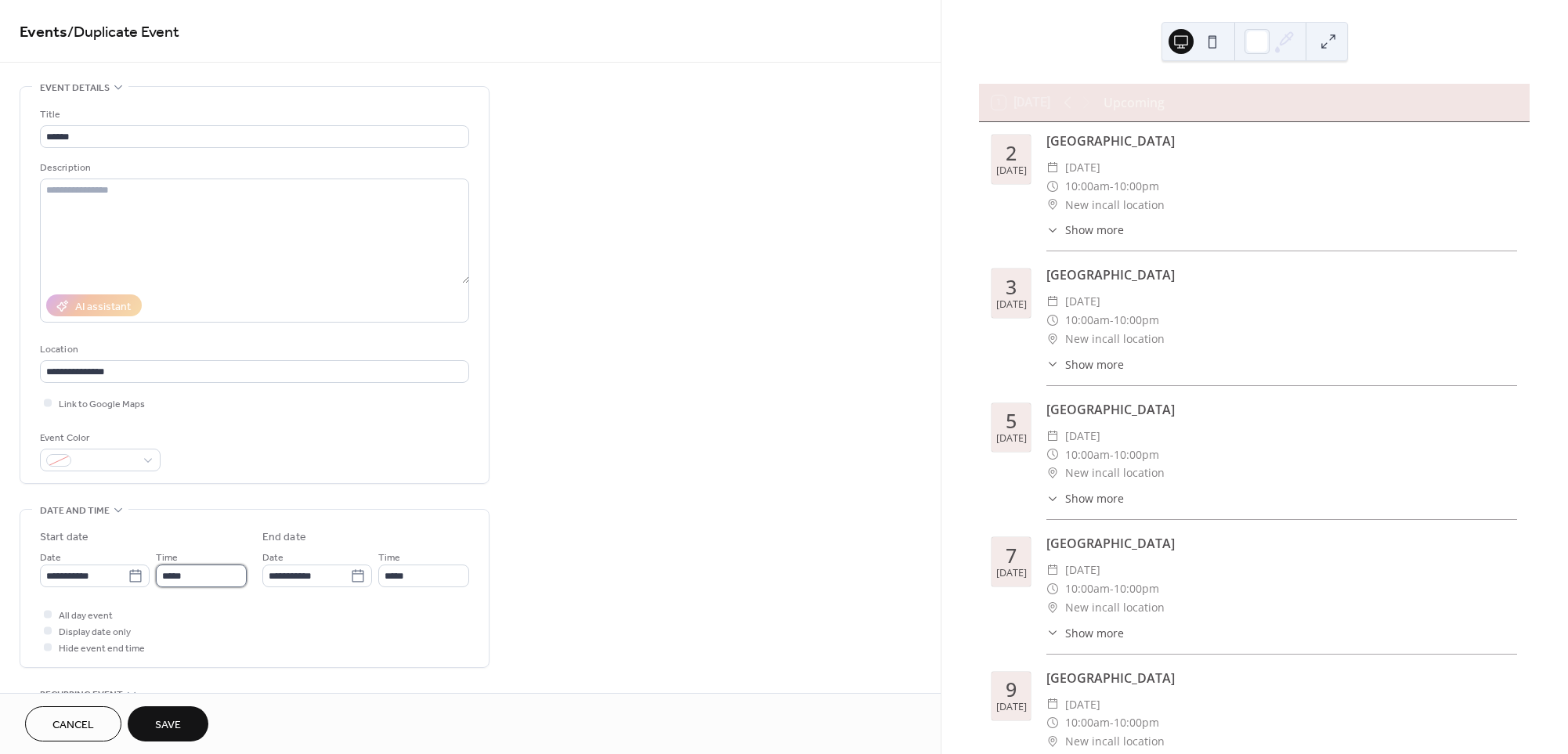 click on "*****" at bounding box center (201, 575) 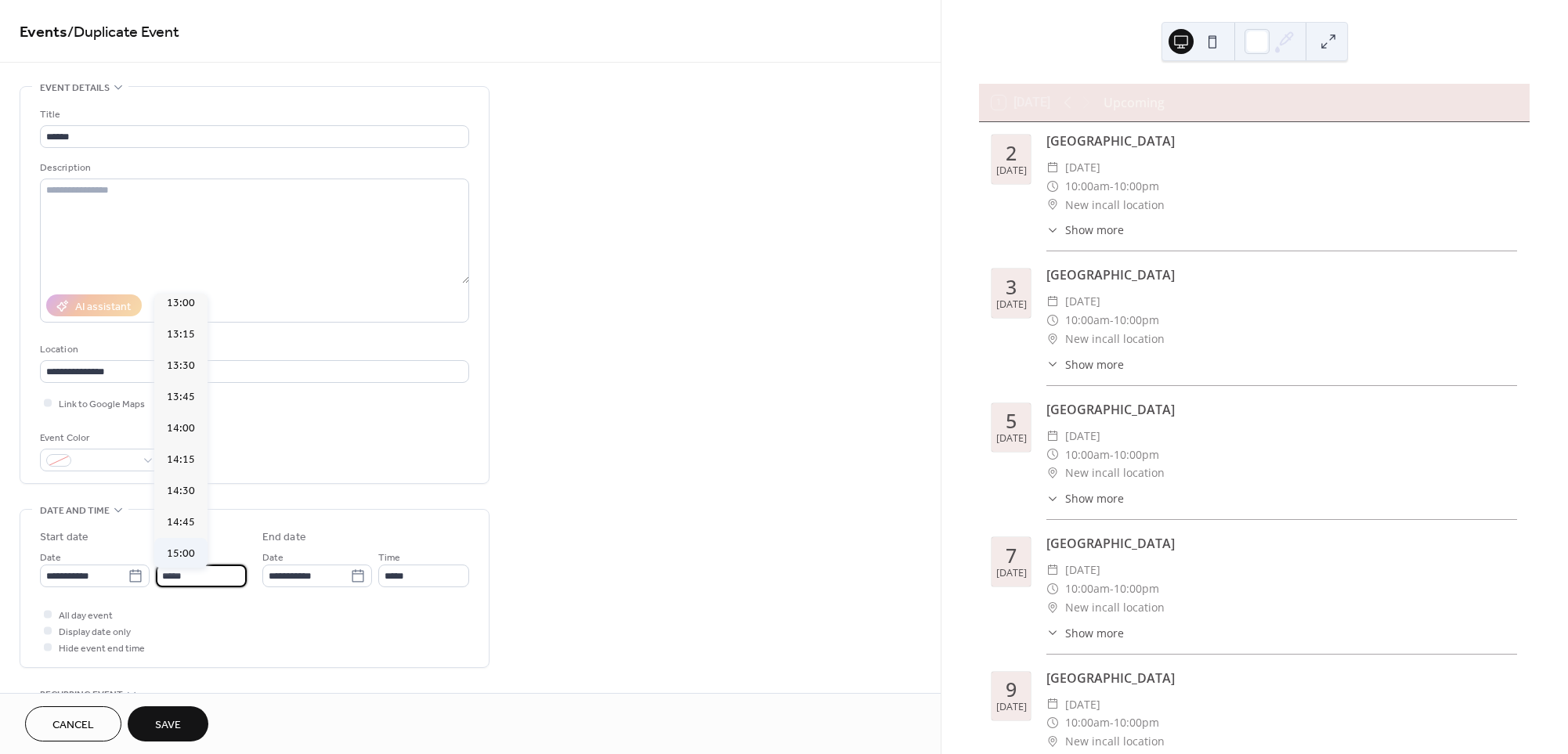 scroll, scrollTop: 1676, scrollLeft: 0, axis: vertical 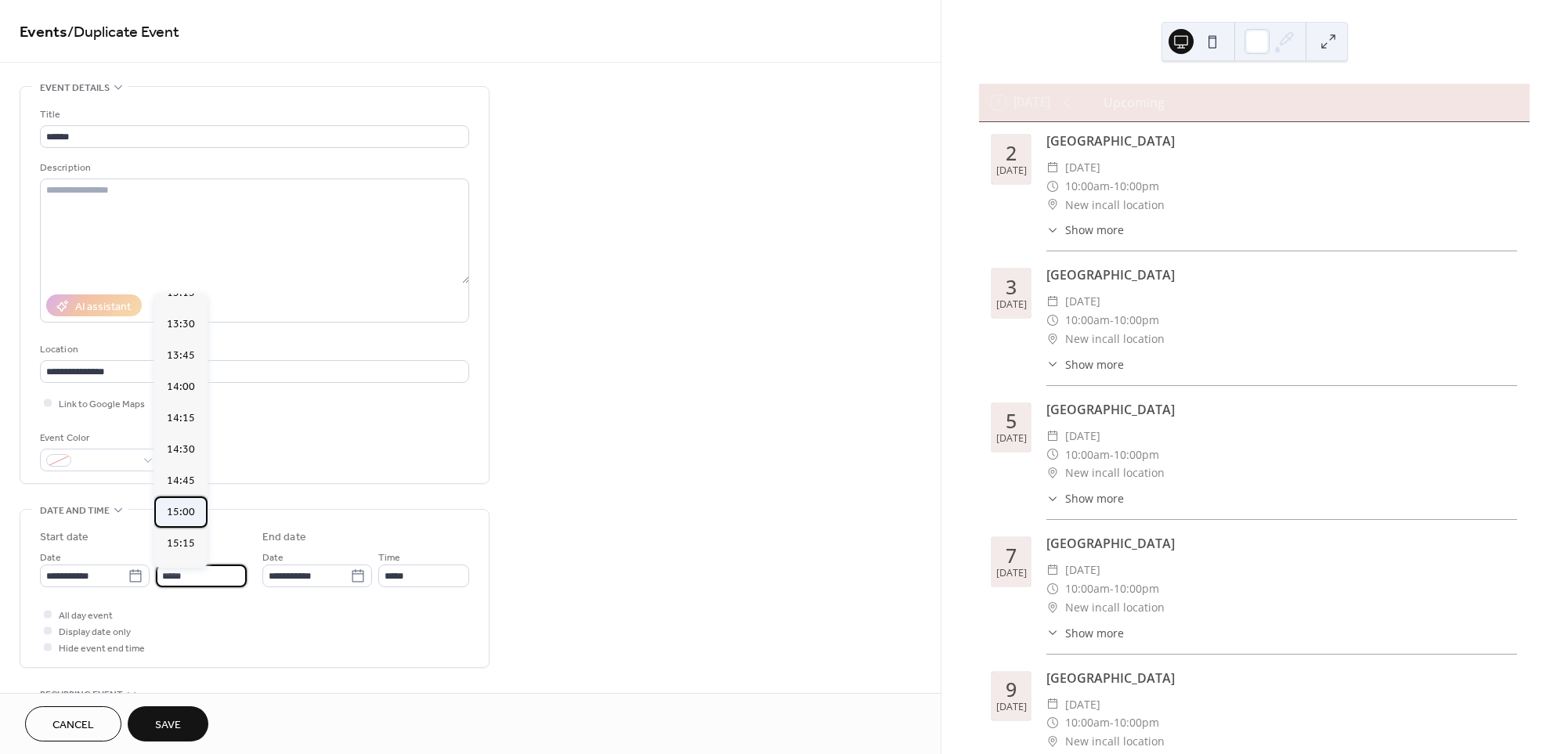 click on "15:00" at bounding box center [181, 512] 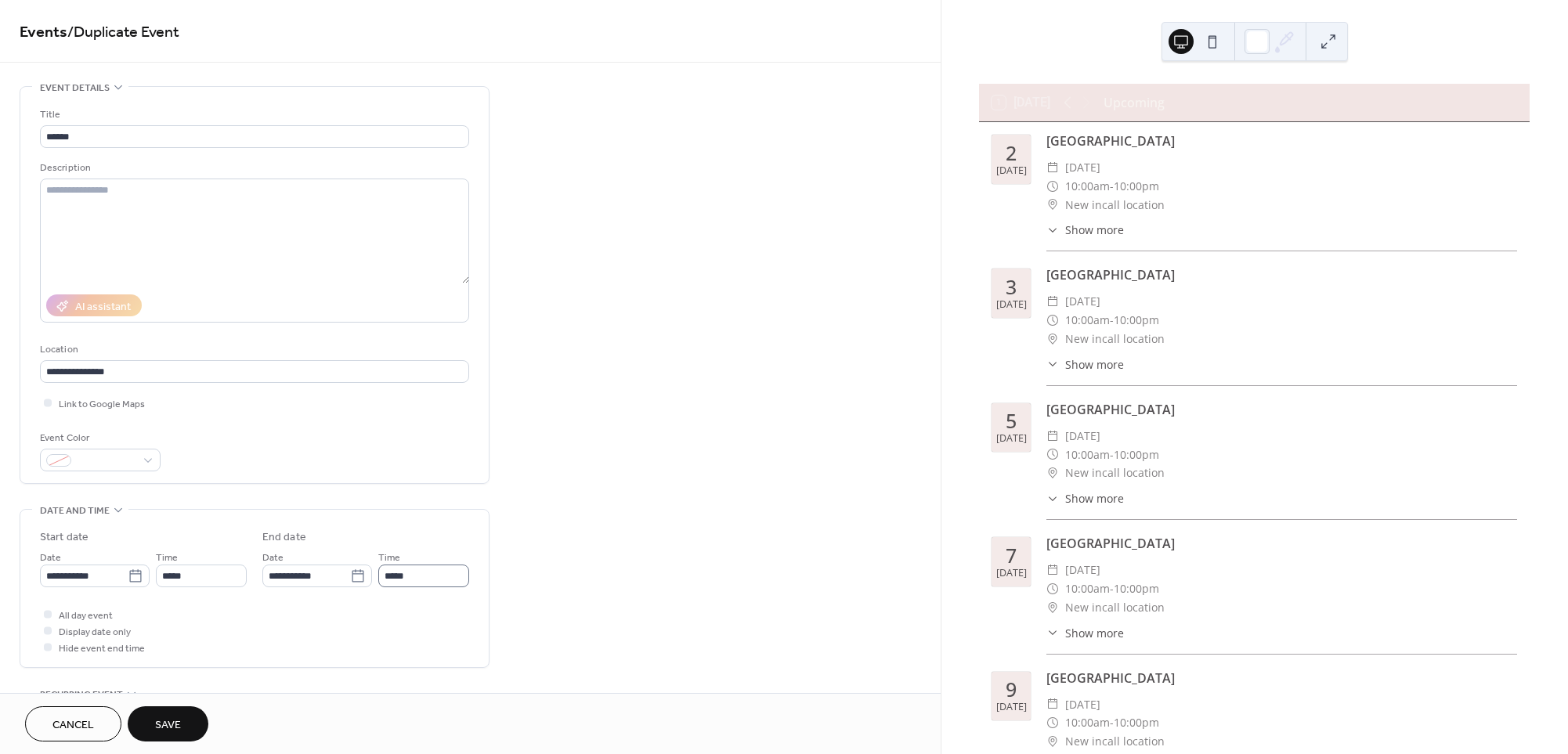 type on "*****" 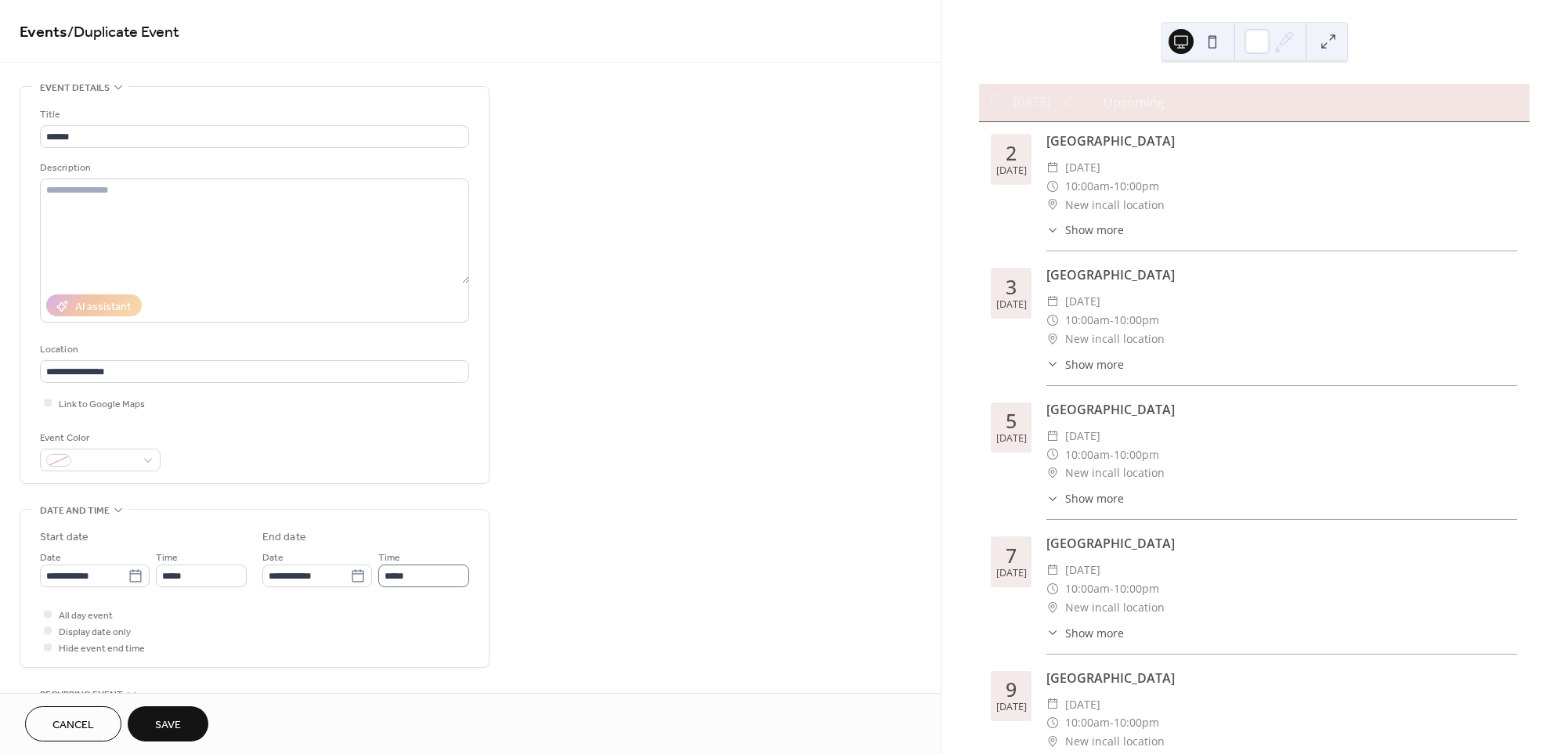 type on "**********" 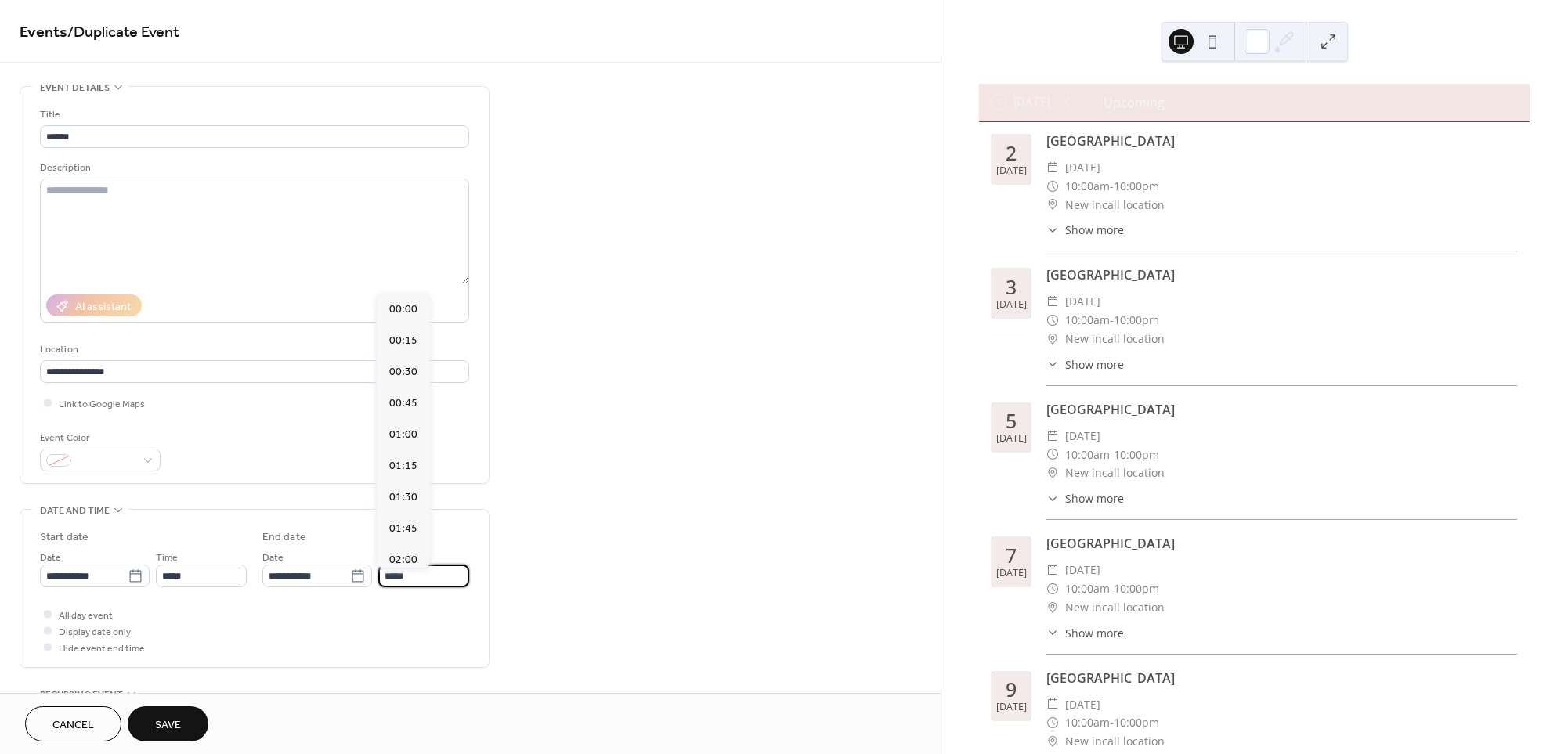 drag, startPoint x: 420, startPoint y: 578, endPoint x: 417, endPoint y: 562, distance: 16.27882 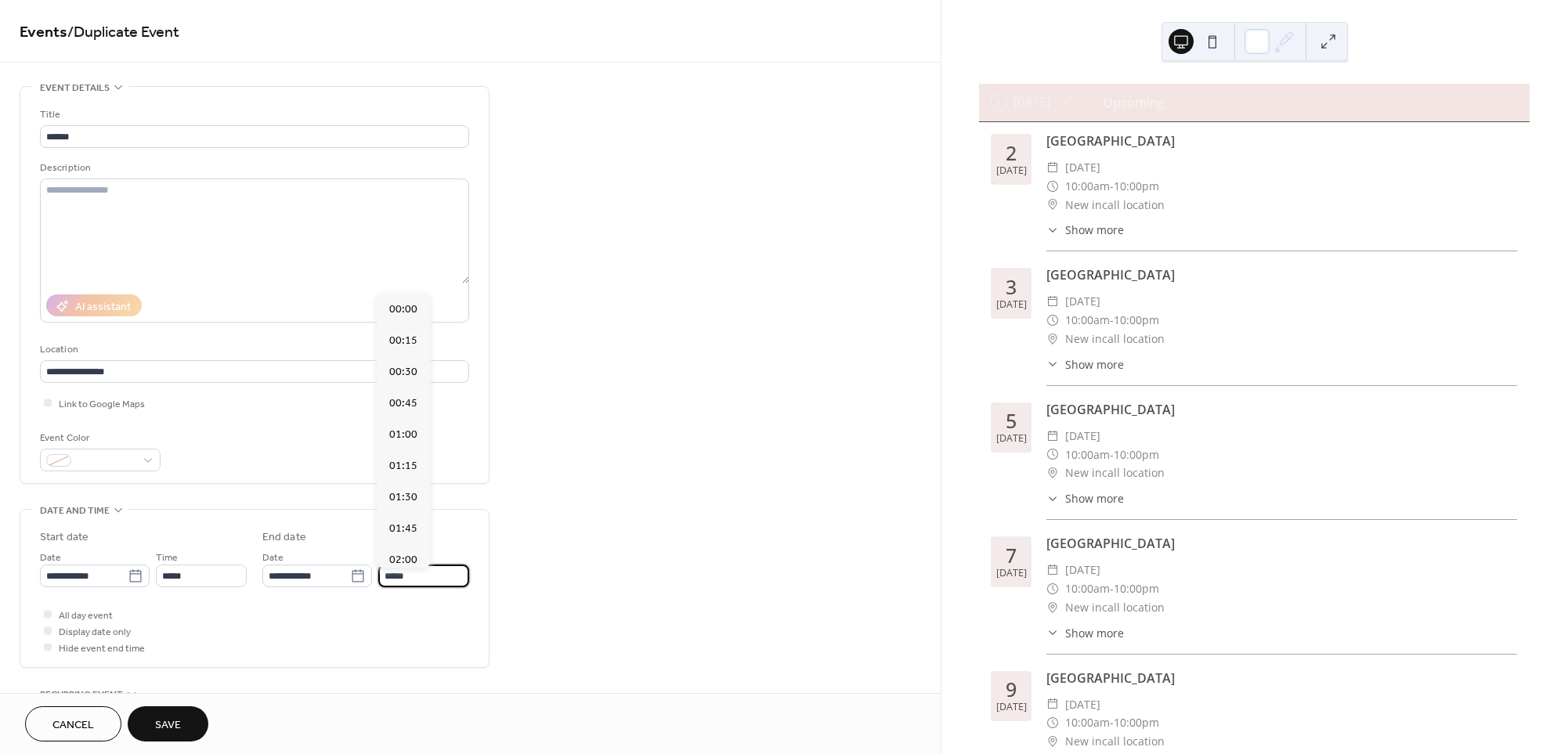 click on "*****" at bounding box center (424, 575) 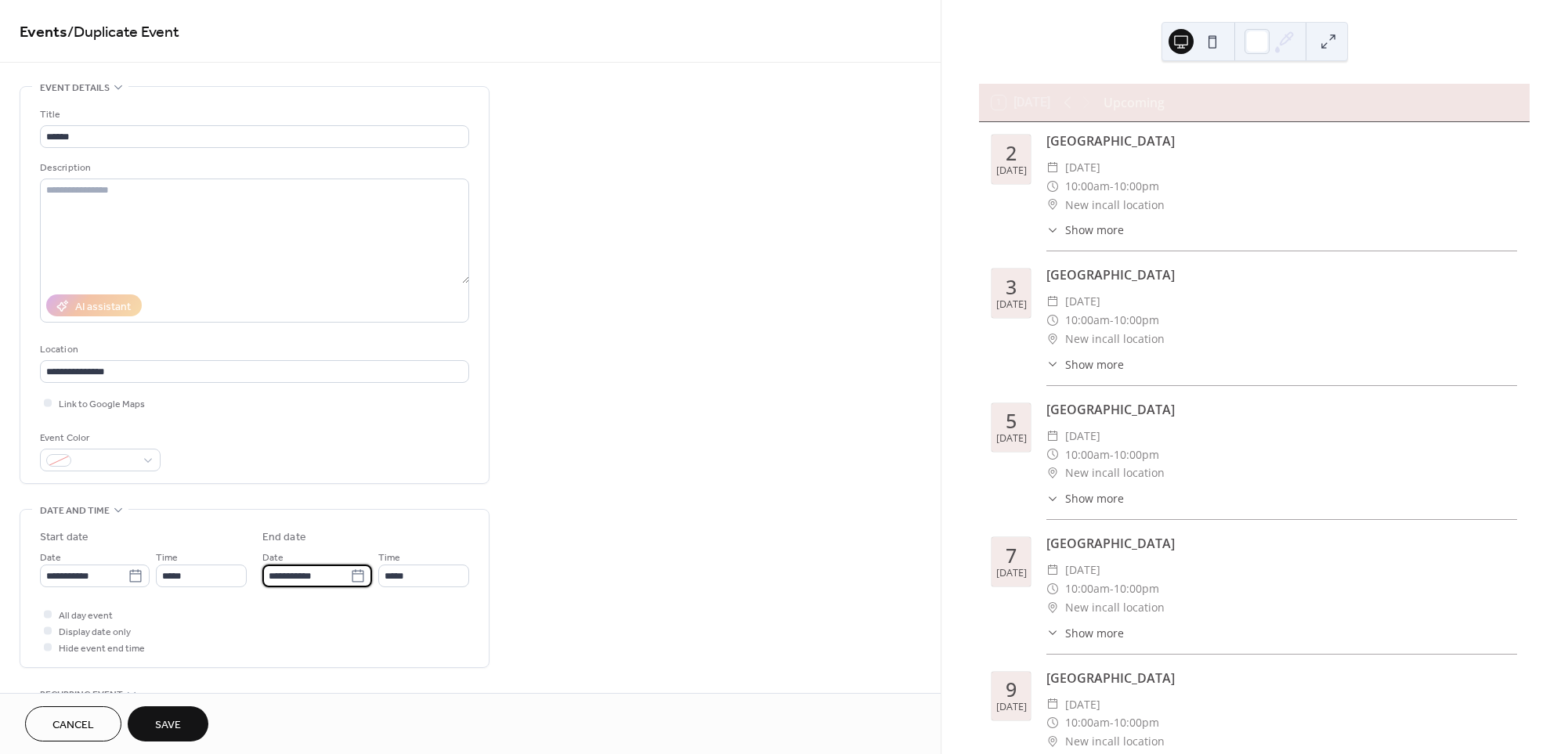 drag, startPoint x: 319, startPoint y: 572, endPoint x: 301, endPoint y: 582, distance: 20.59126 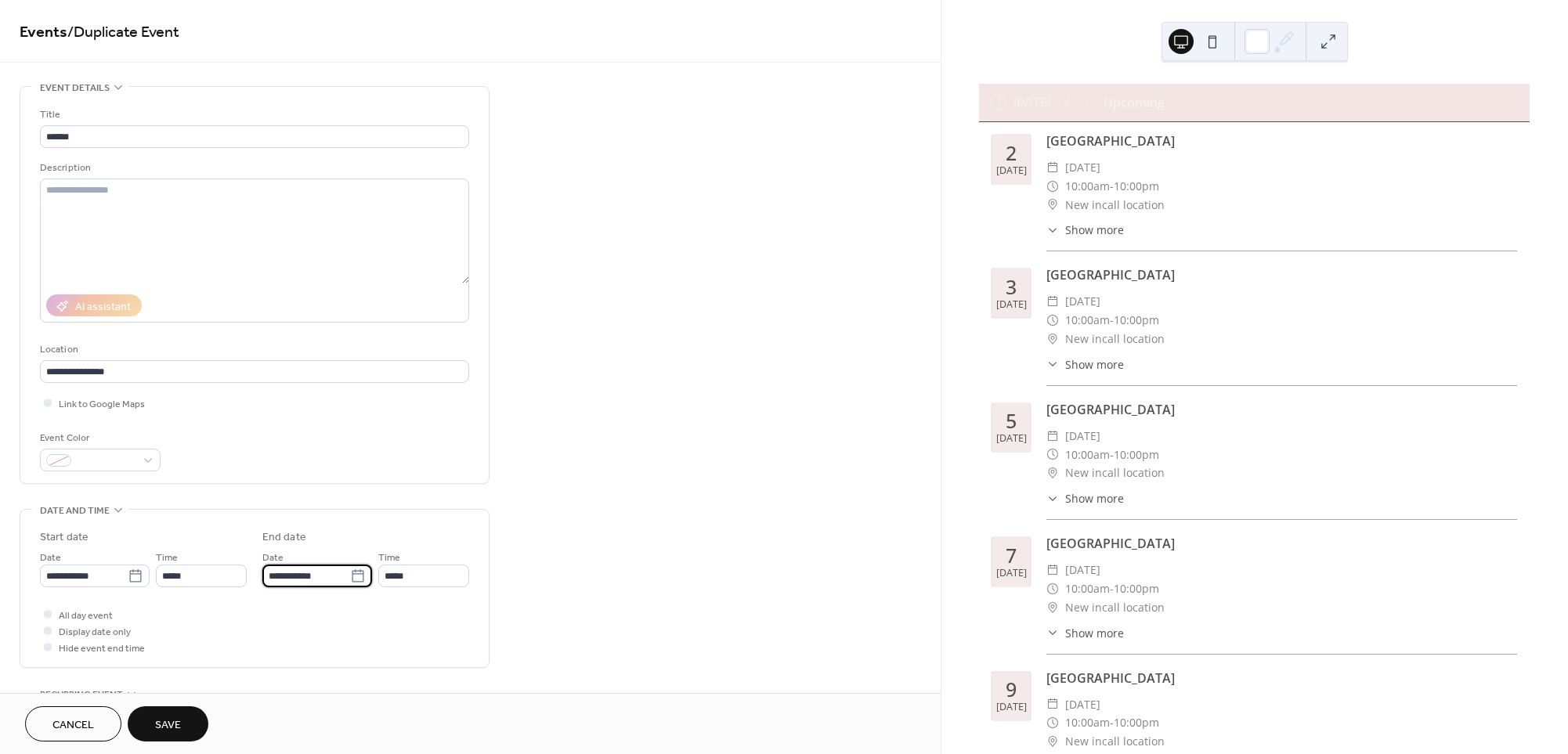 click on "**********" at bounding box center [306, 575] 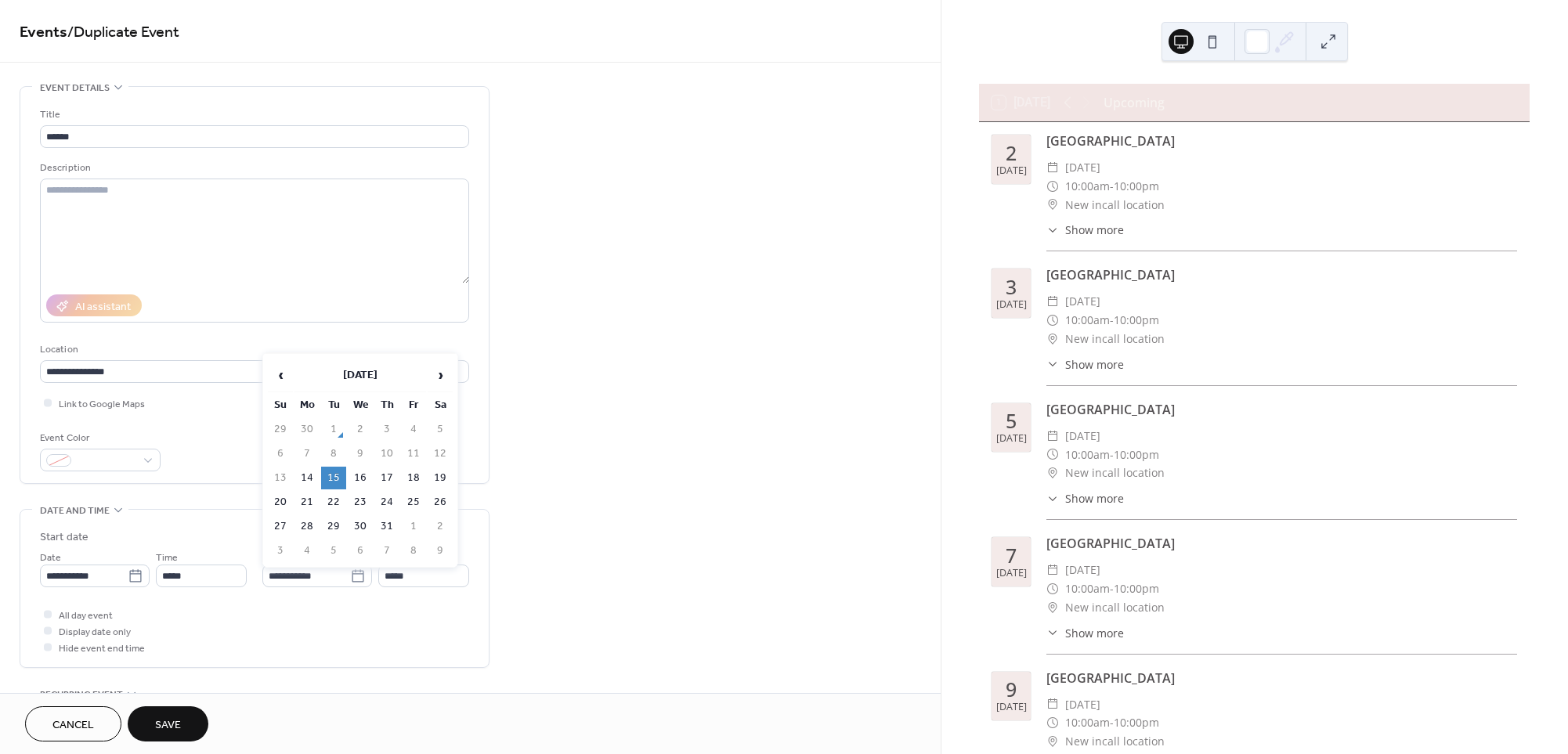 drag, startPoint x: 304, startPoint y: 470, endPoint x: 381, endPoint y: 559, distance: 117.68602 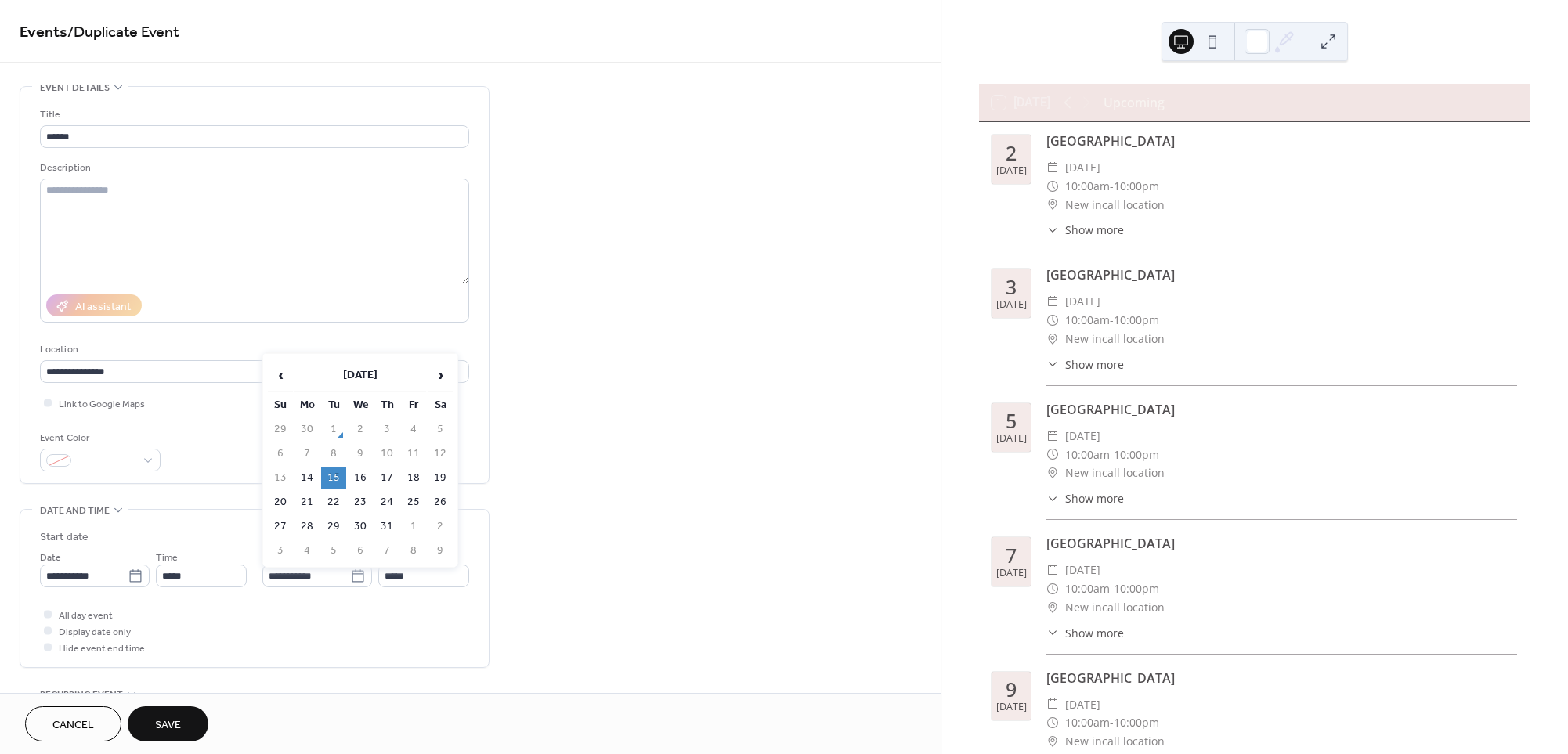 click on "14" at bounding box center (307, 478) 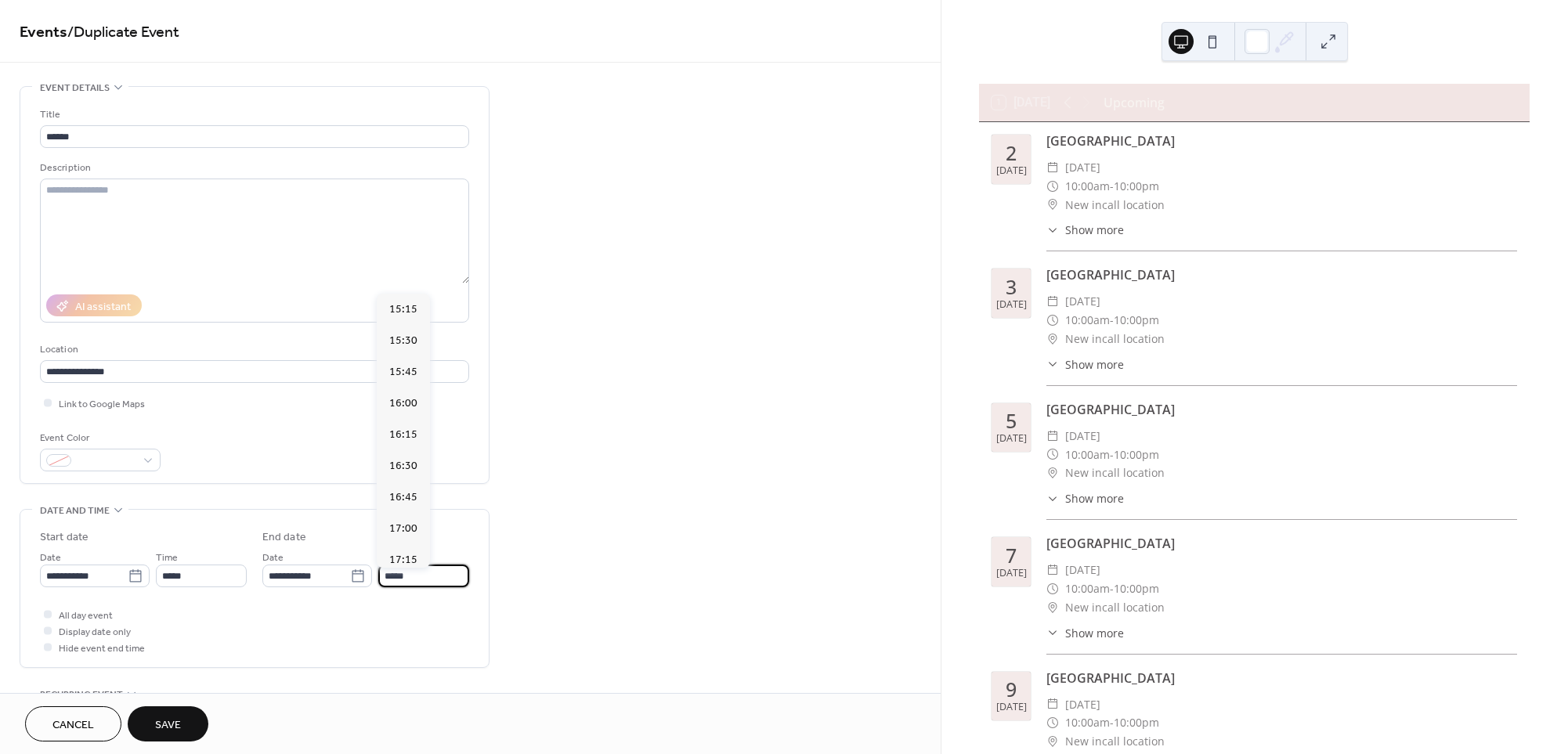 click on "*****" at bounding box center [424, 575] 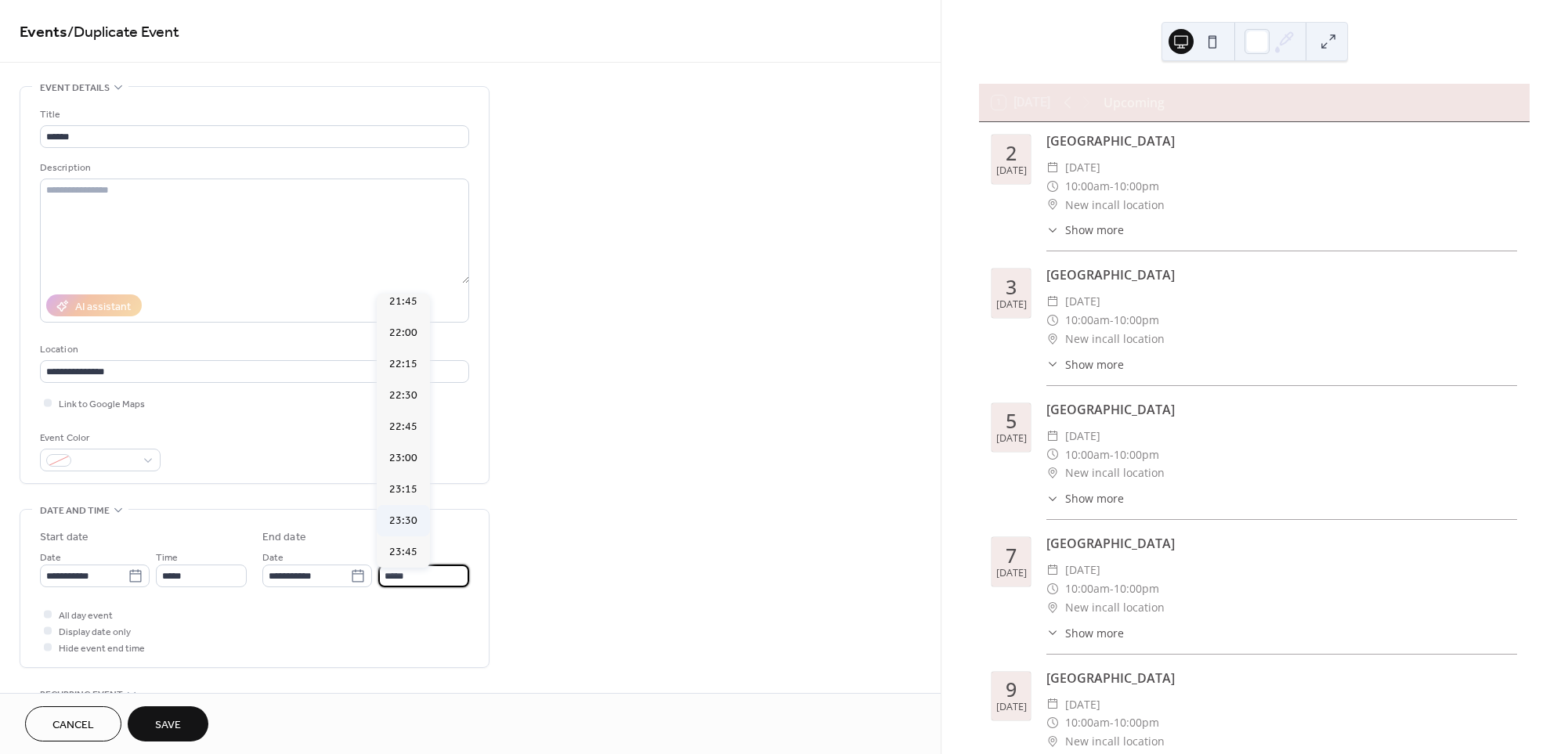 scroll, scrollTop: 822, scrollLeft: 0, axis: vertical 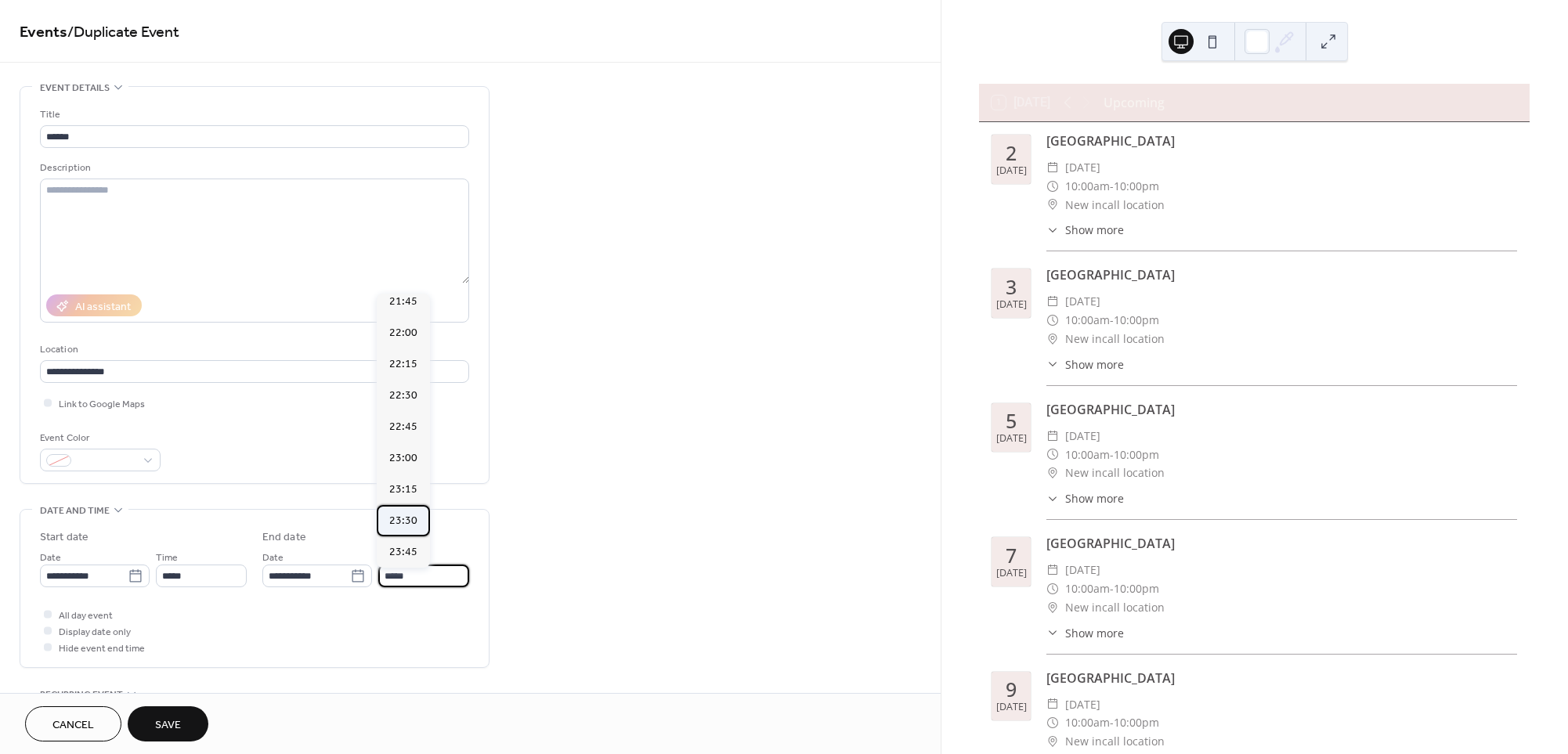 click on "23:30" at bounding box center [403, 521] 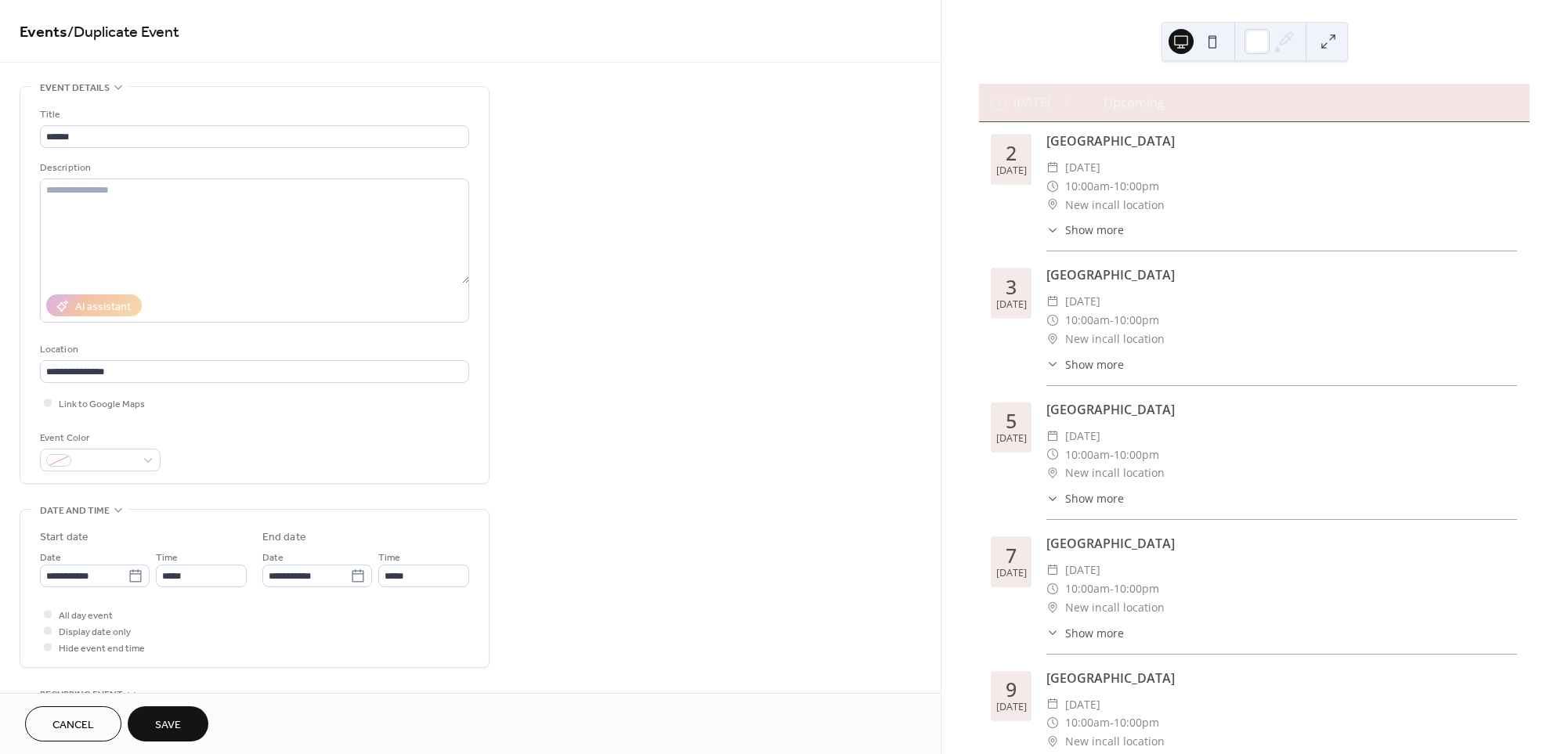 type on "*****" 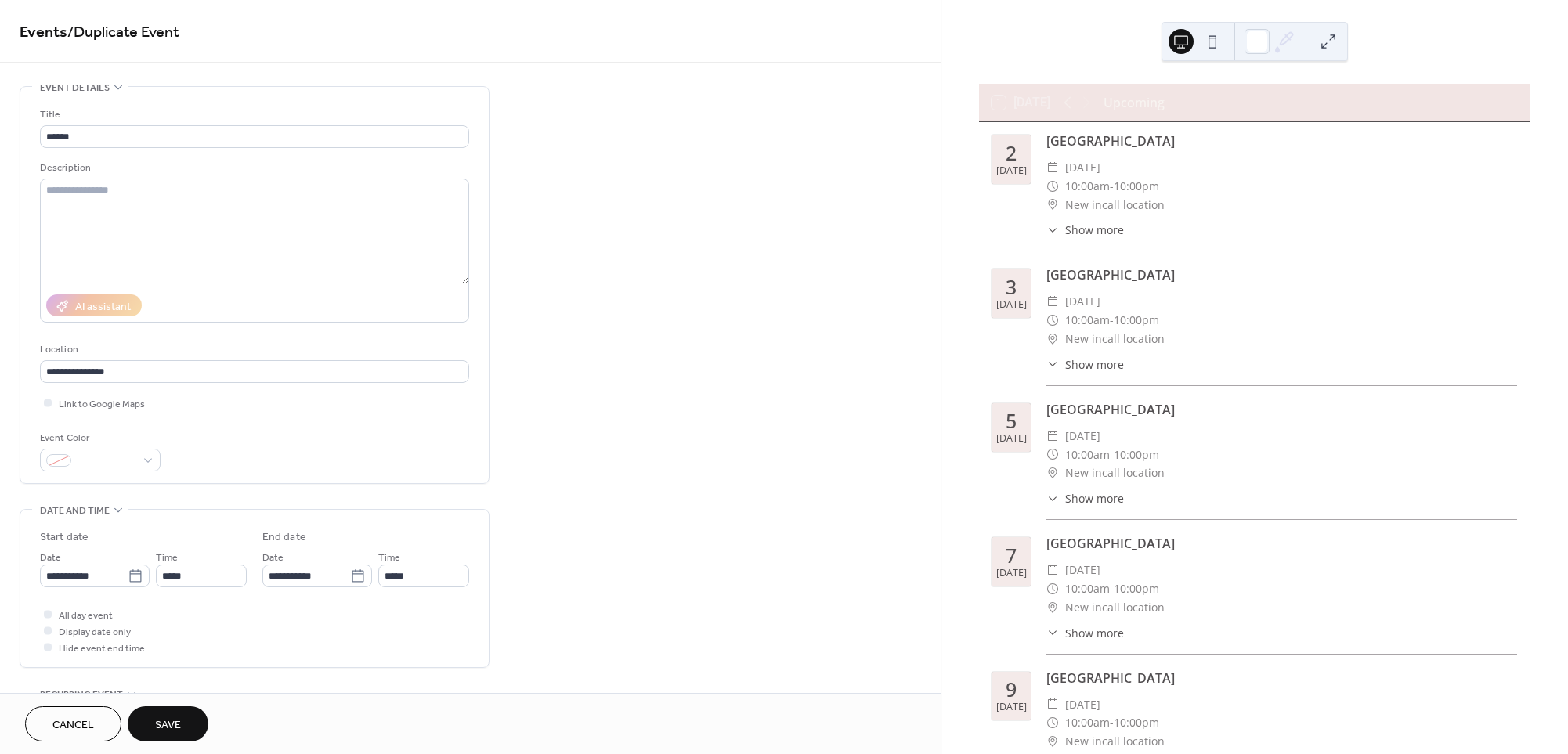 click on "Save" at bounding box center [168, 725] 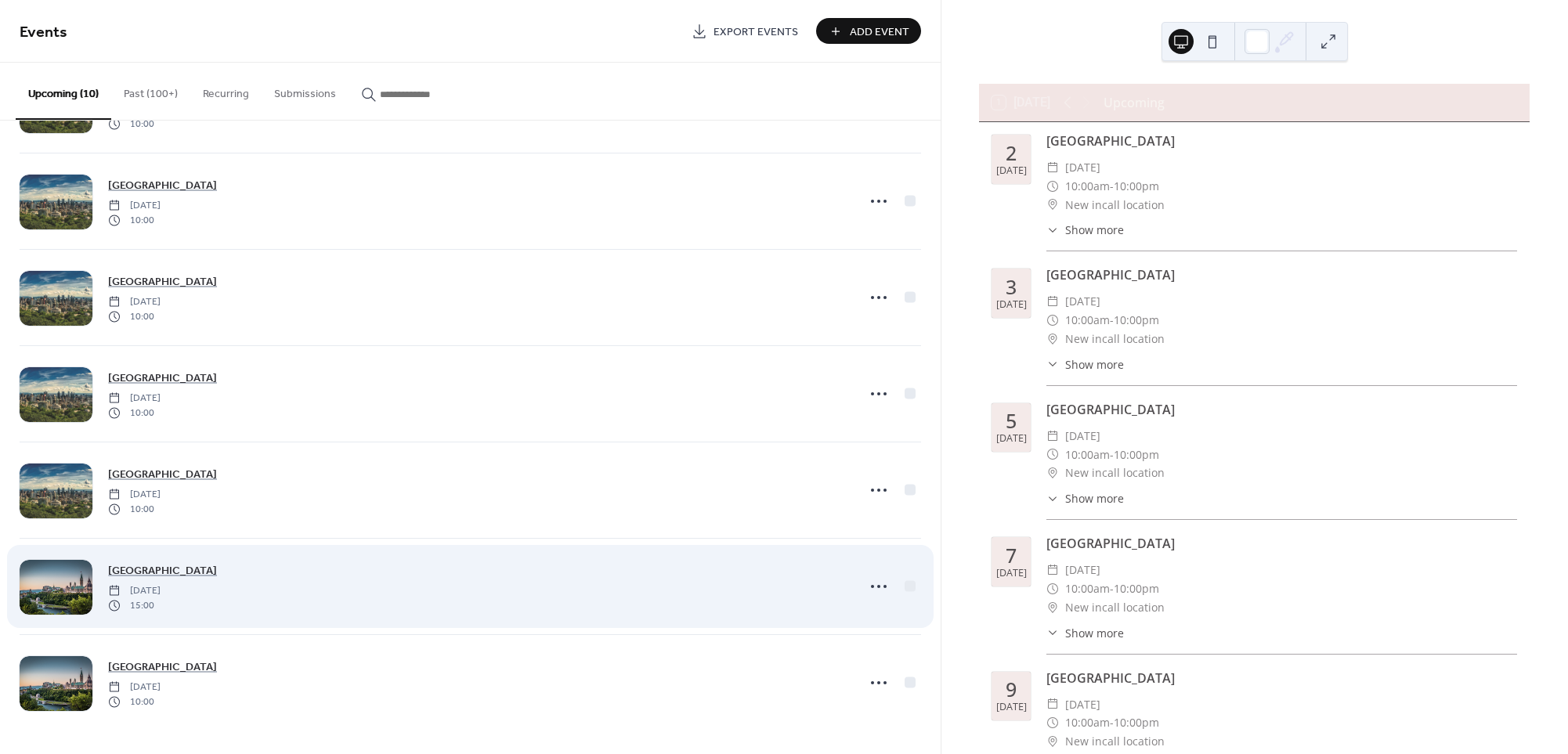 scroll, scrollTop: 376, scrollLeft: 0, axis: vertical 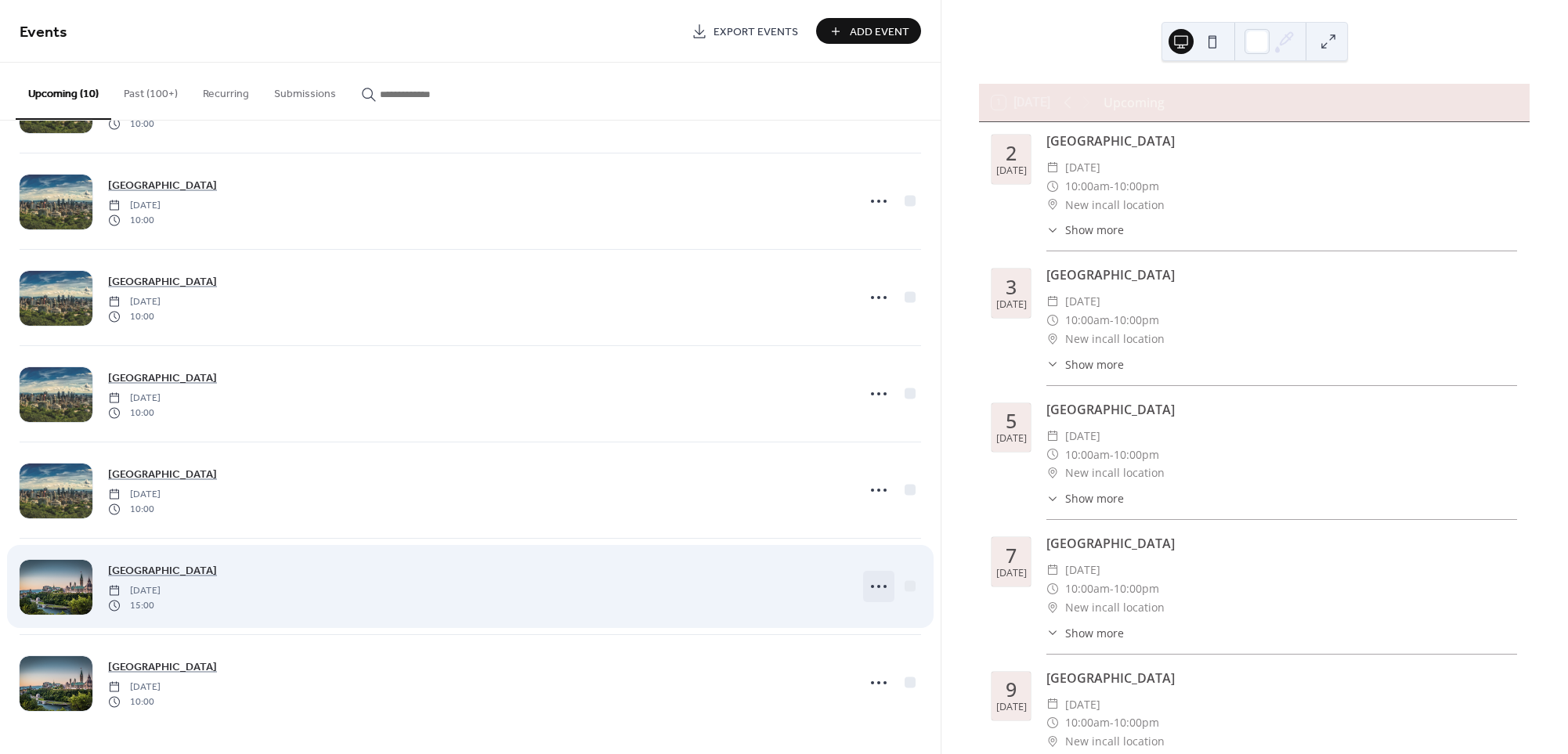 click 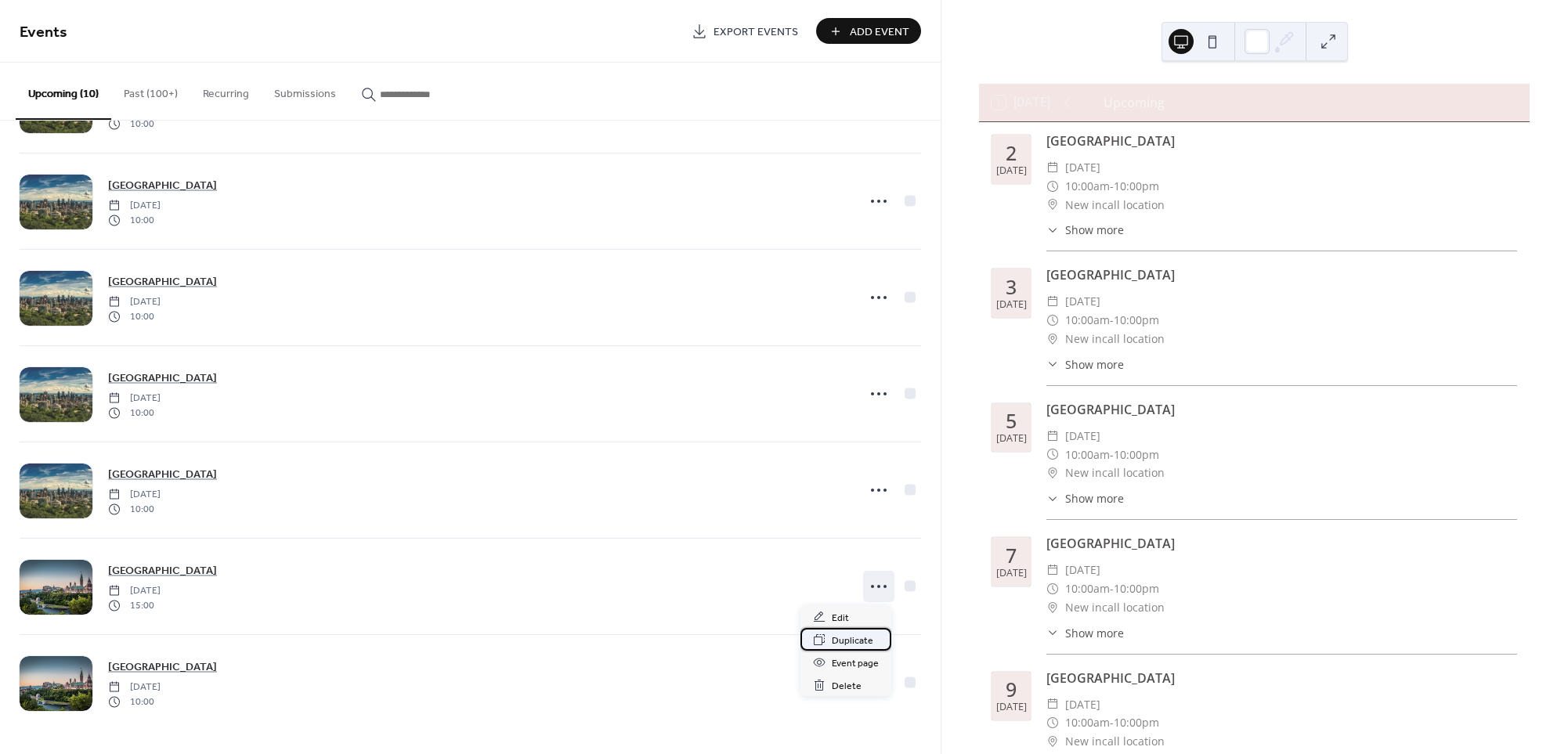 click on "Duplicate" at bounding box center (852, 640) 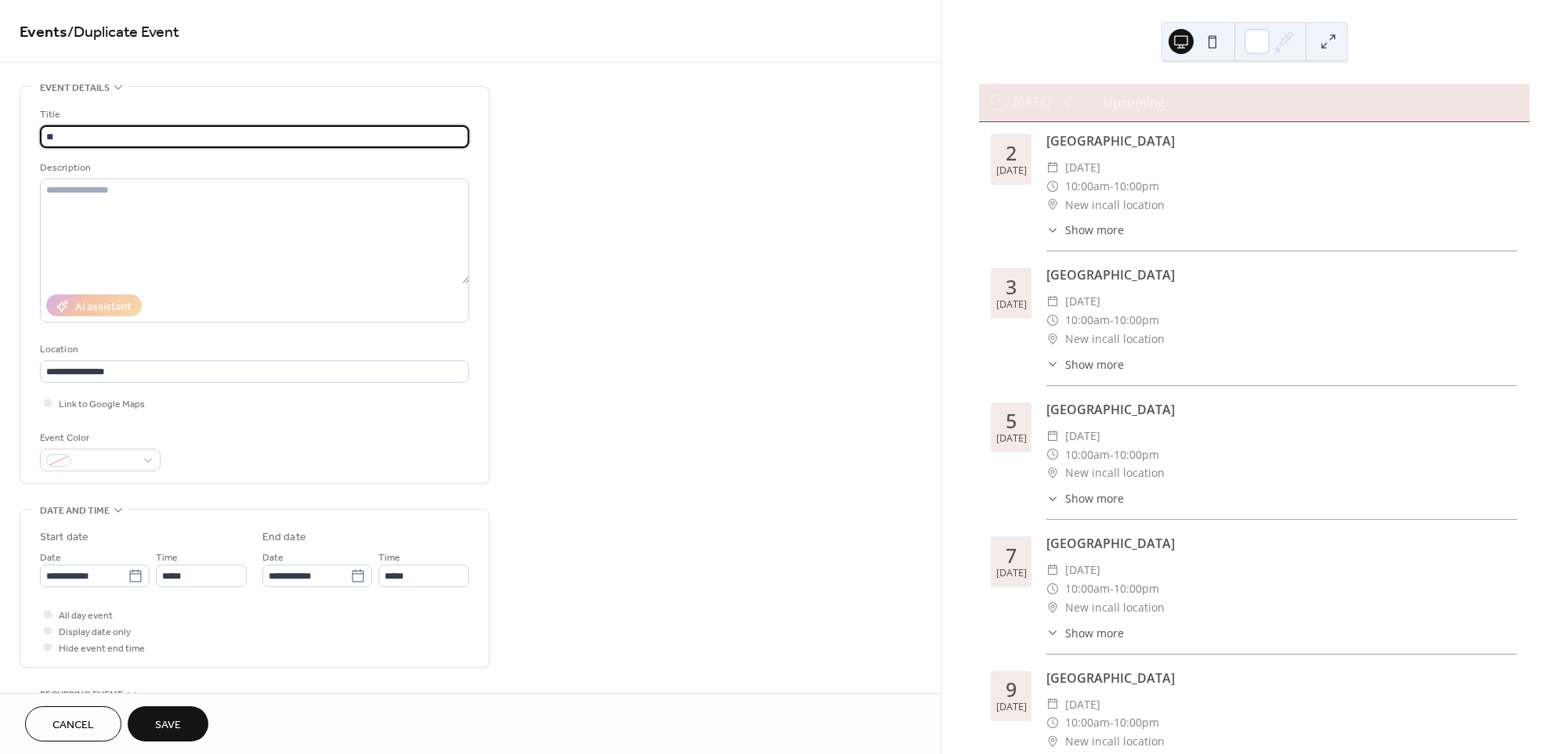type on "*" 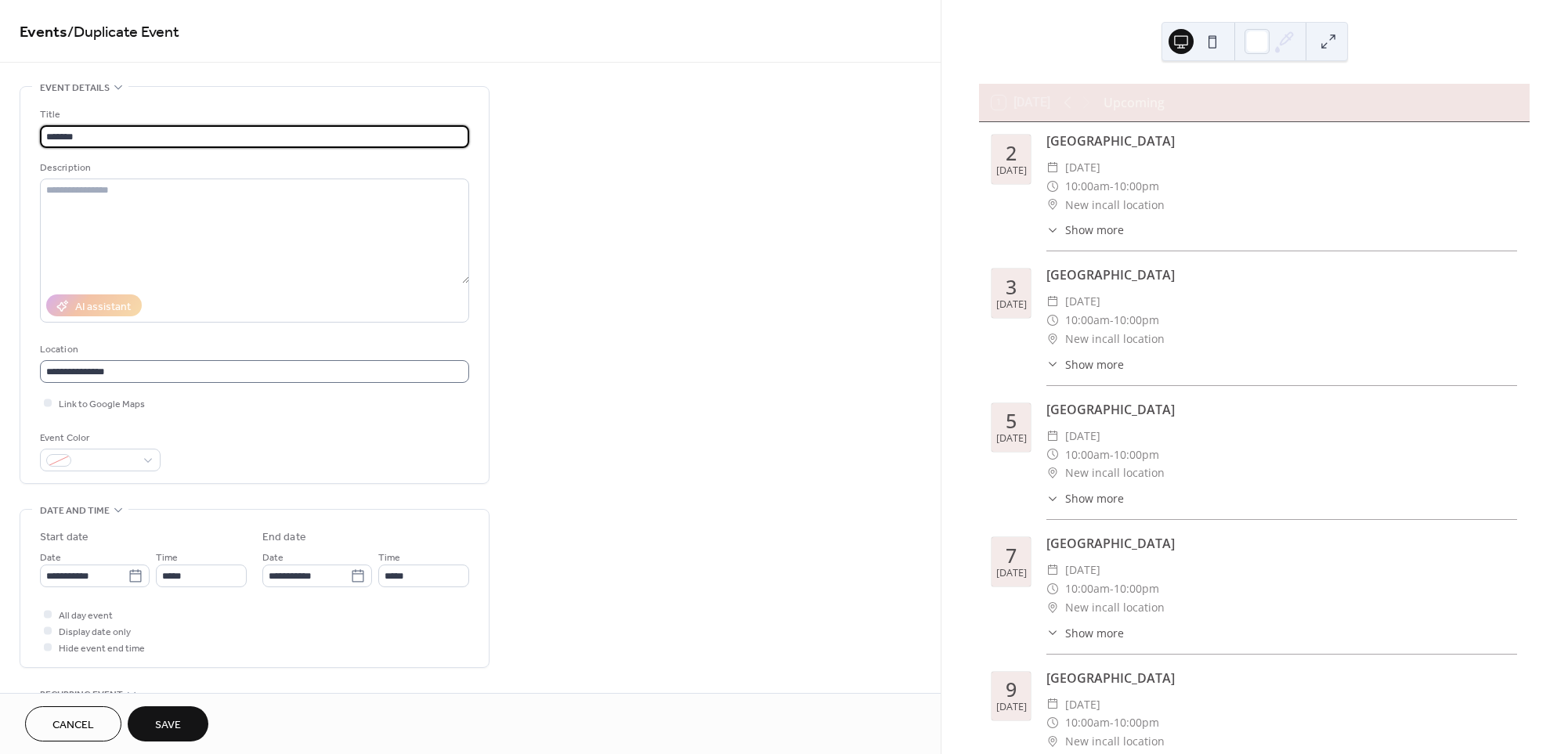 type on "*******" 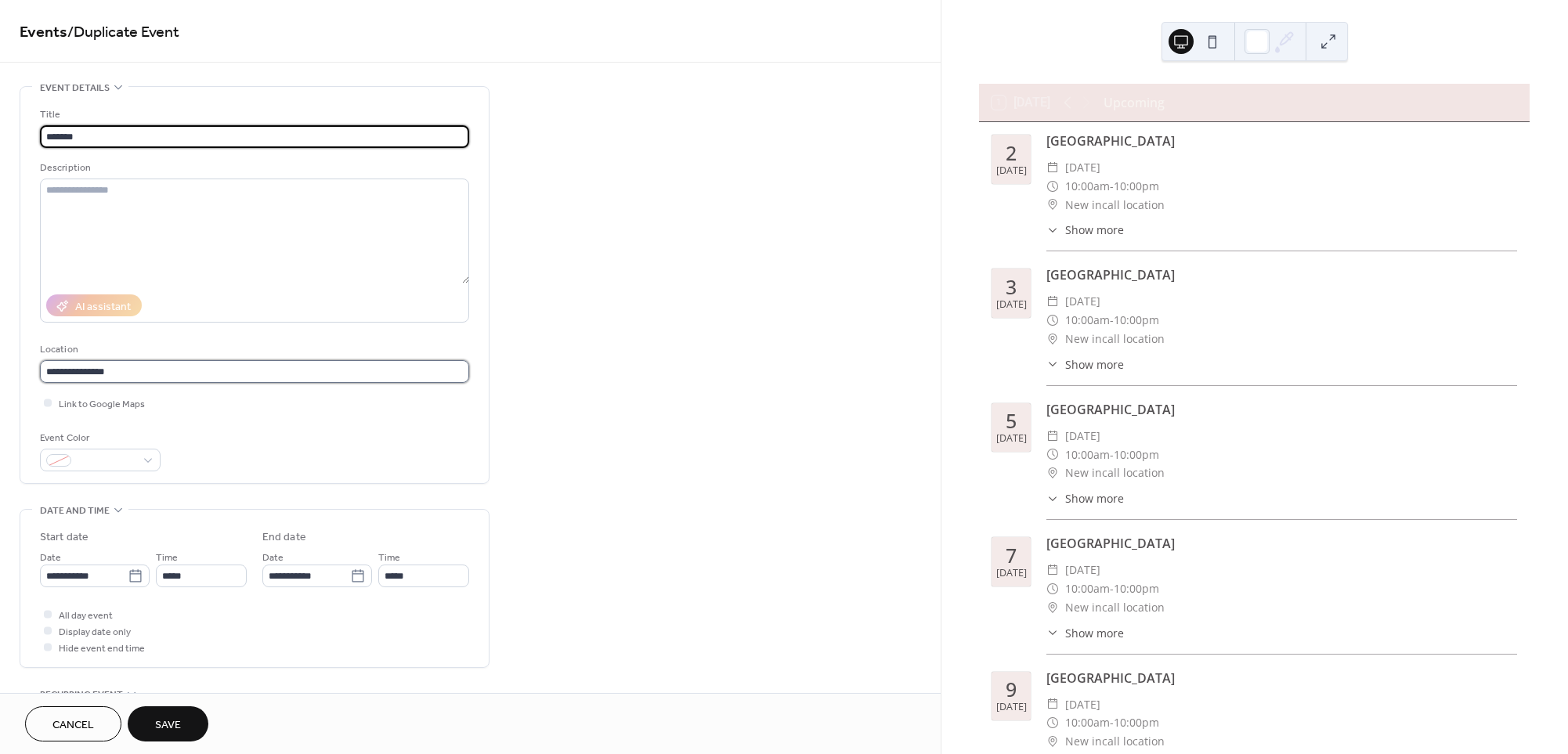 click on "**********" at bounding box center [255, 371] 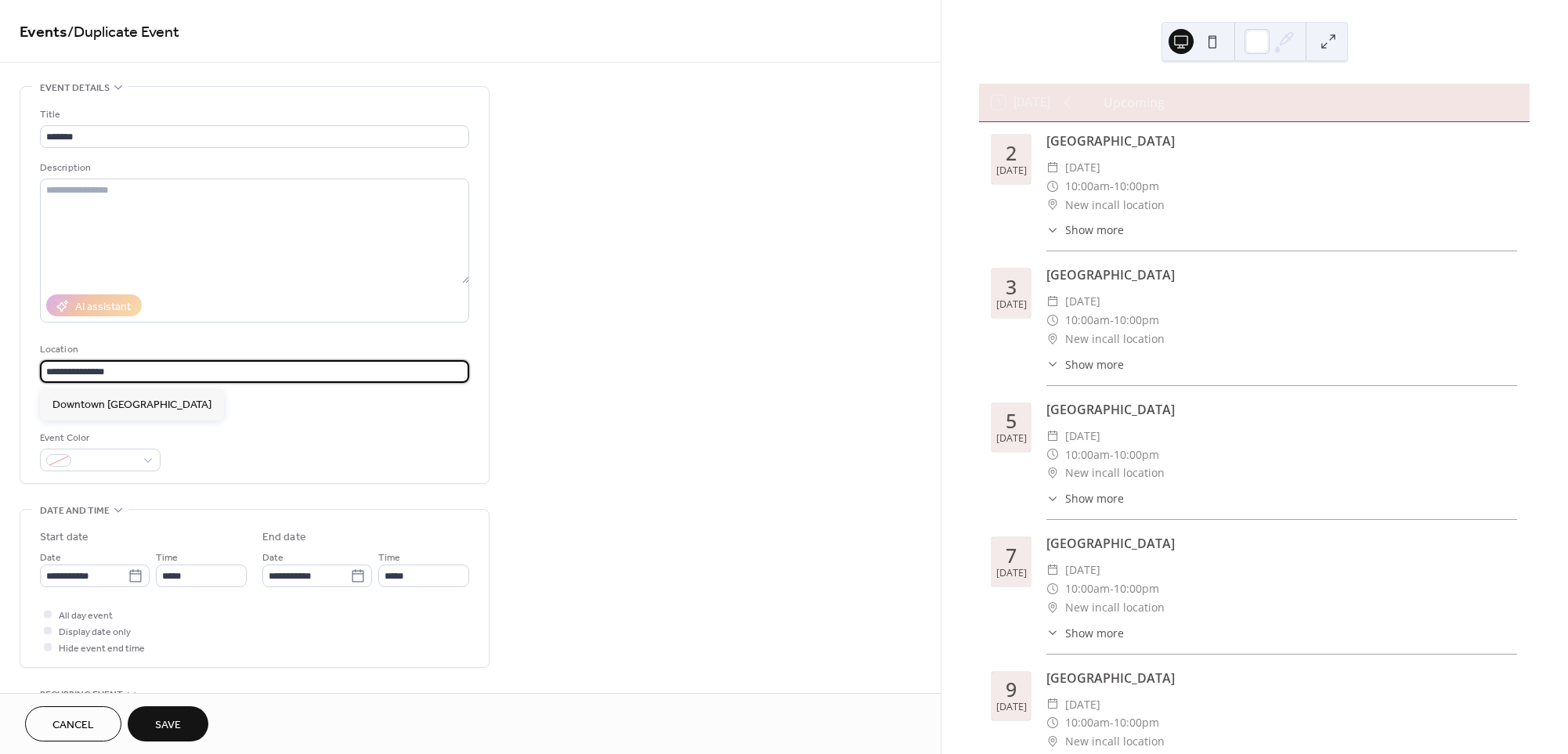drag, startPoint x: 81, startPoint y: 371, endPoint x: 4, endPoint y: 370, distance: 77.006493 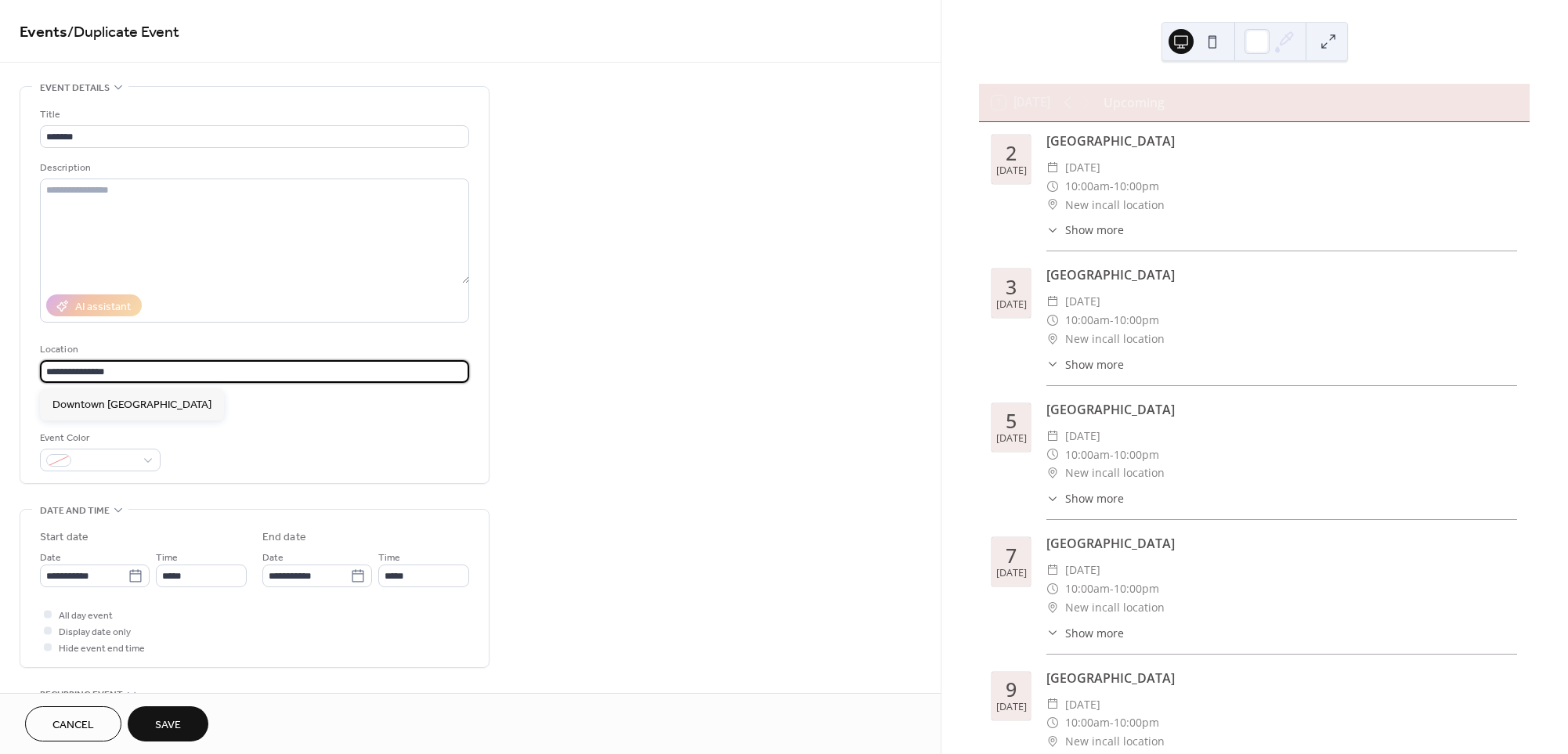 click on "**********" at bounding box center (470, 563) 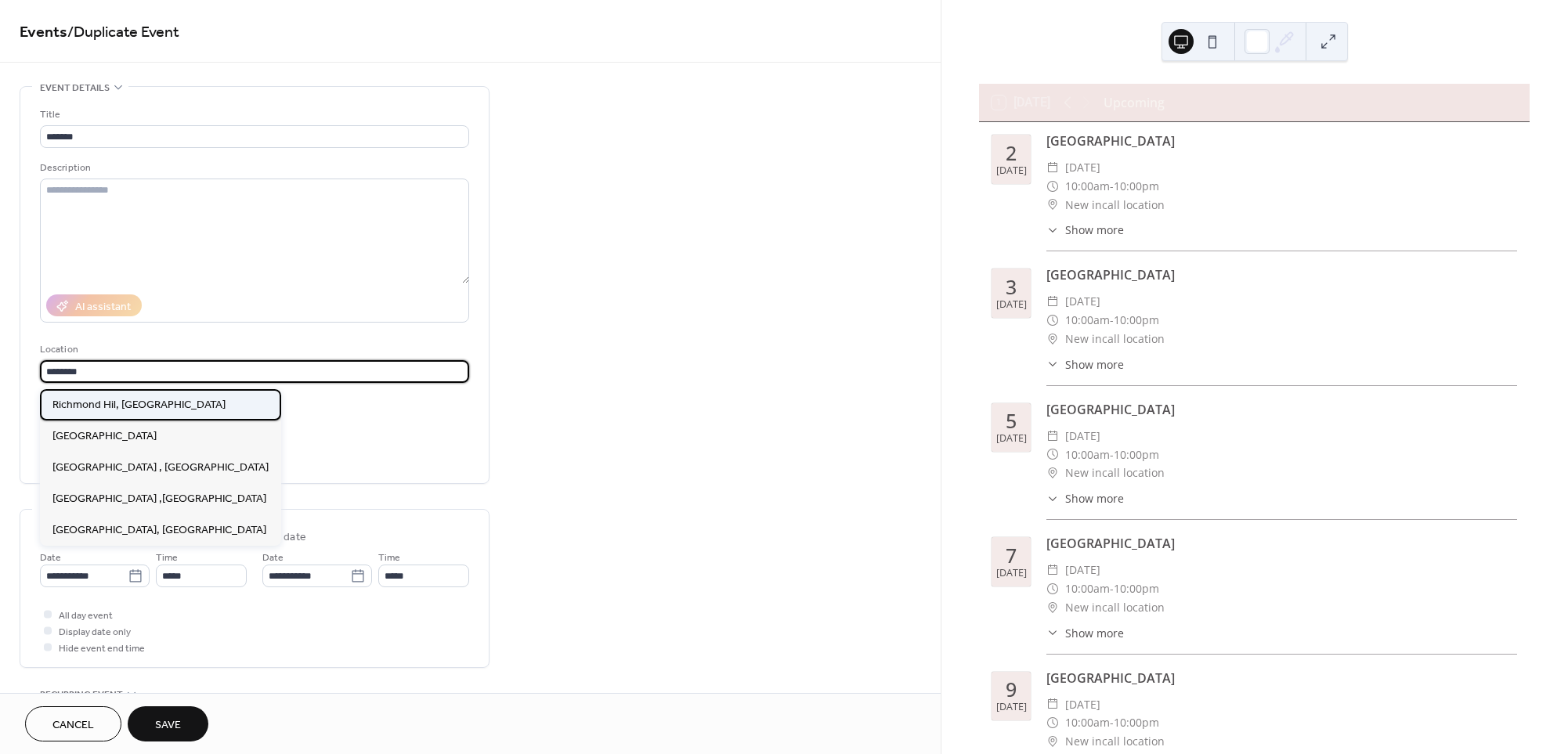 click on "Richmond Hil, [GEOGRAPHIC_DATA]" at bounding box center [139, 405] 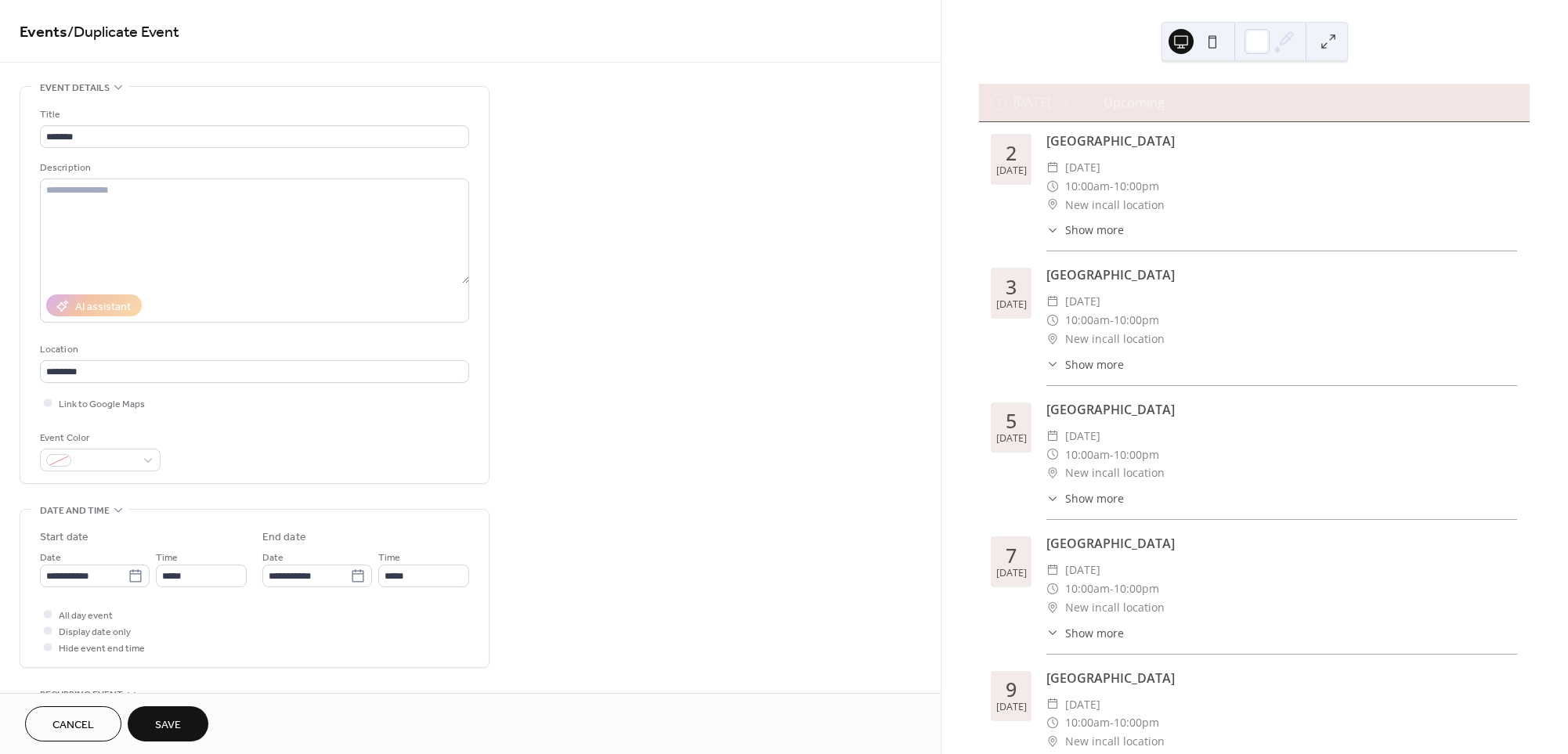 type on "**********" 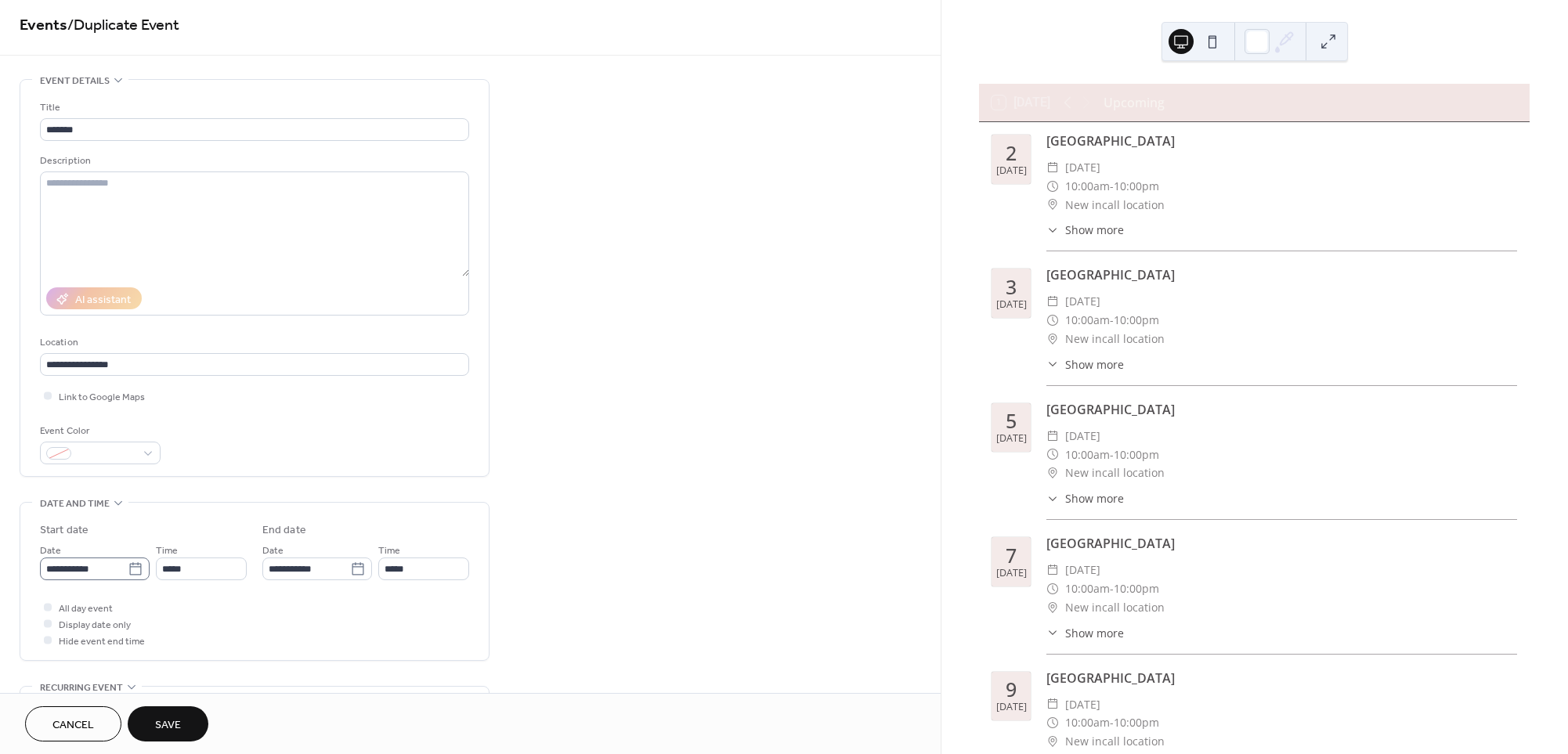 scroll, scrollTop: 17, scrollLeft: 0, axis: vertical 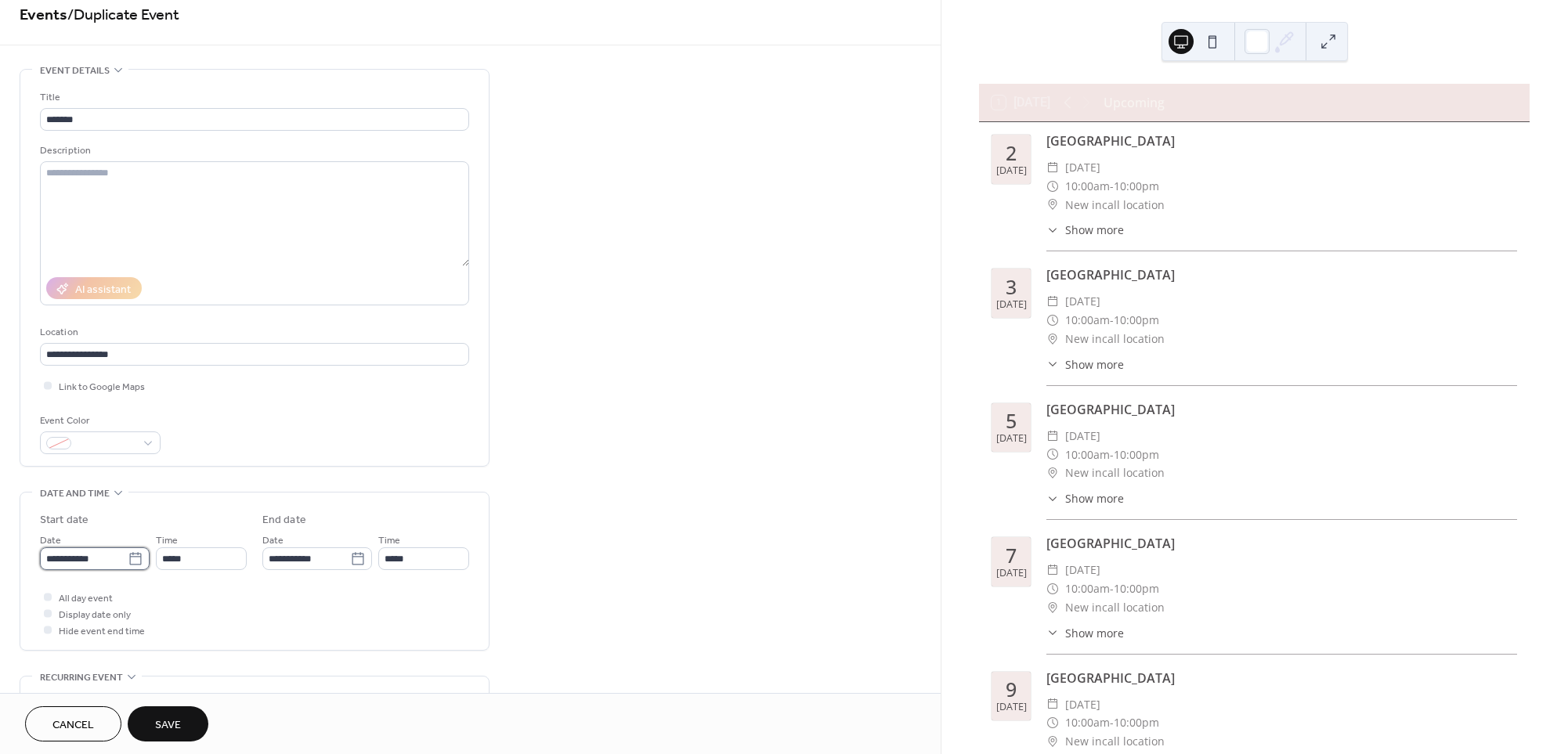 click on "**********" at bounding box center (84, 558) 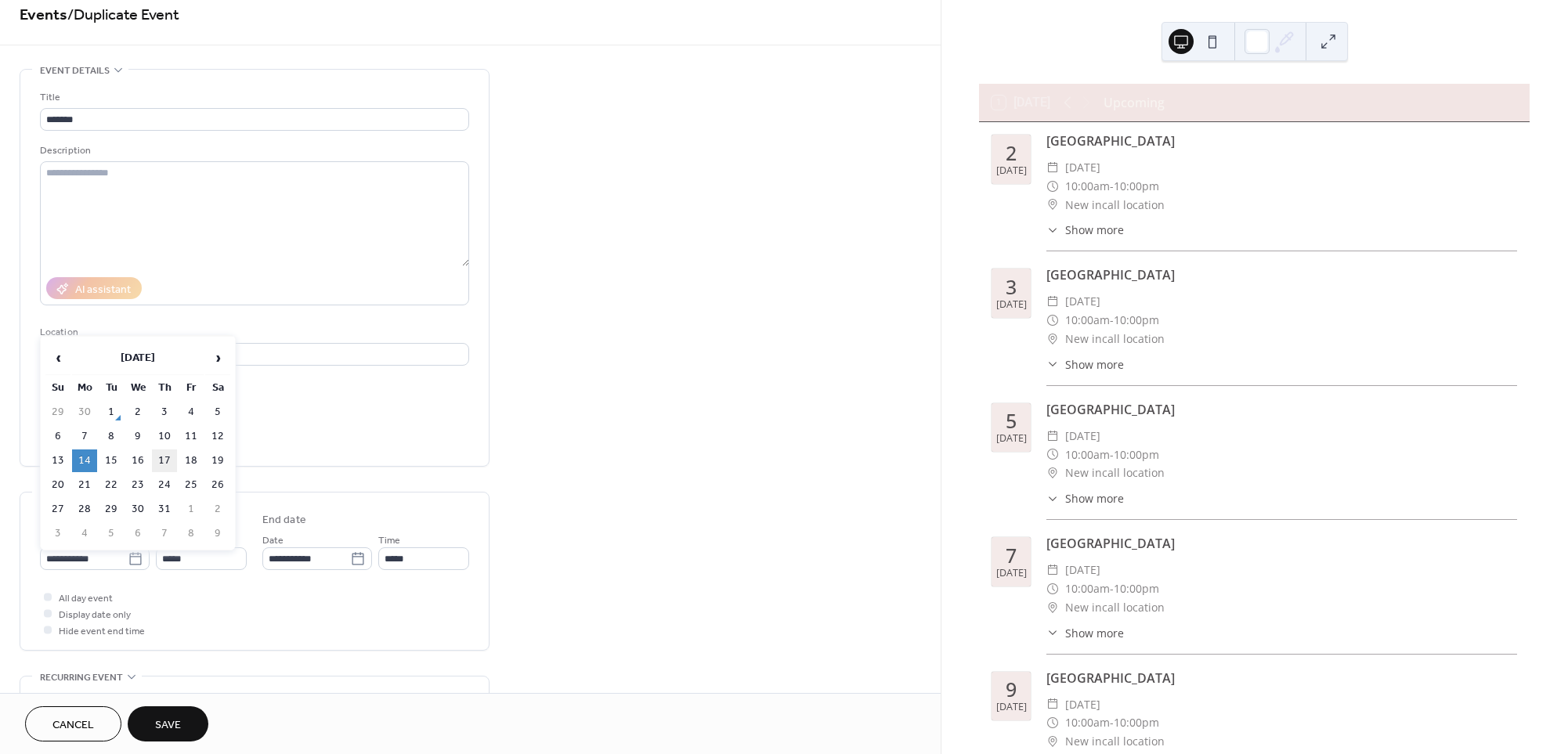 click on "17" at bounding box center (164, 460) 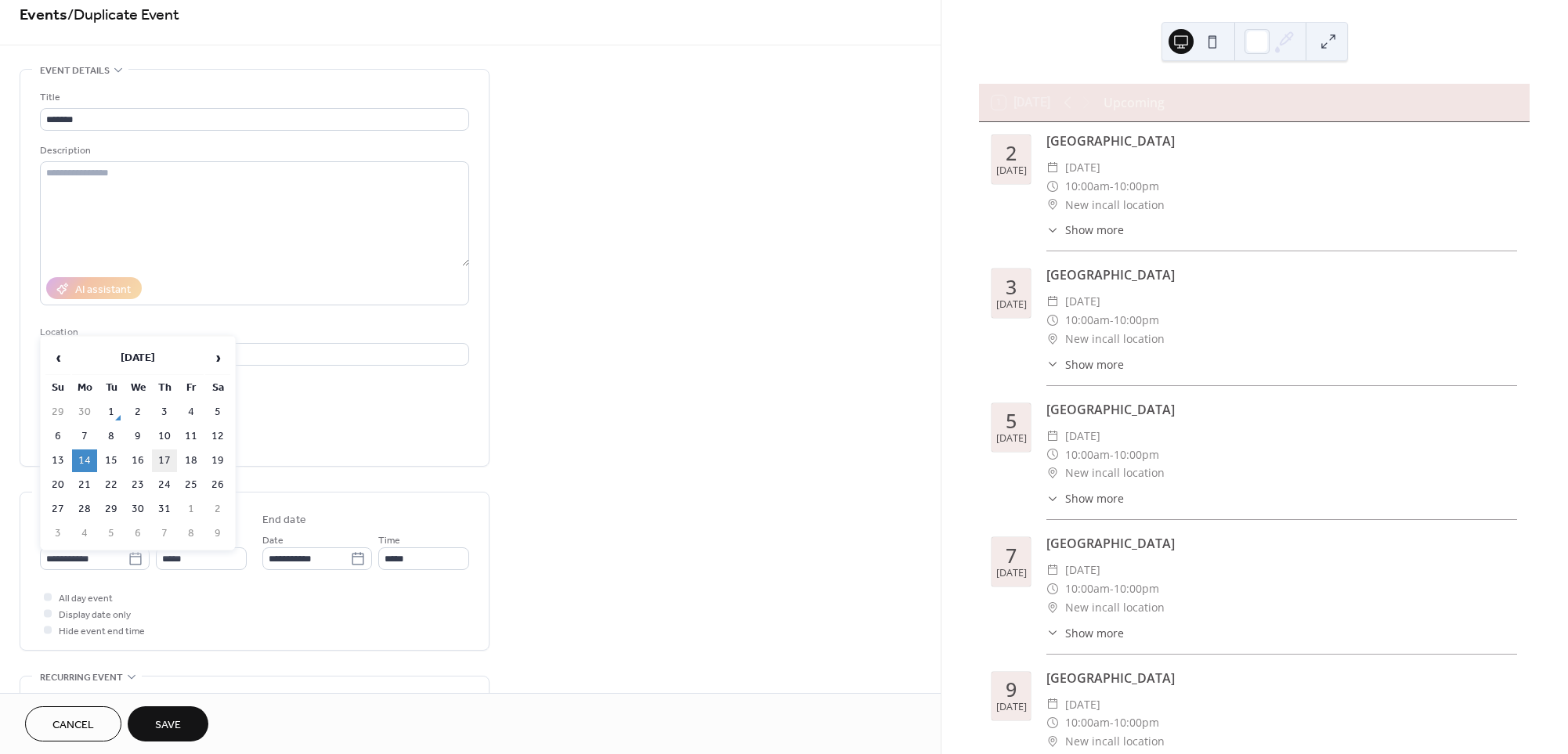 type on "**********" 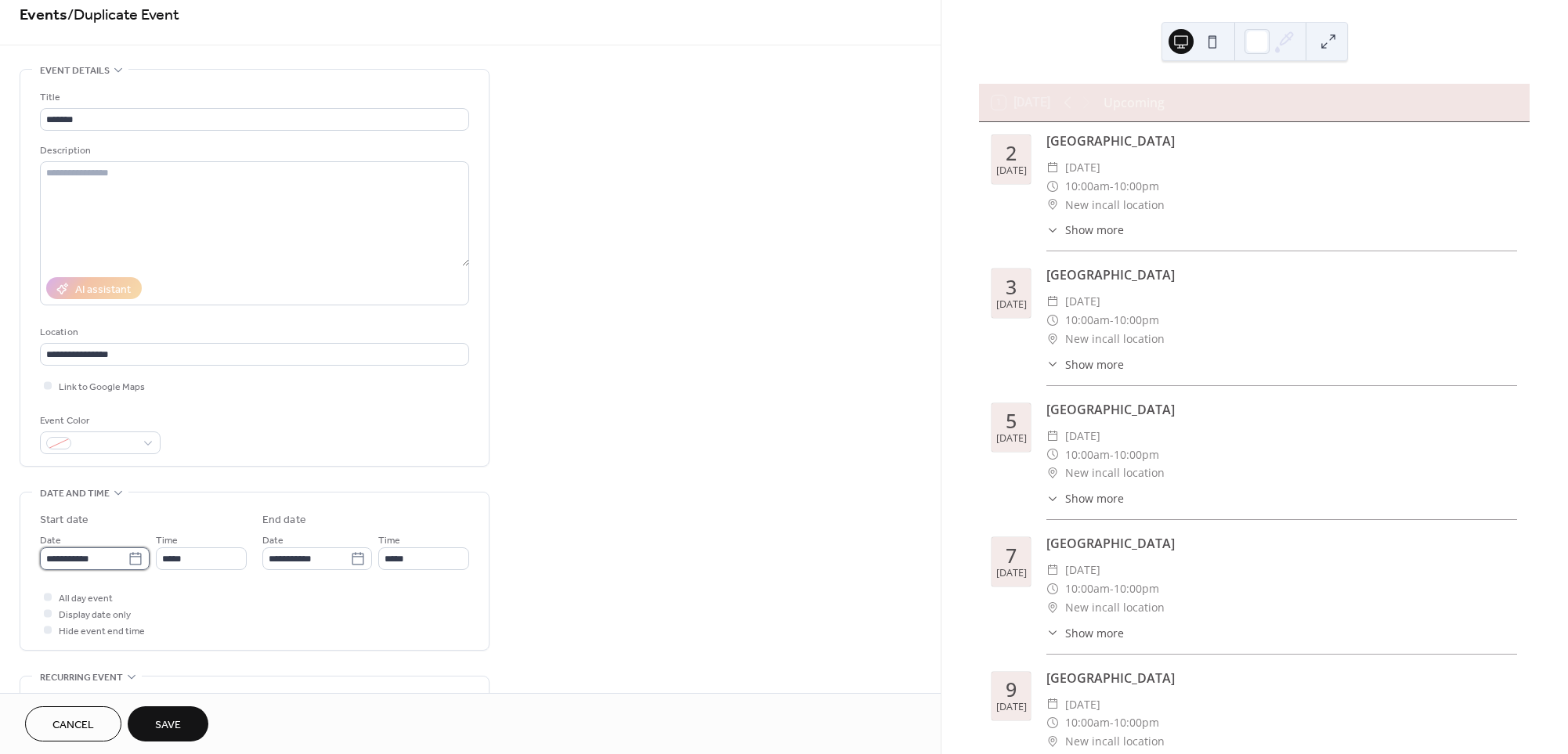 click on "**********" at bounding box center (84, 558) 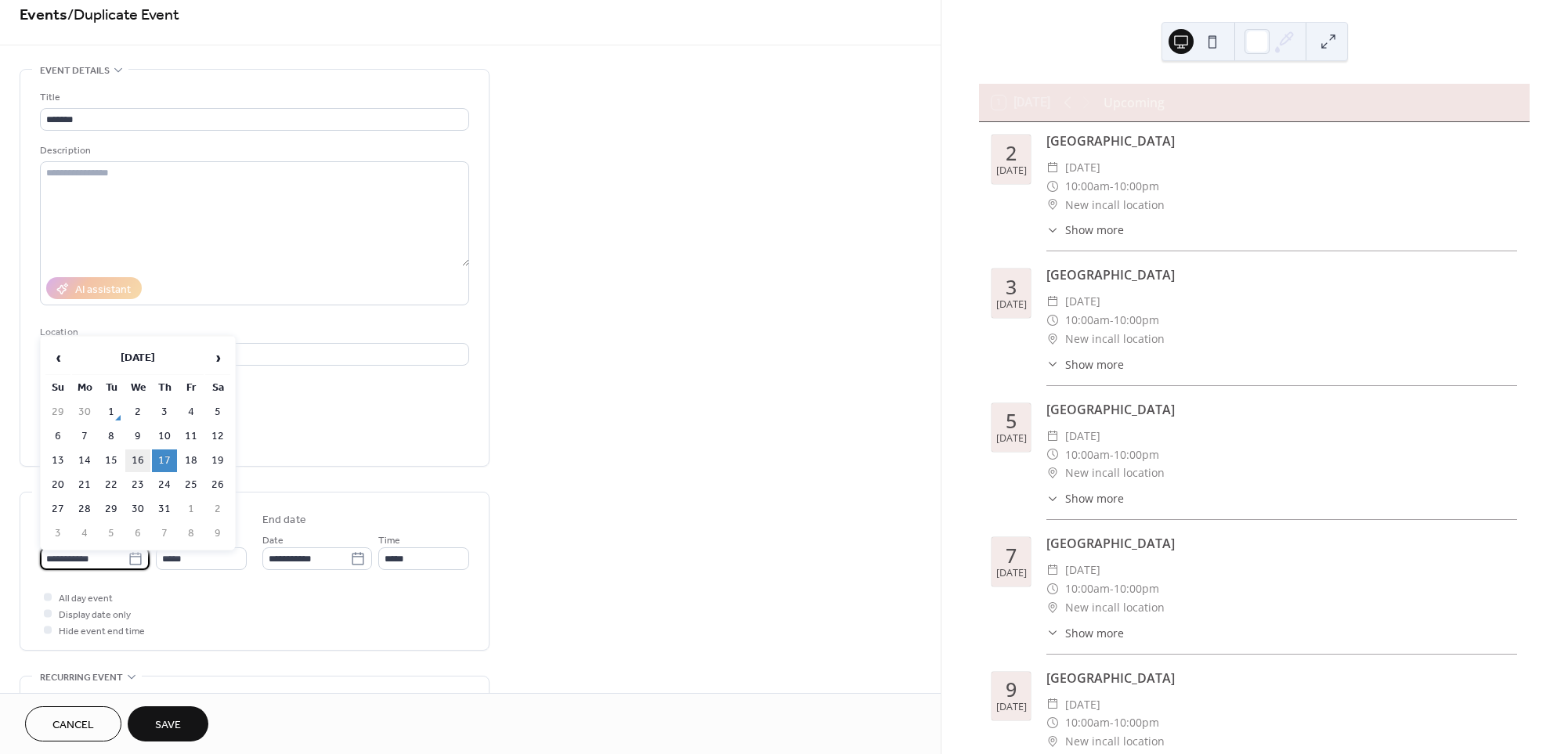 click on "16" at bounding box center (138, 460) 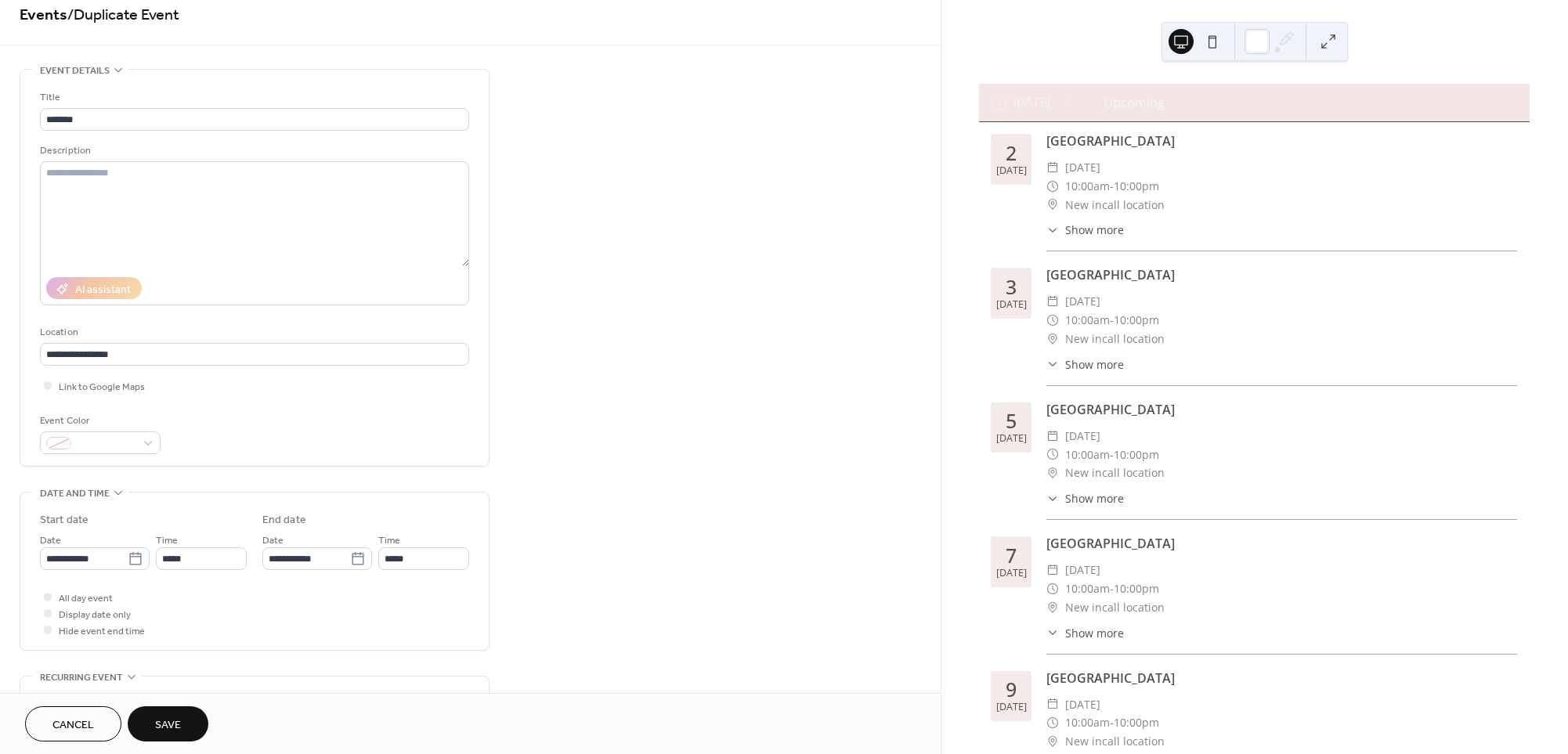 type on "**********" 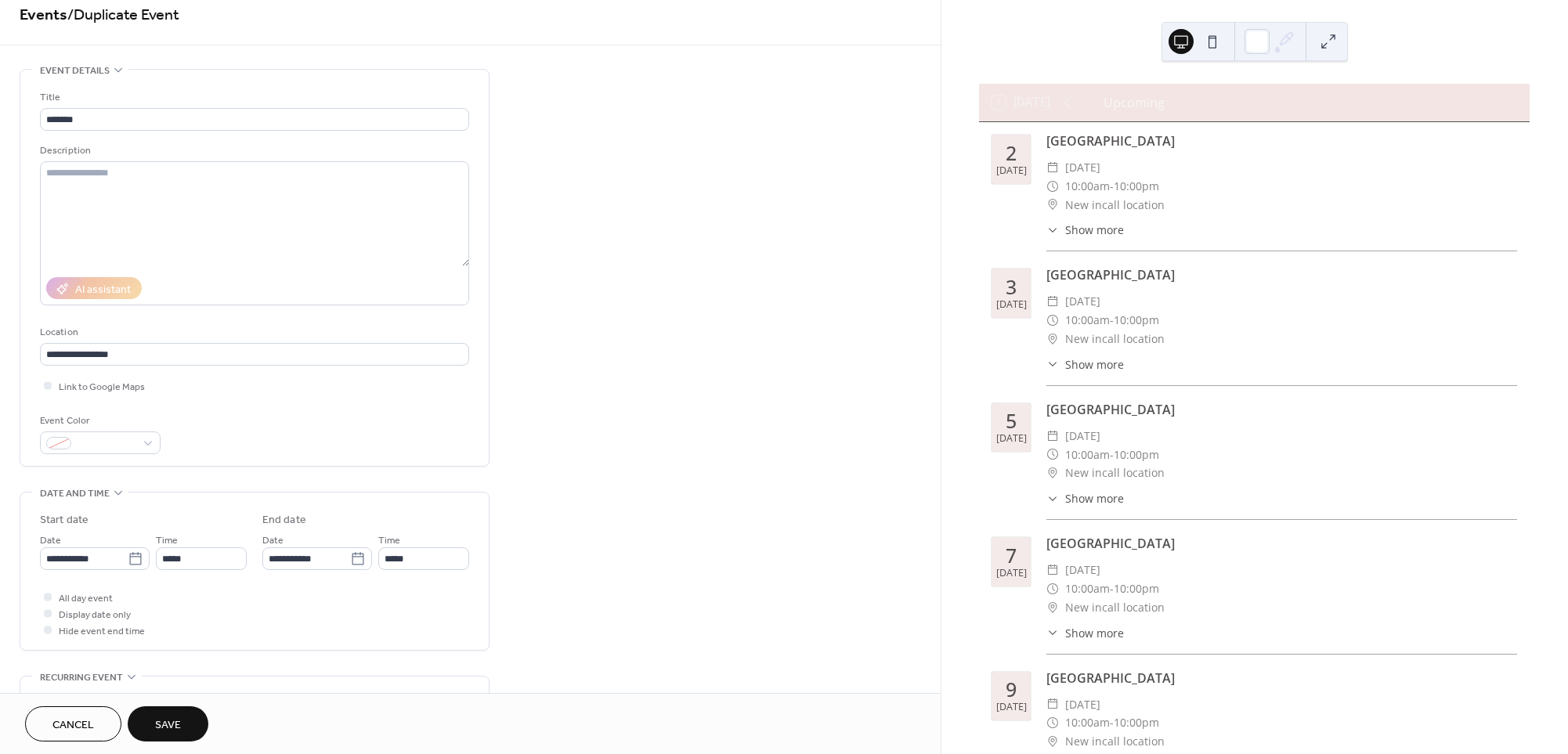type on "**********" 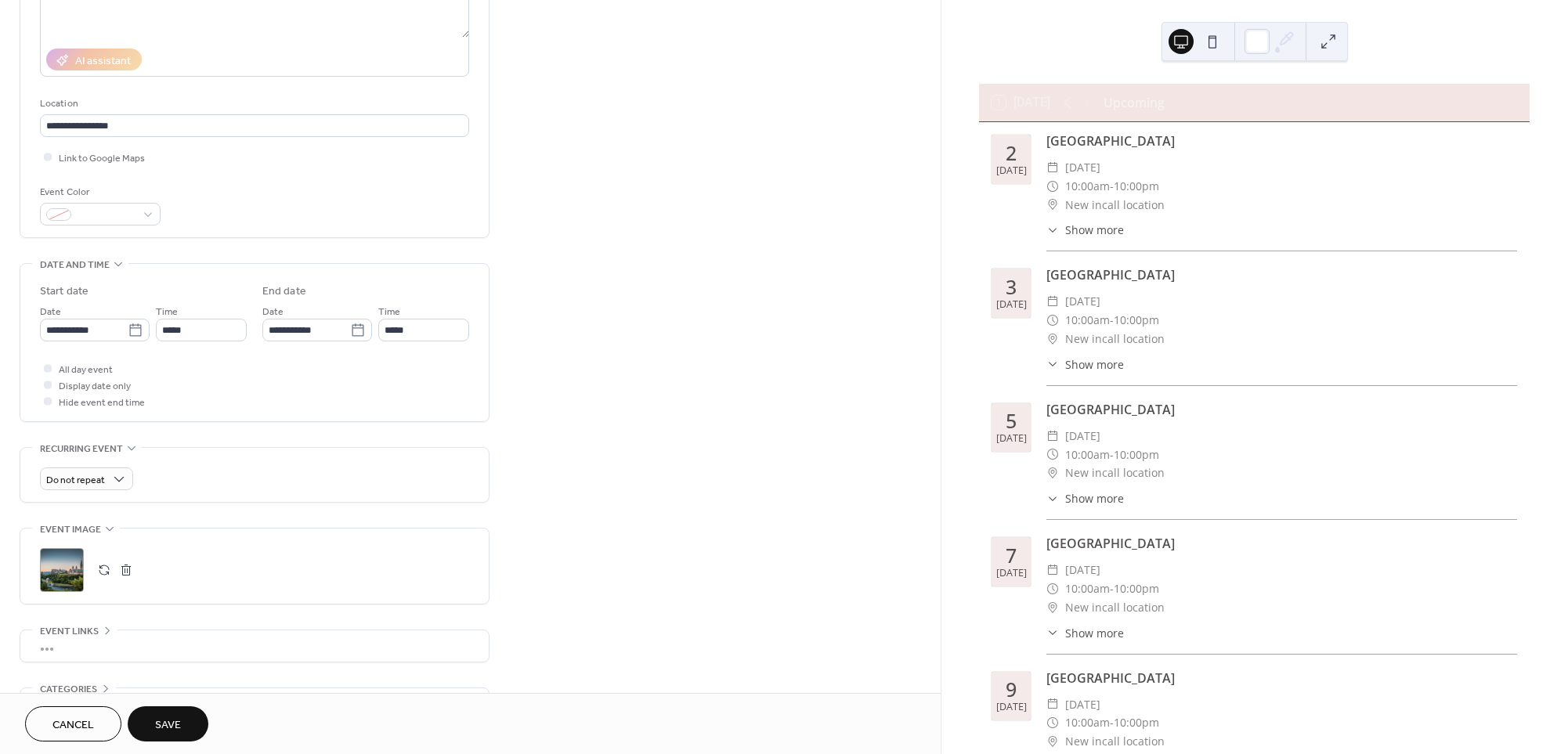scroll, scrollTop: 264, scrollLeft: 0, axis: vertical 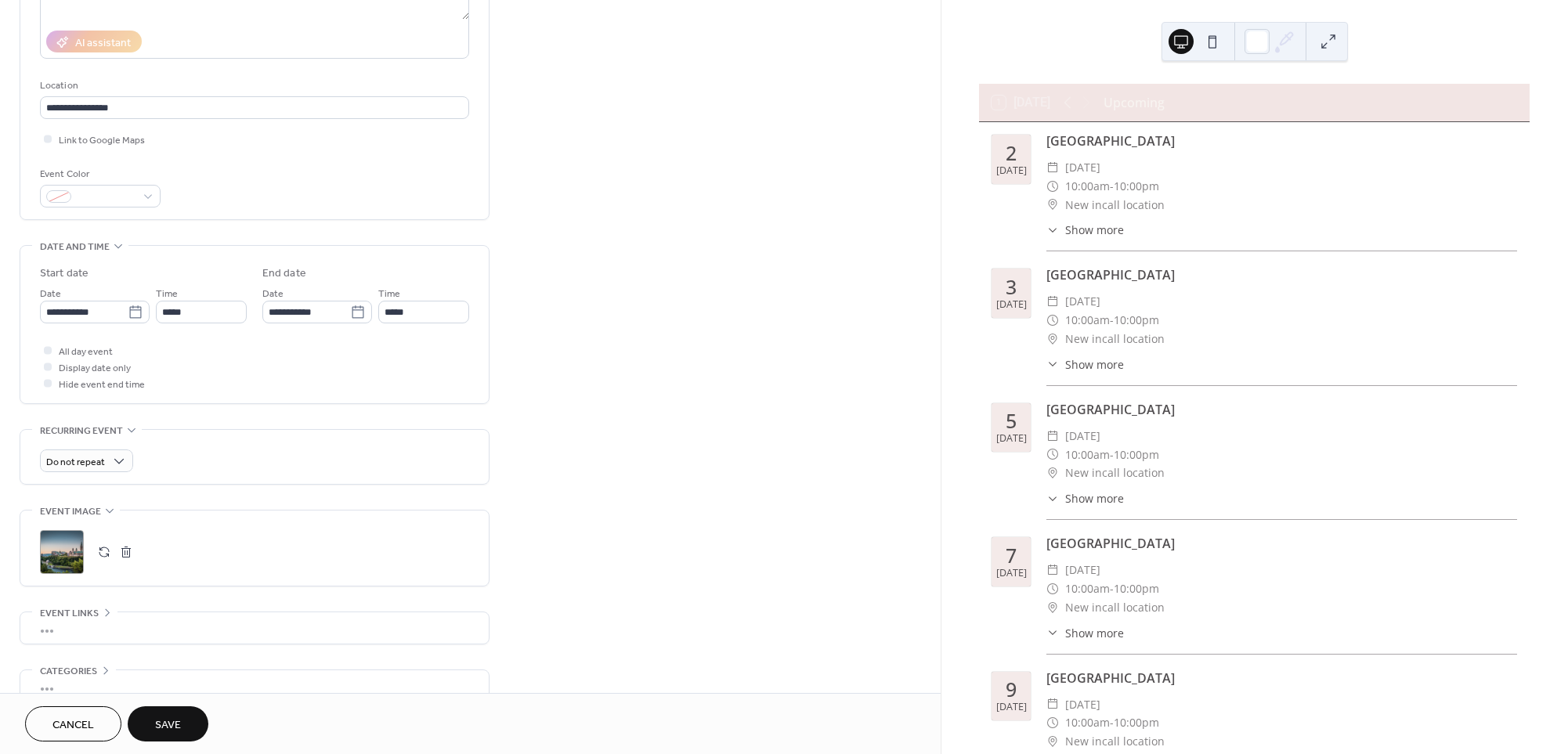 click on ";" at bounding box center (62, 552) 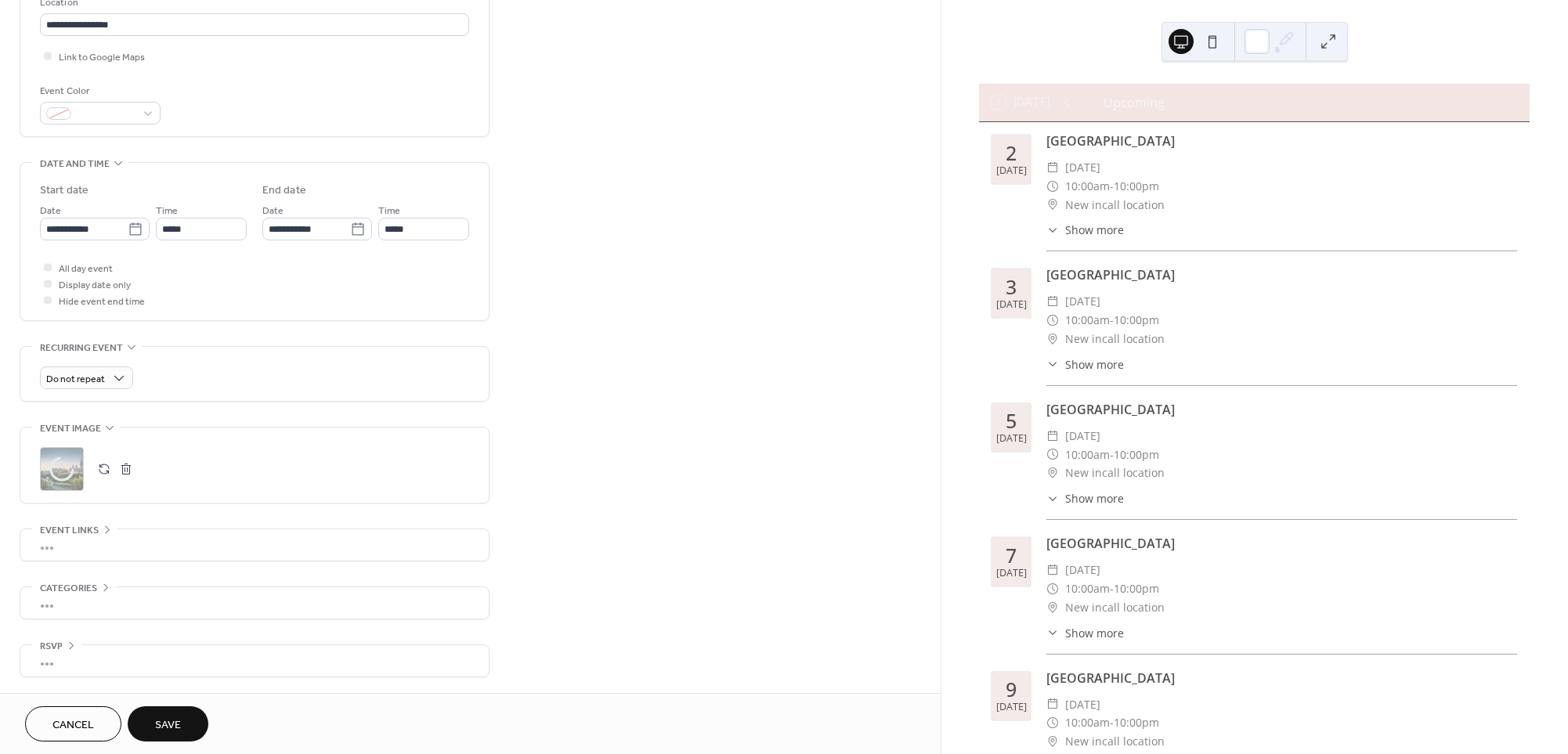 scroll, scrollTop: 352, scrollLeft: 0, axis: vertical 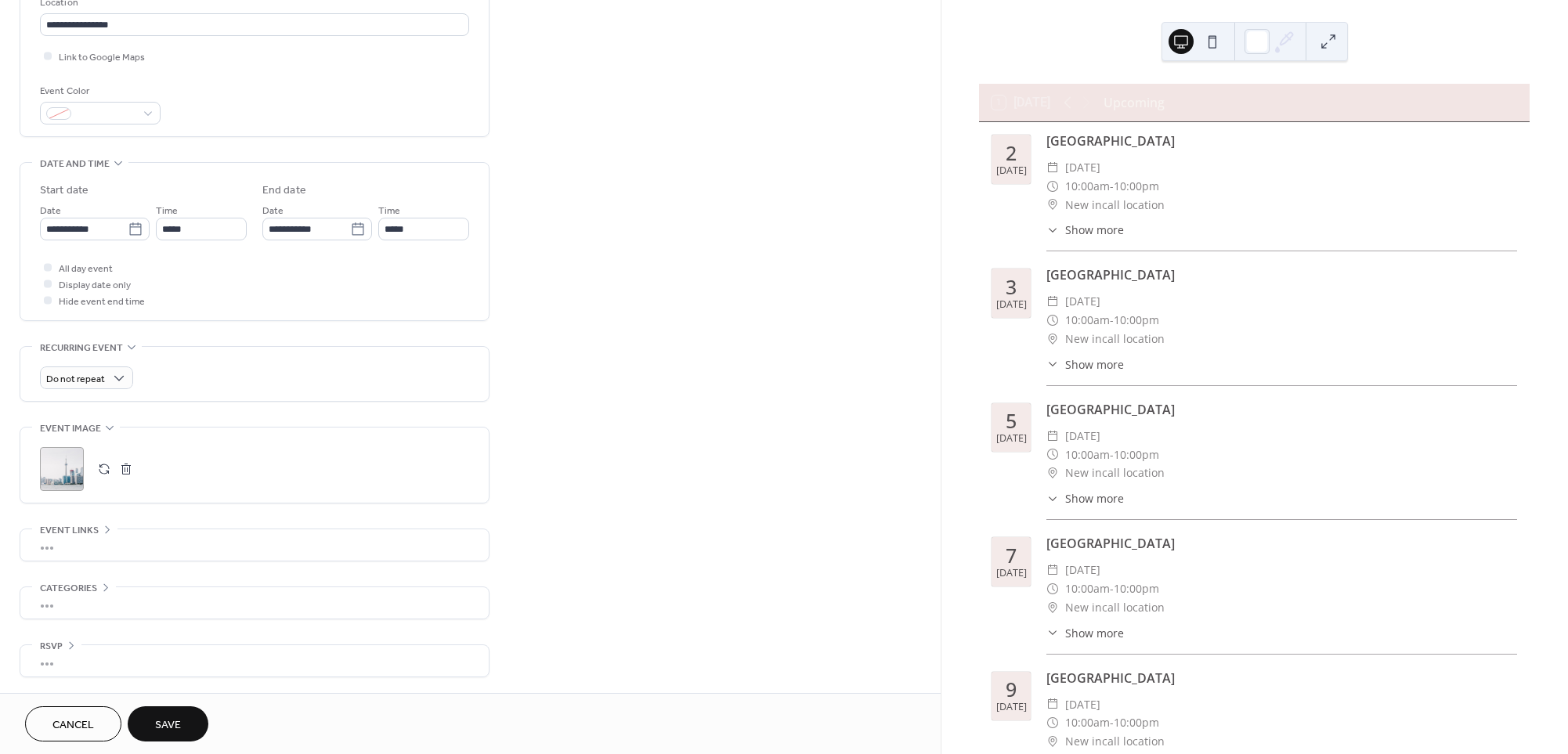 click on "Save" at bounding box center (168, 725) 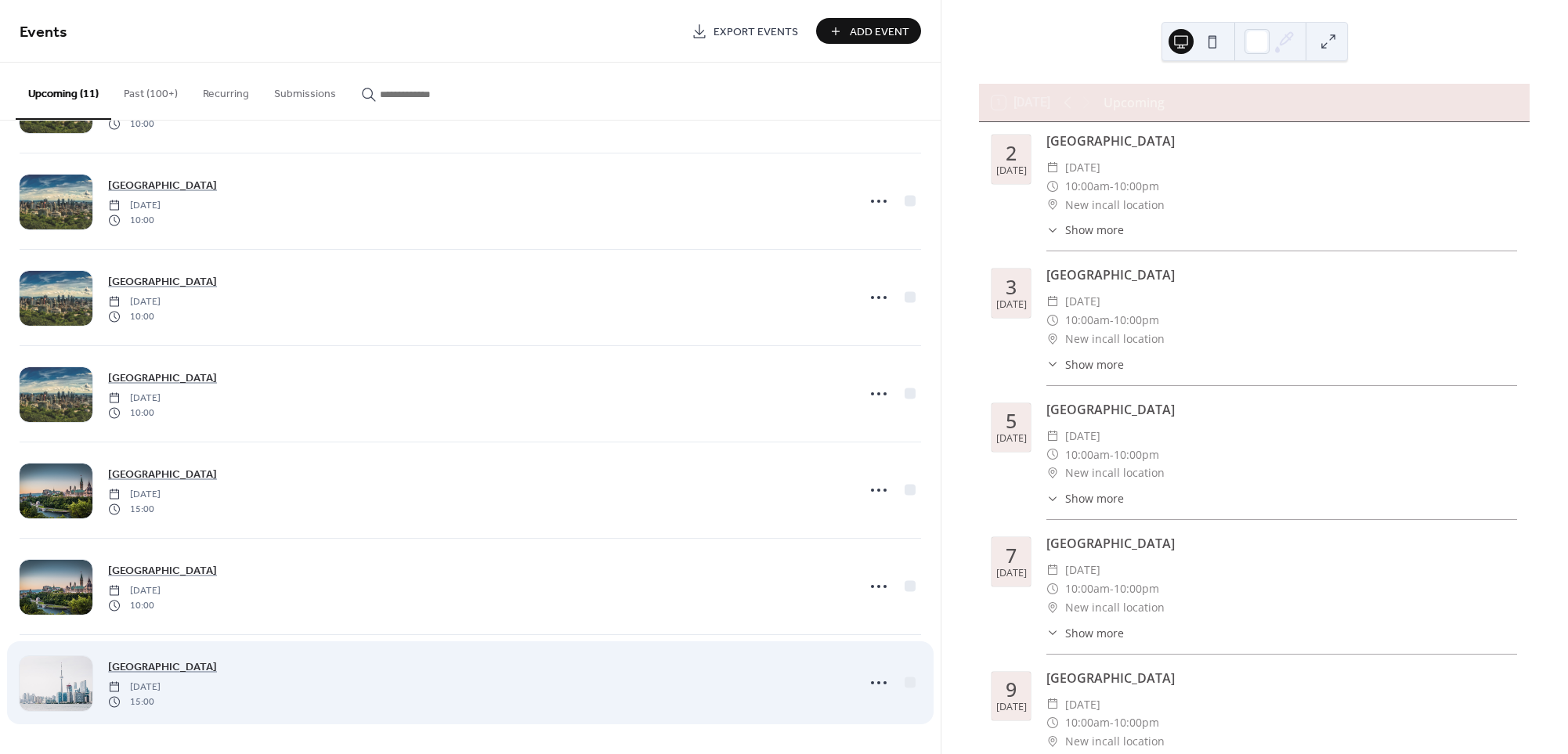 scroll, scrollTop: 472, scrollLeft: 0, axis: vertical 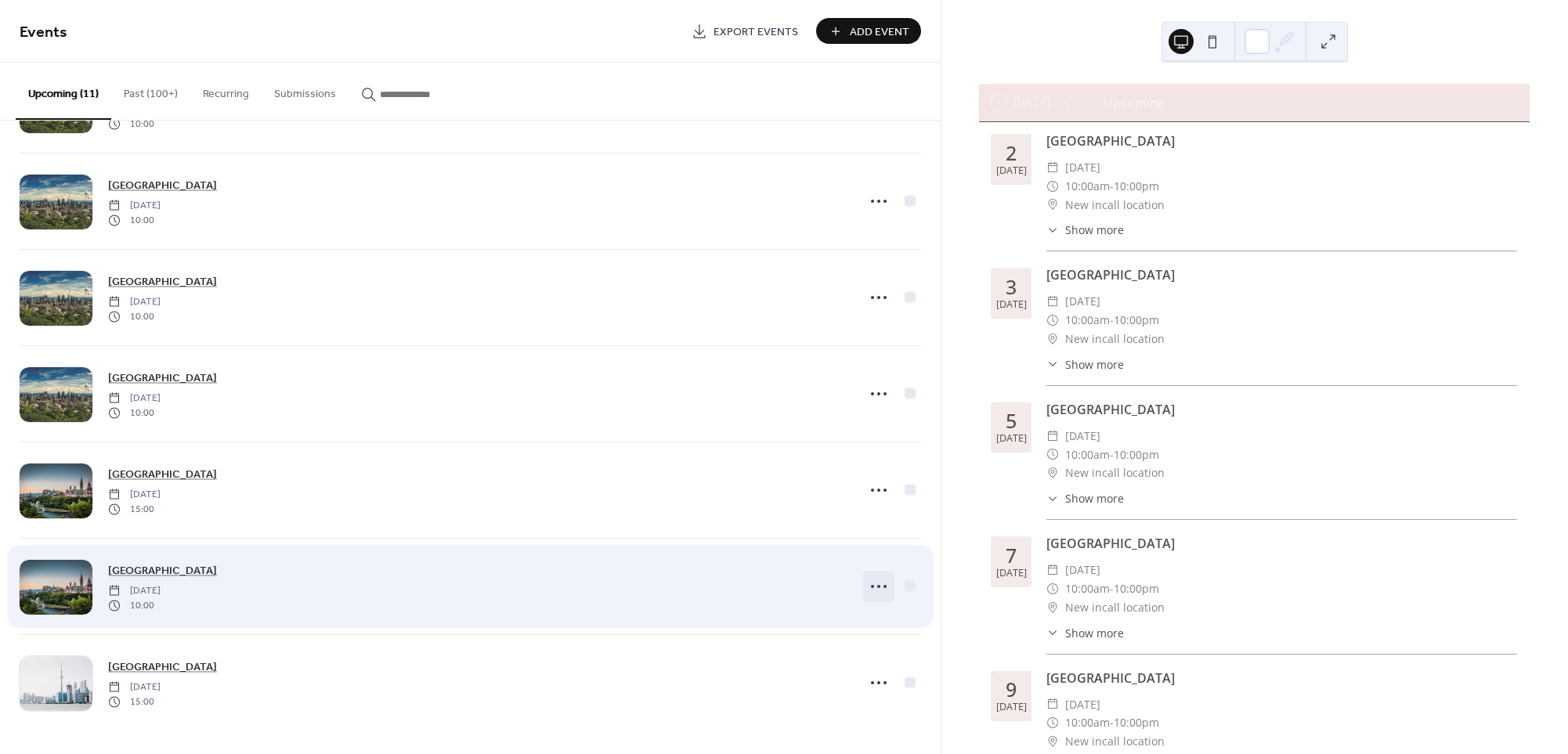 click 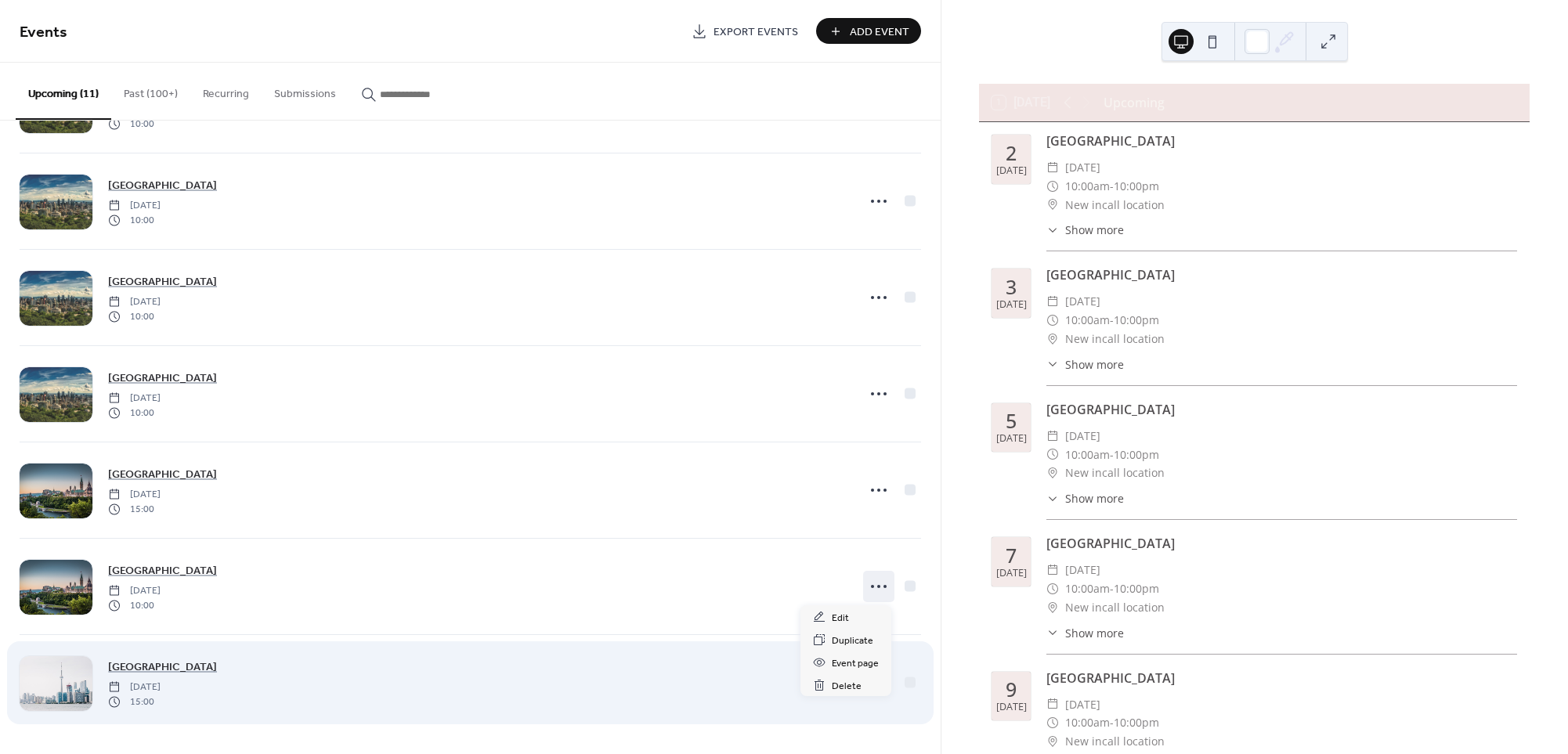click on "TORONTO [DATE] 15:00" at bounding box center (478, 683) 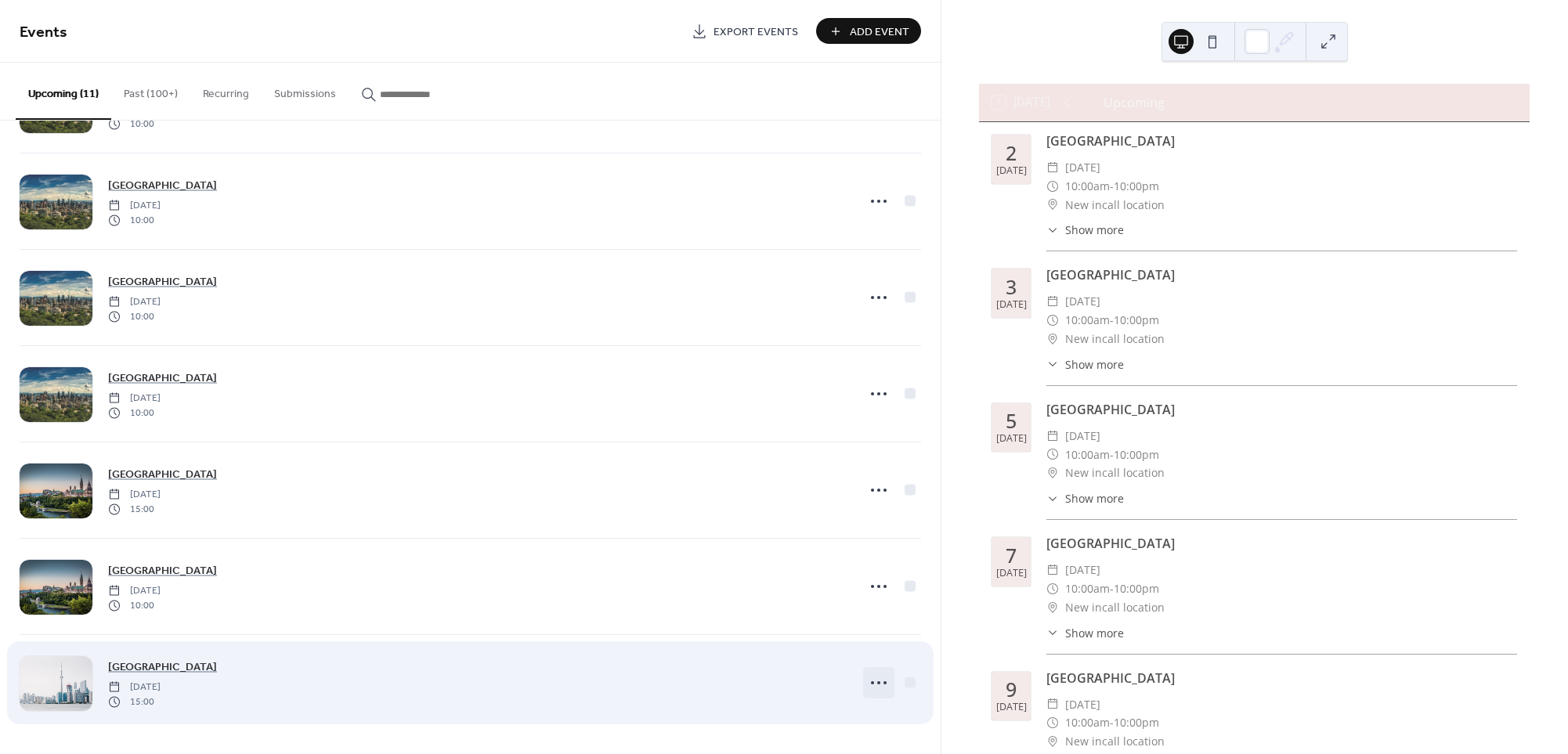 click 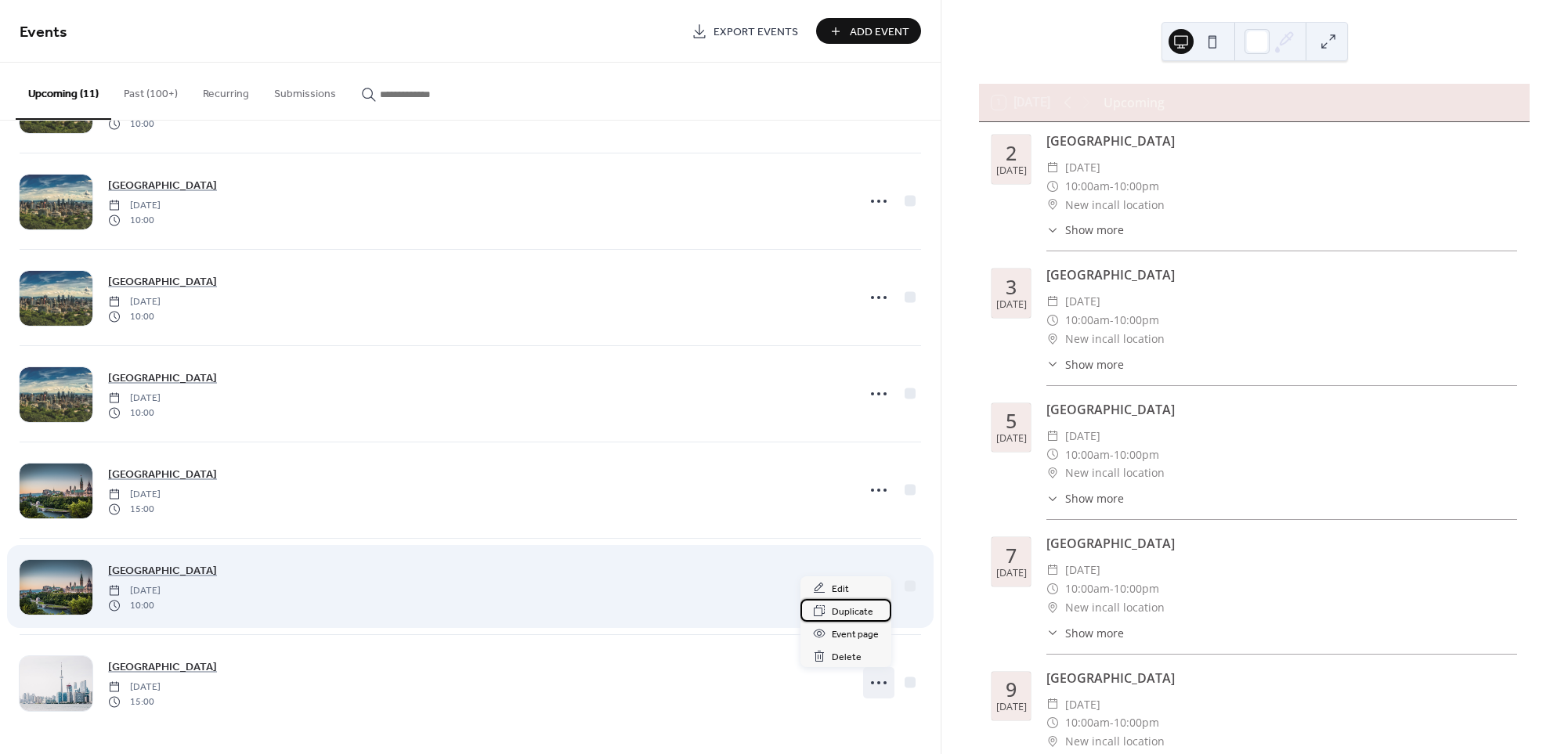 click on "Duplicate" at bounding box center [852, 611] 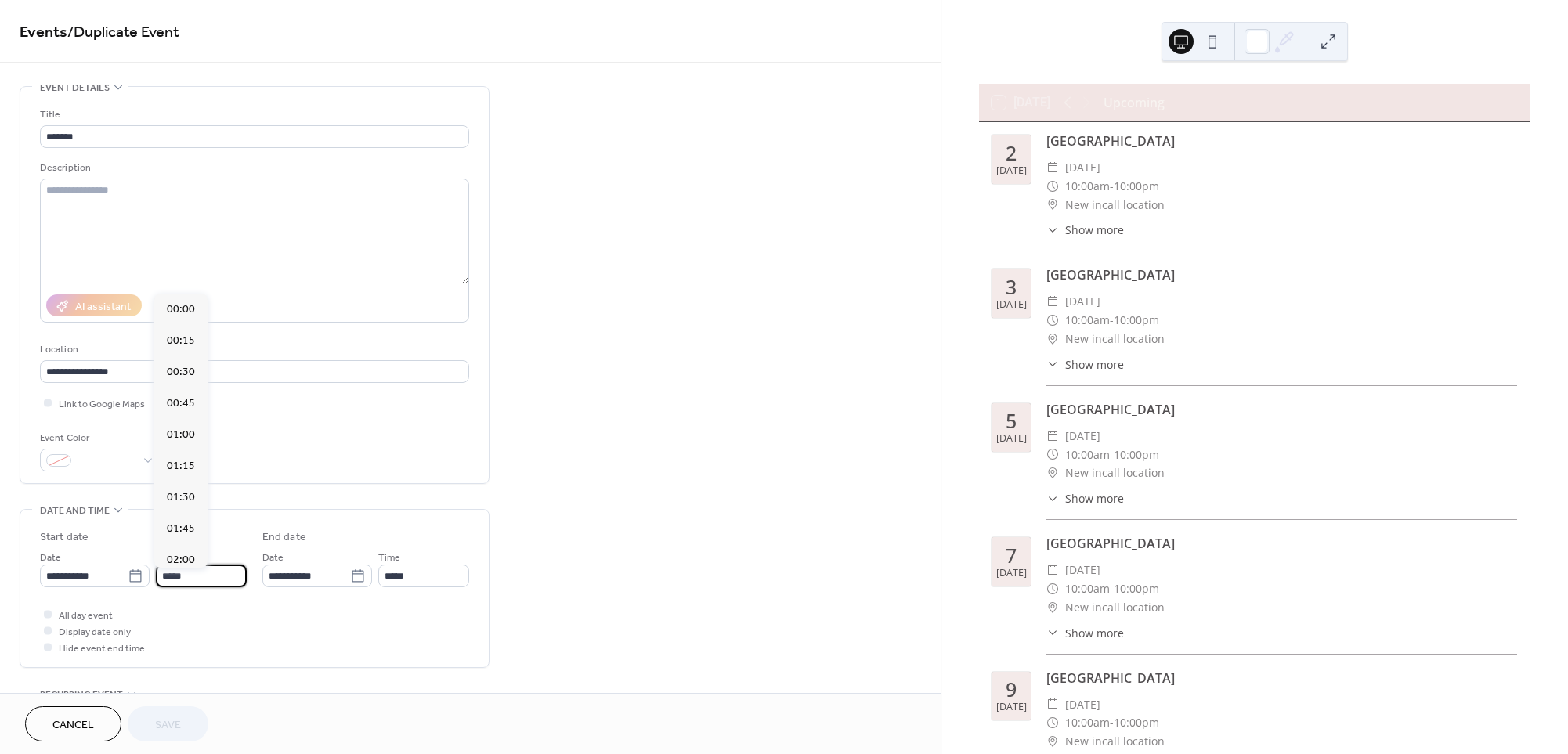 click on "*****" at bounding box center [201, 575] 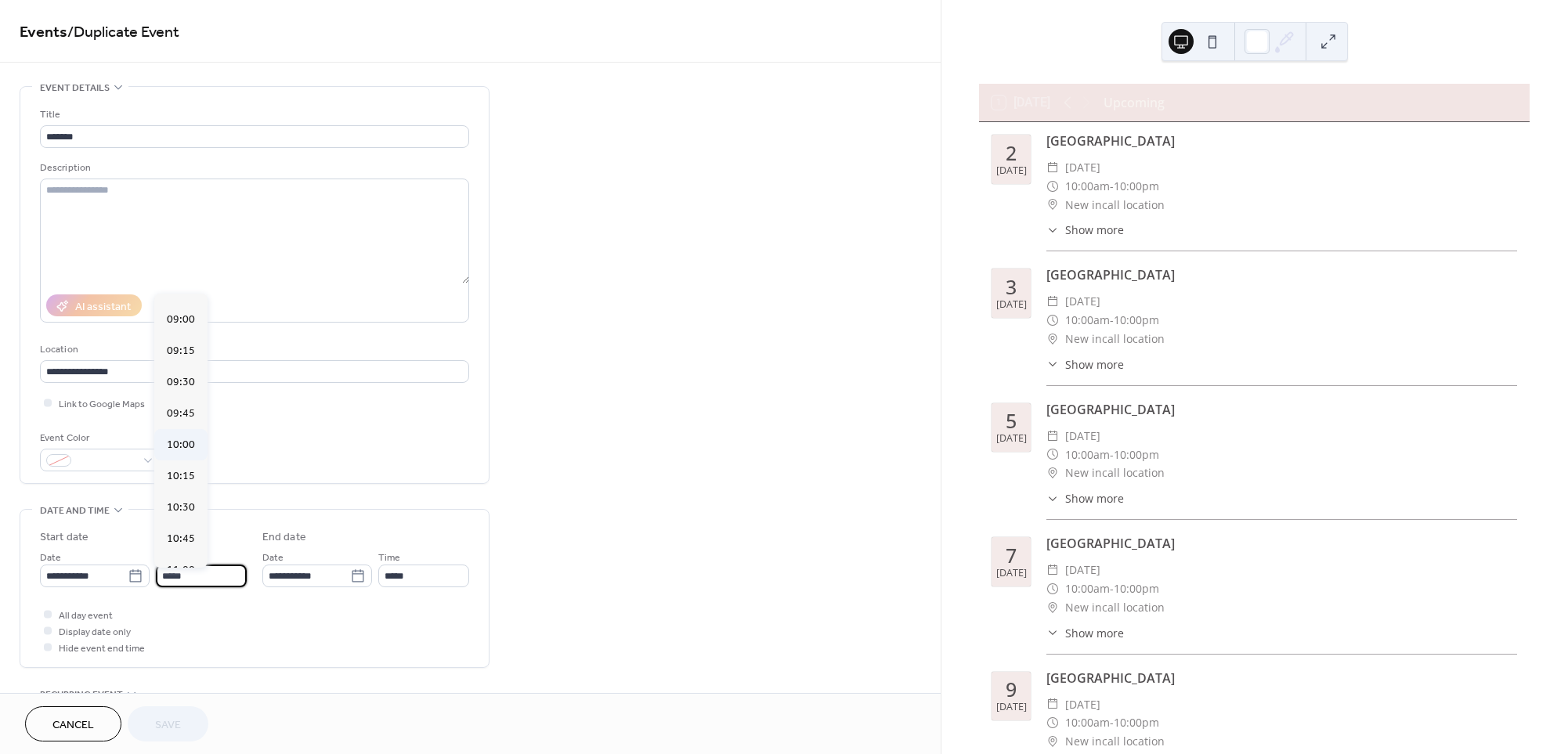 scroll, scrollTop: 1113, scrollLeft: 0, axis: vertical 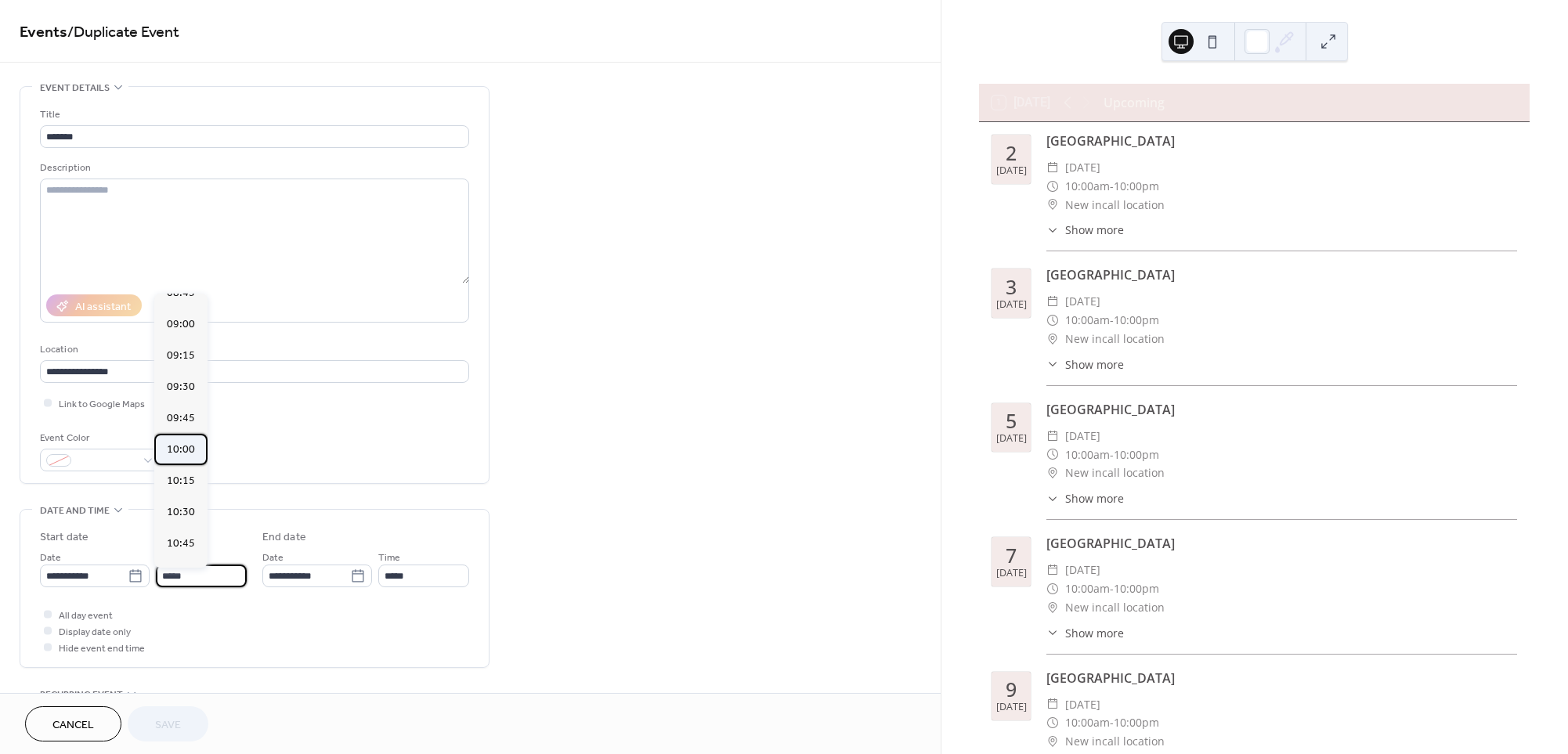 click on "10:00" at bounding box center [181, 449] 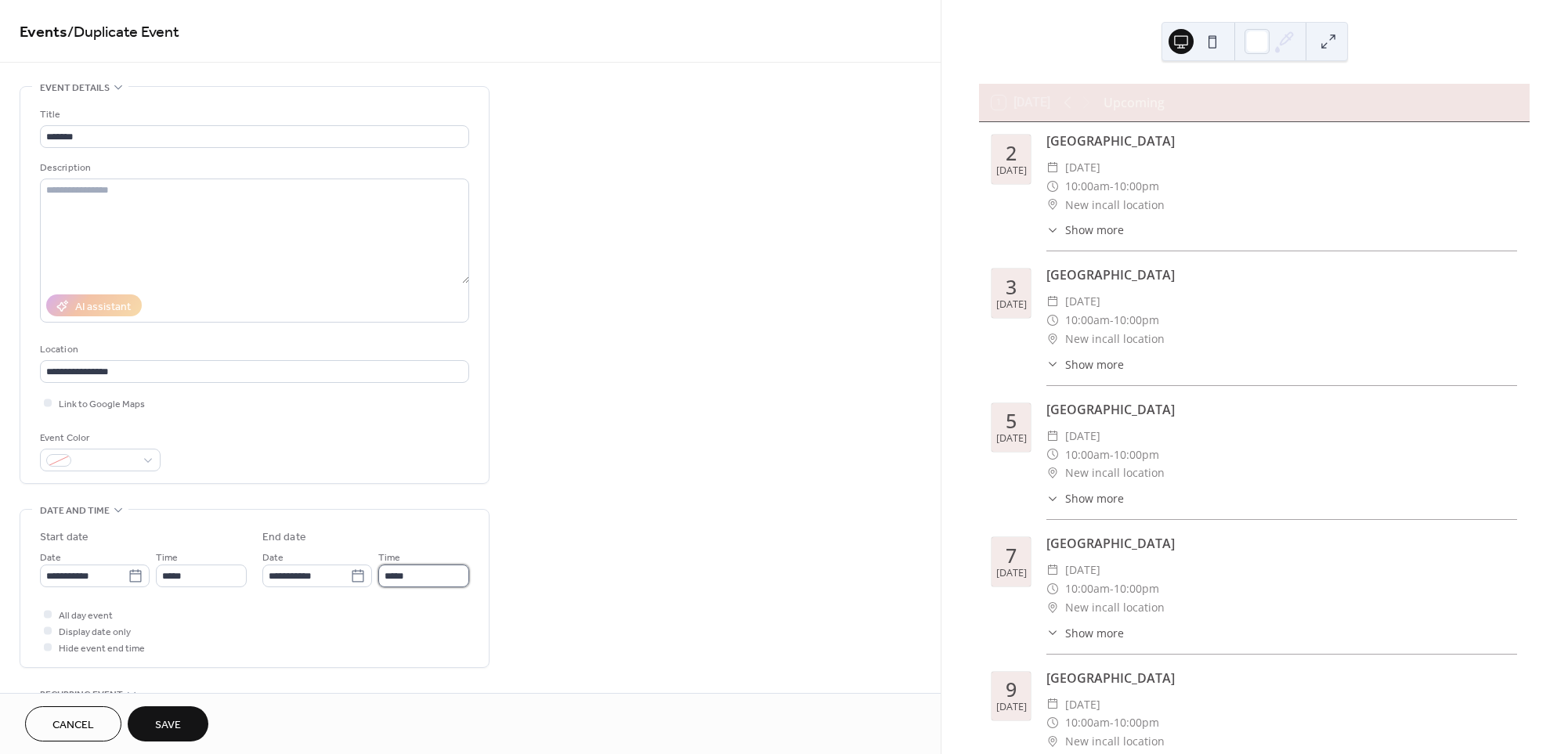 click on "*****" at bounding box center (424, 575) 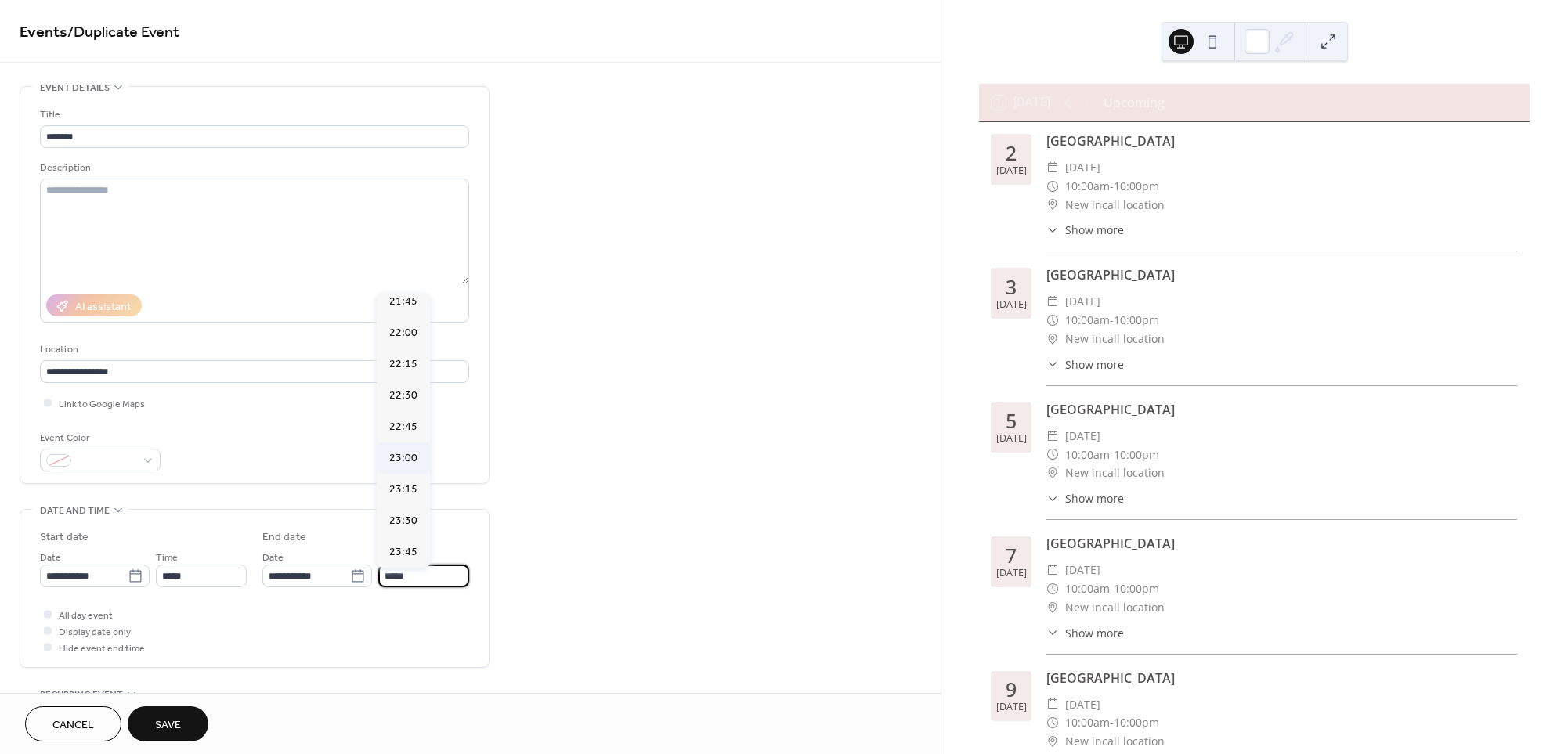 scroll, scrollTop: 1448, scrollLeft: 0, axis: vertical 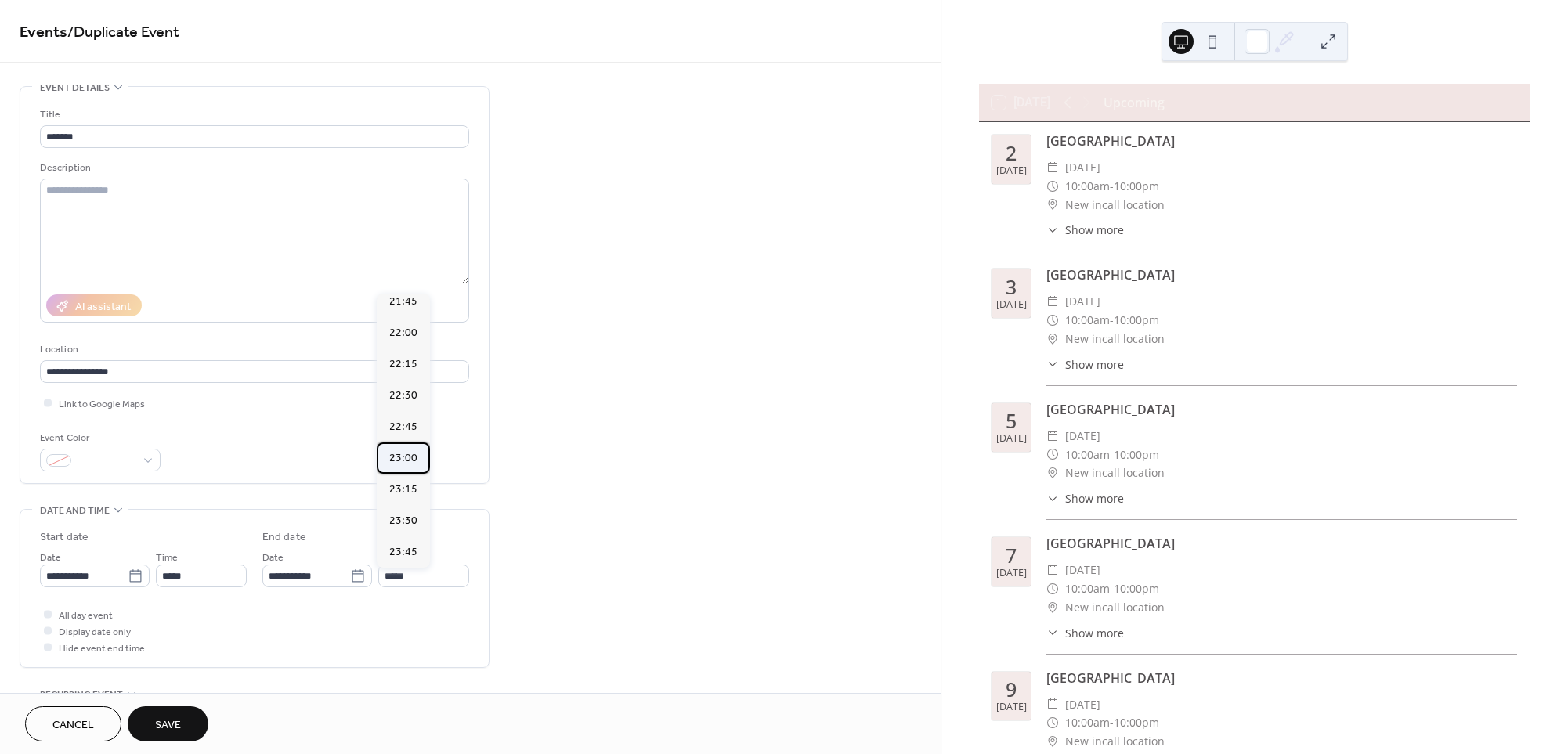 click on "23:00" at bounding box center [403, 458] 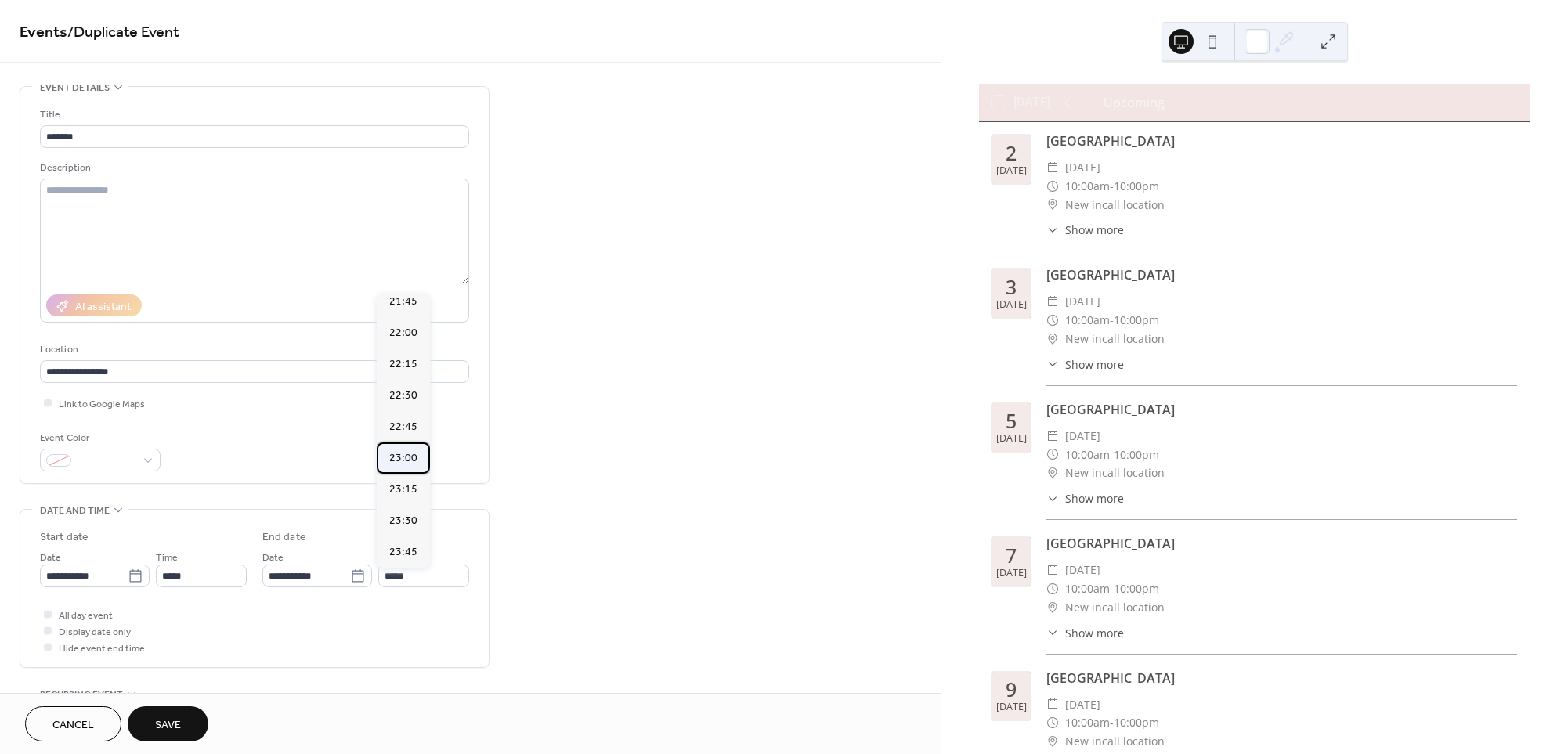 type on "*****" 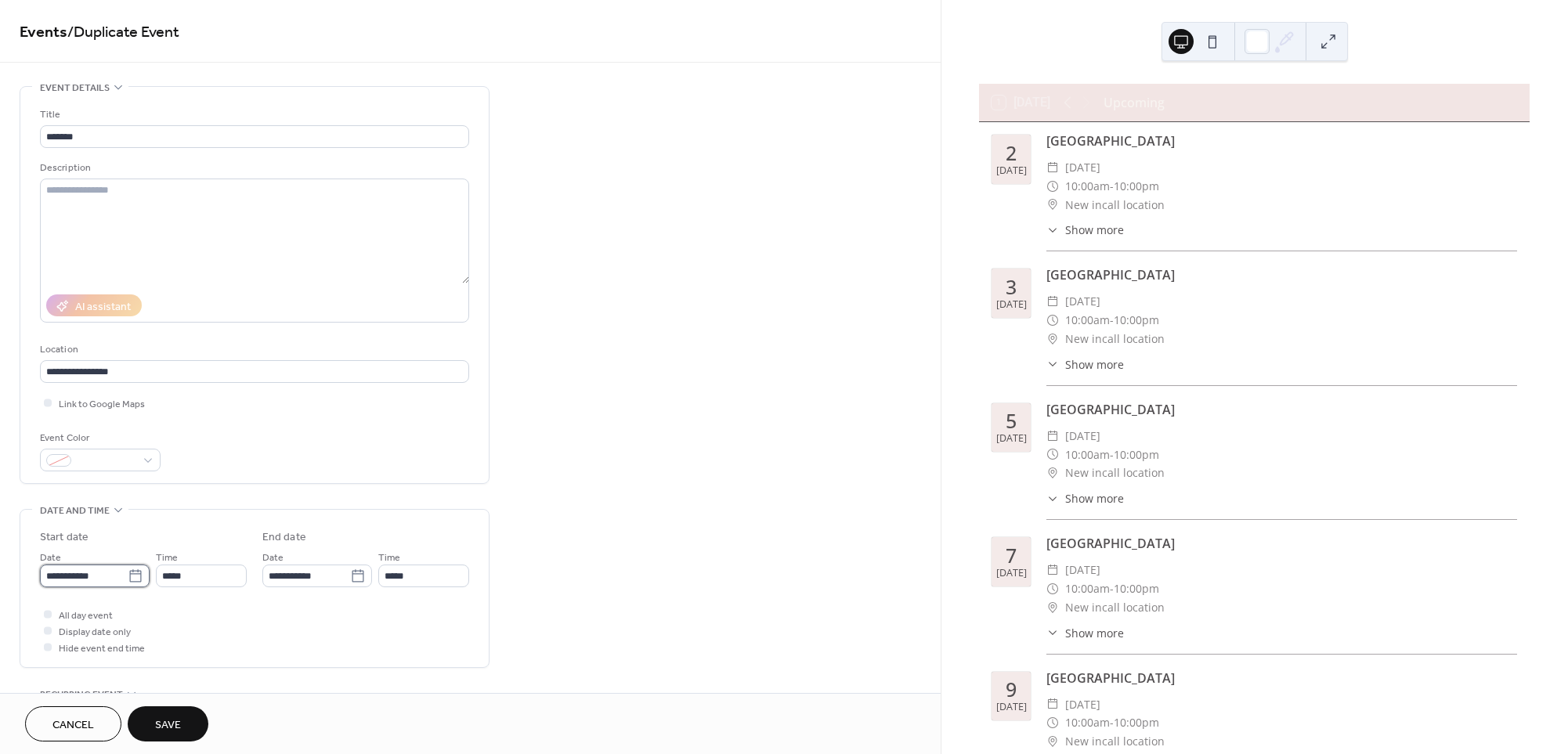 click on "**********" at bounding box center (84, 575) 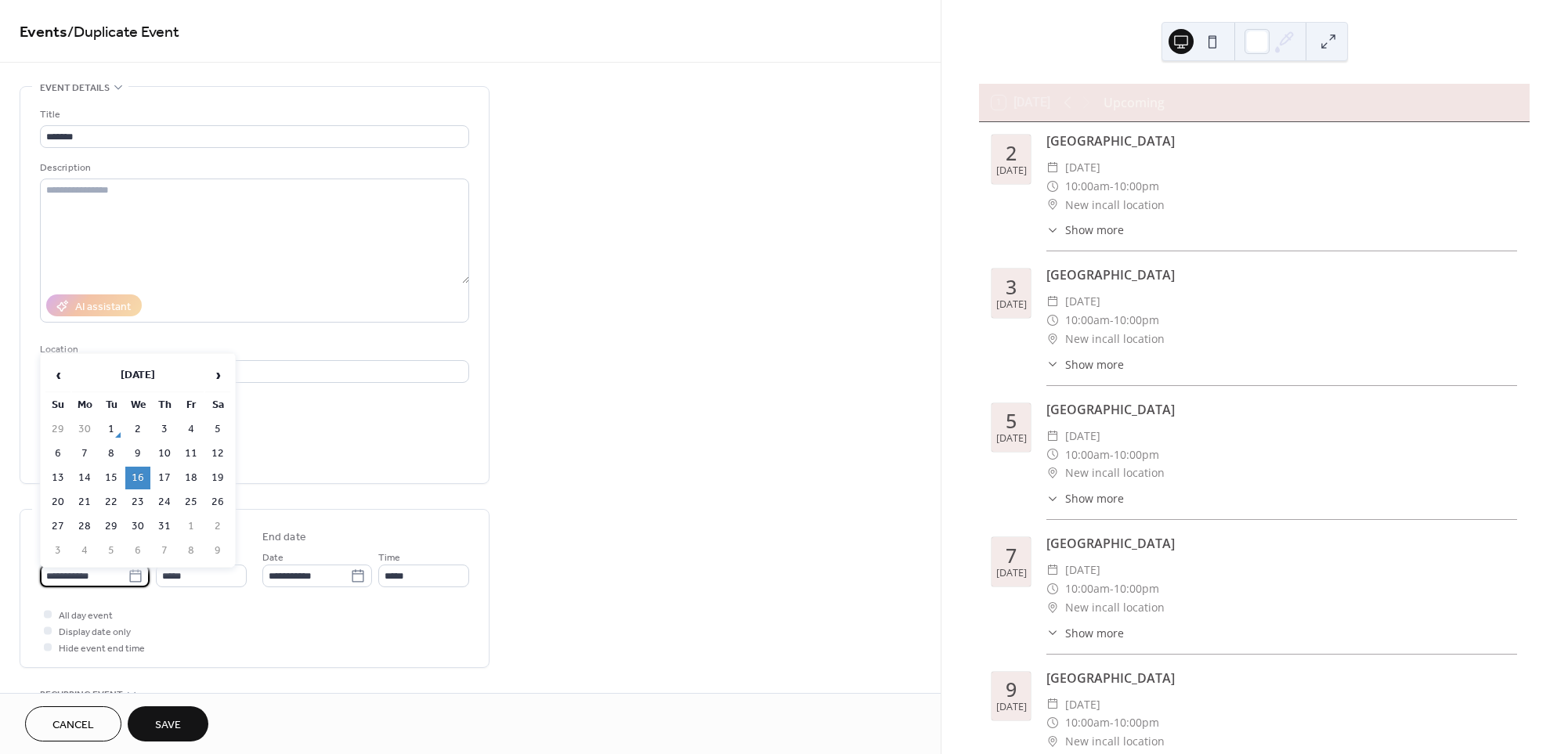 drag, startPoint x: 165, startPoint y: 478, endPoint x: 175, endPoint y: 530, distance: 52.95281 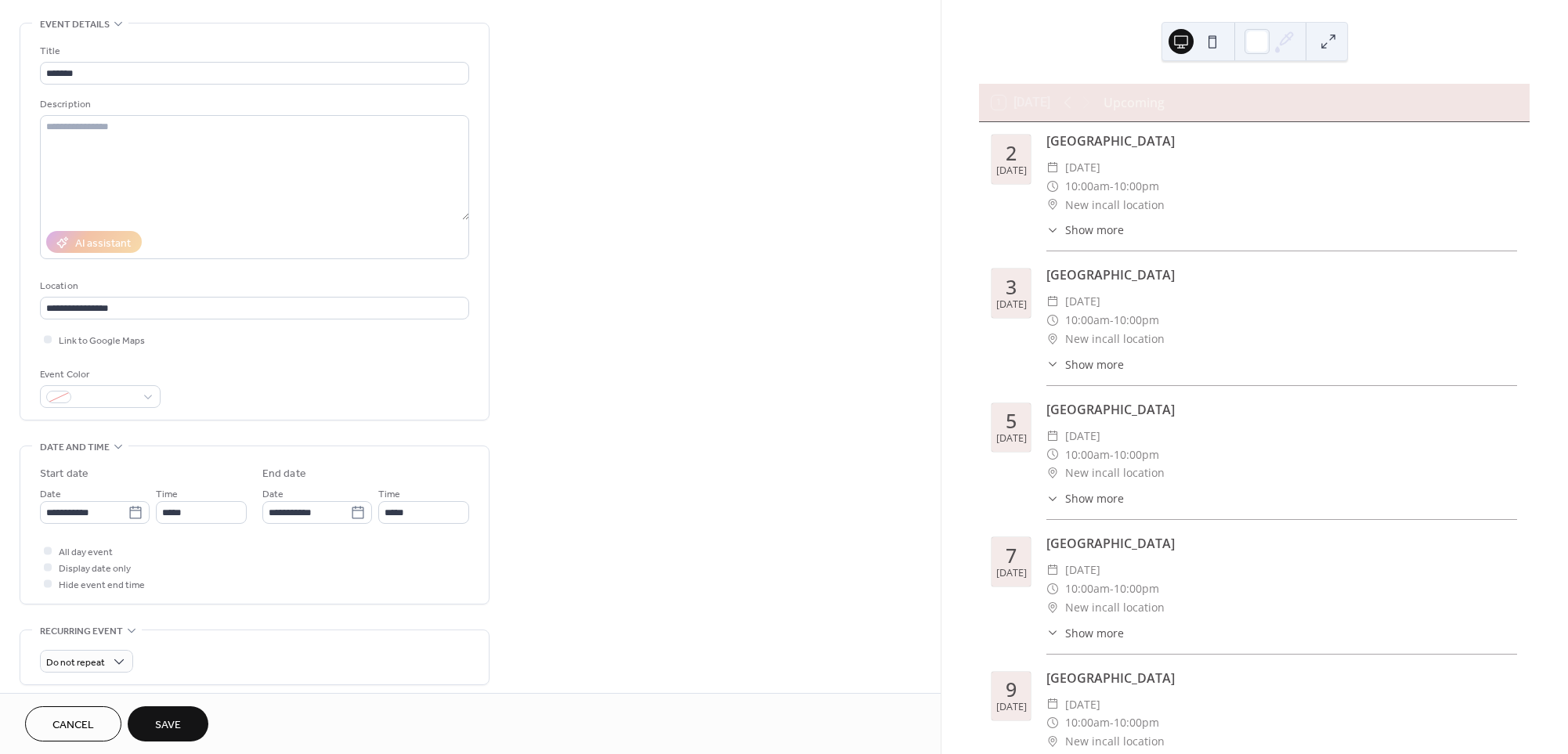scroll, scrollTop: 65, scrollLeft: 0, axis: vertical 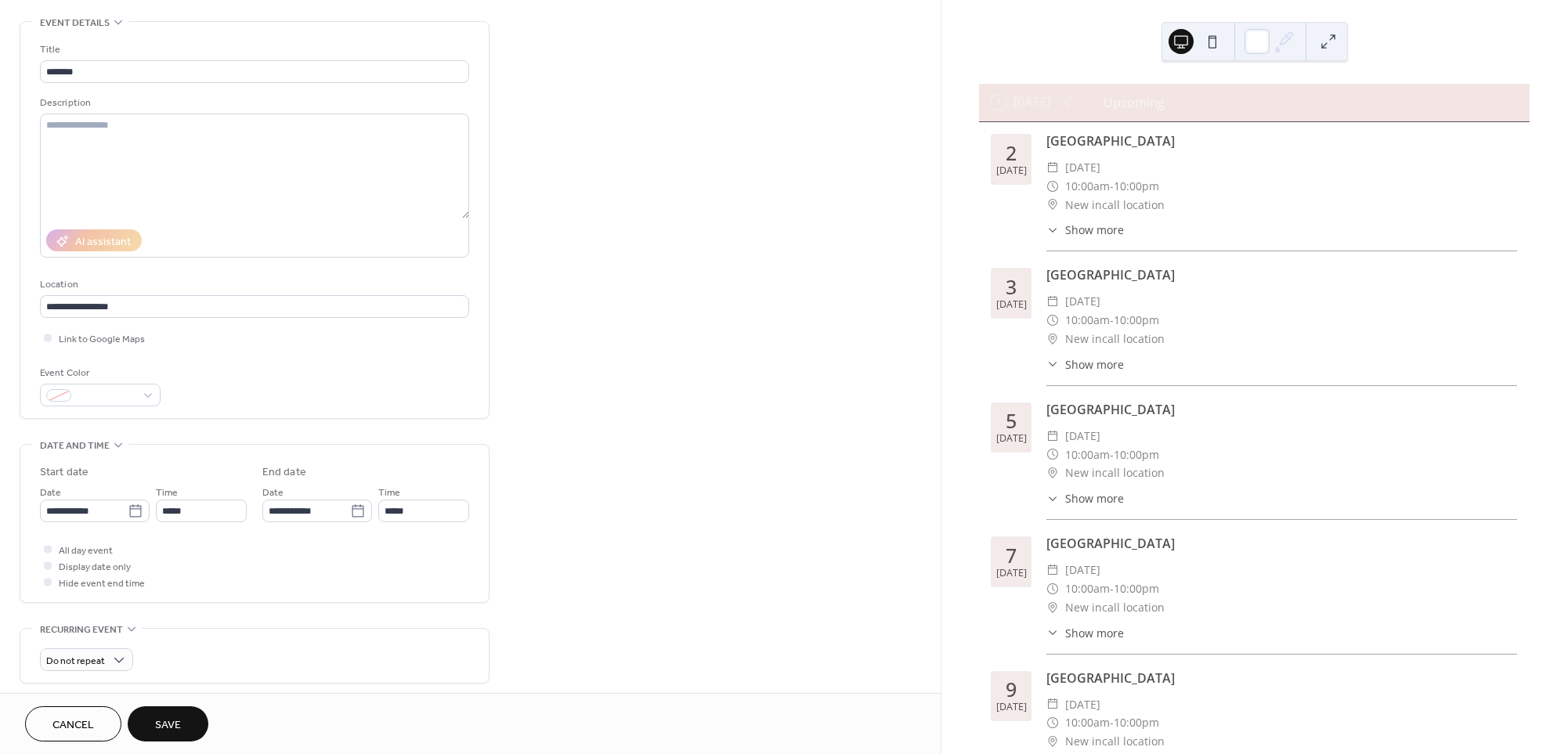 click on "Save" at bounding box center [168, 723] 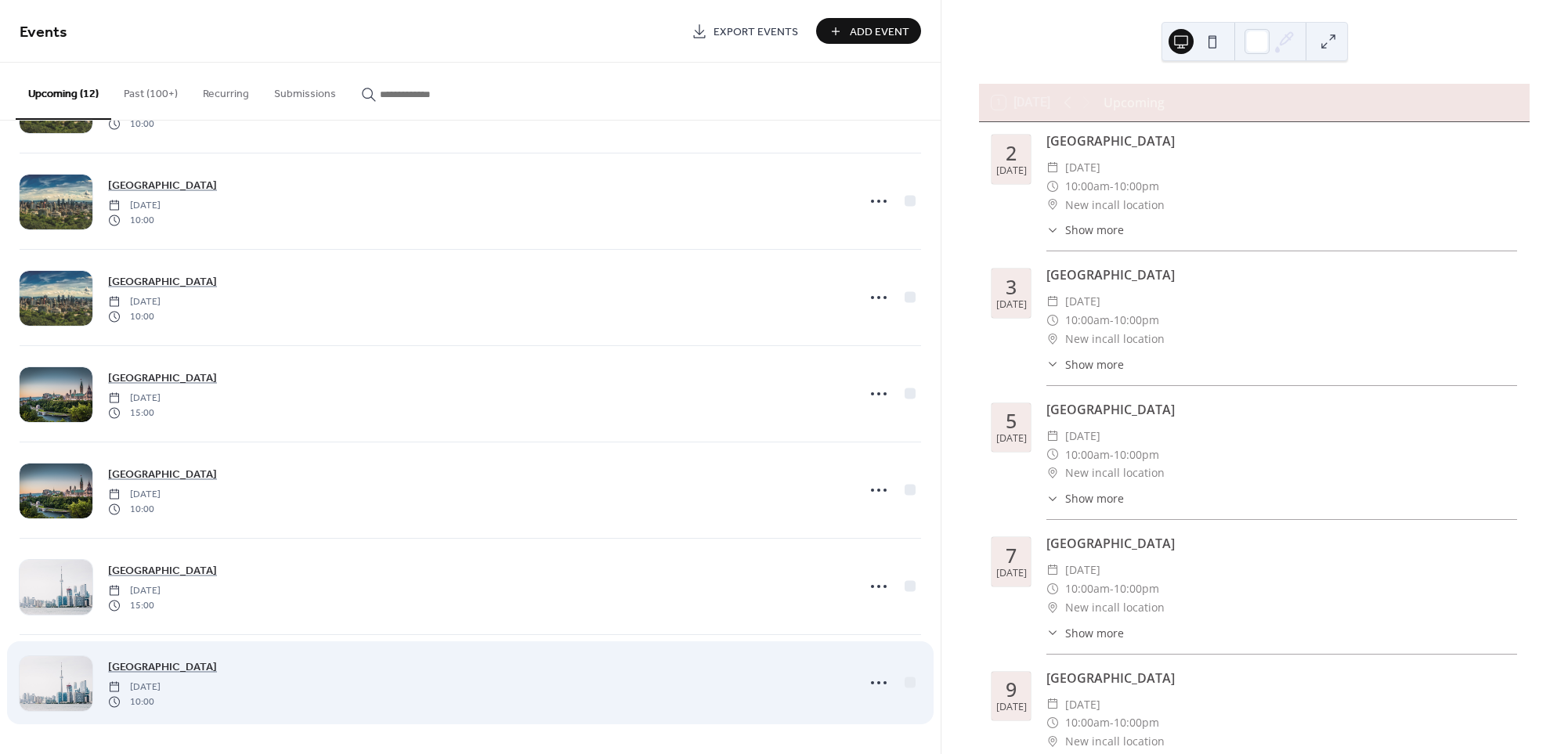 scroll, scrollTop: 568, scrollLeft: 0, axis: vertical 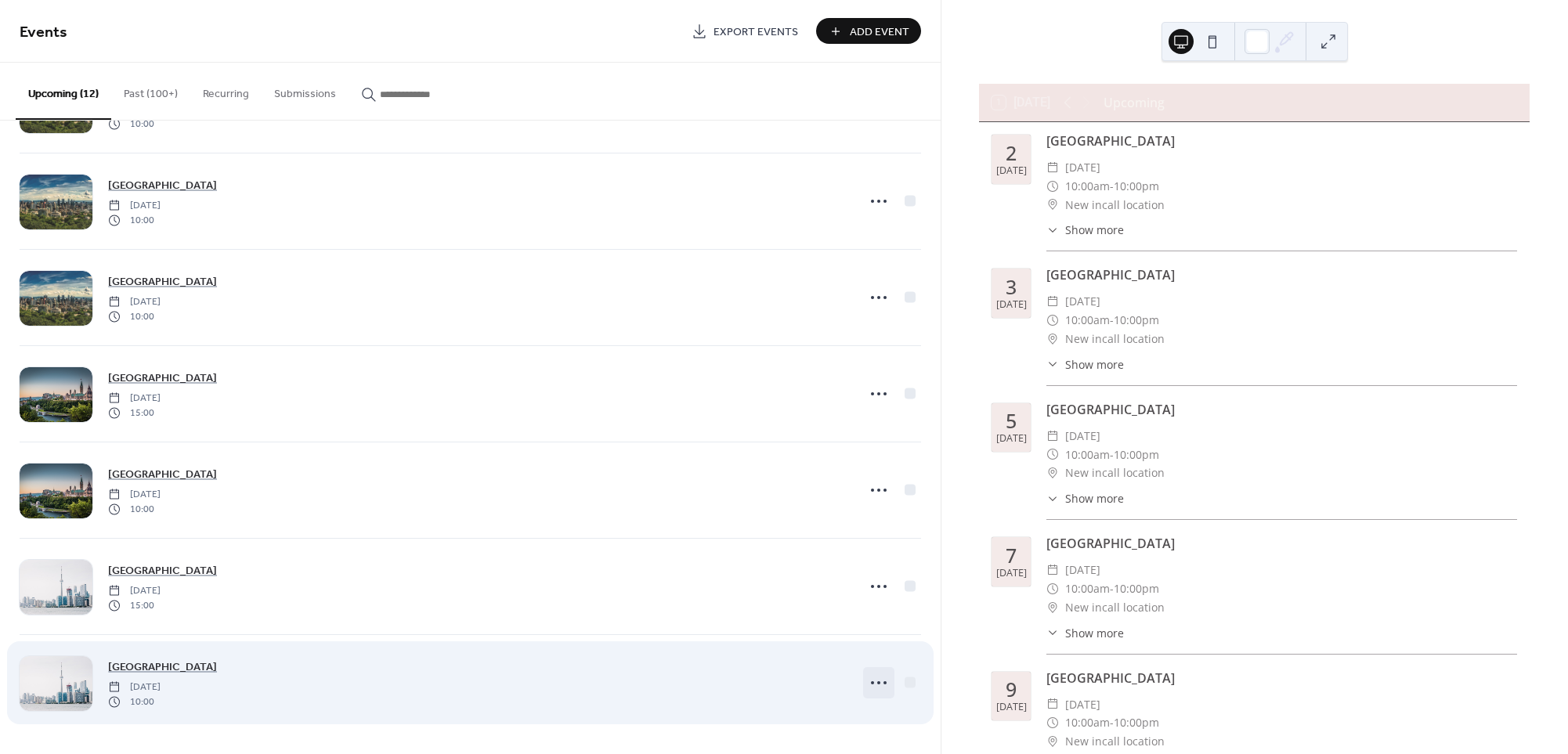 click 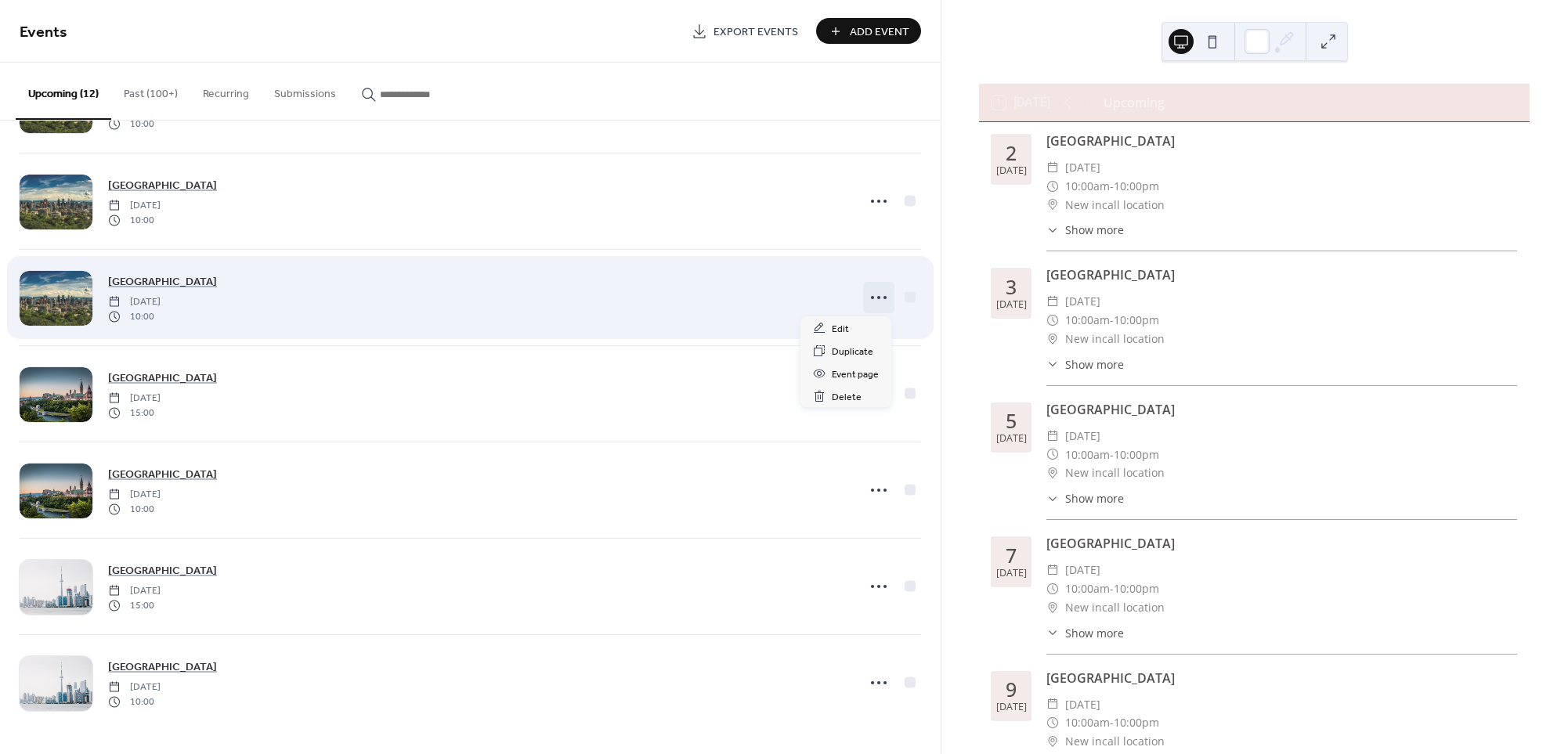 click 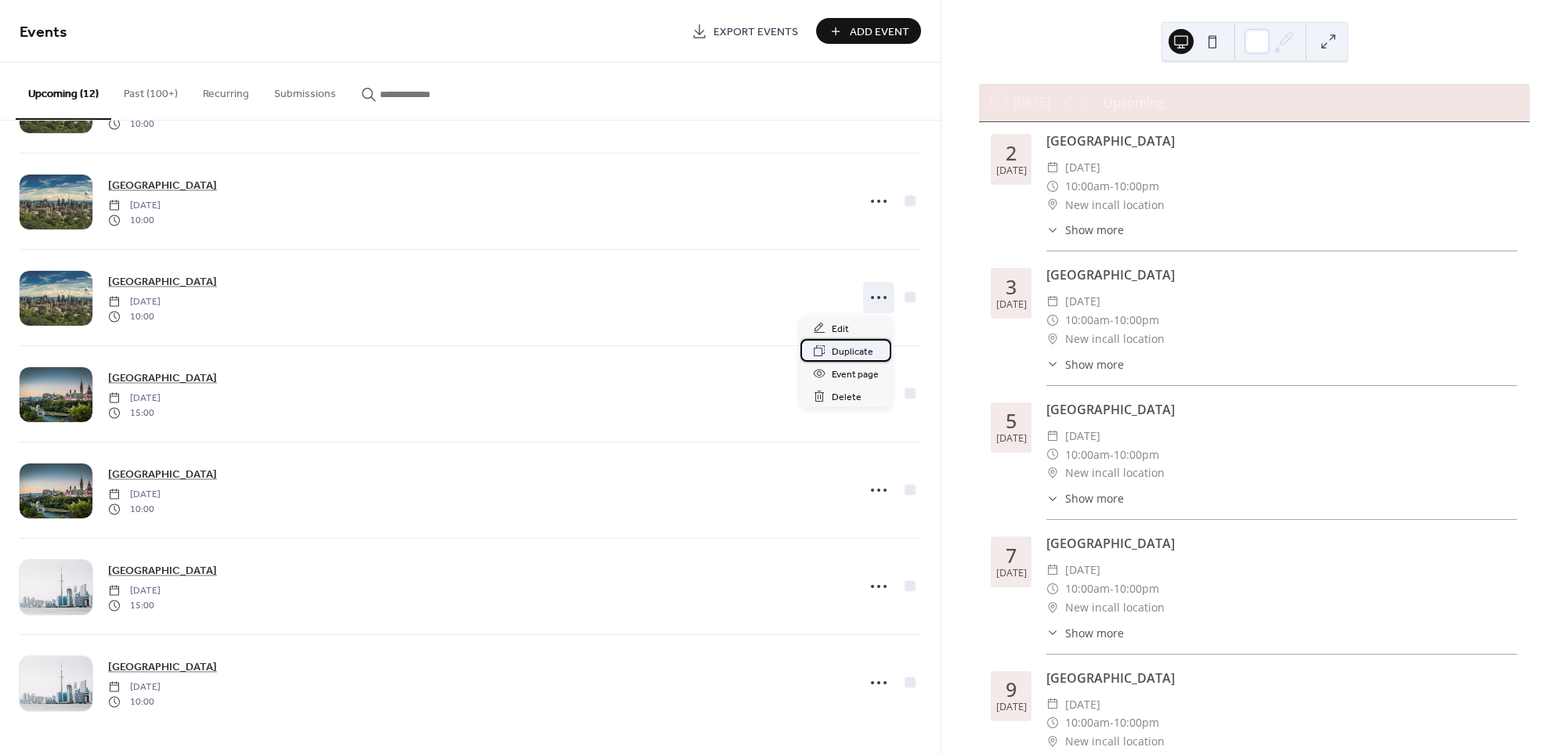 click on "Duplicate" at bounding box center [852, 352] 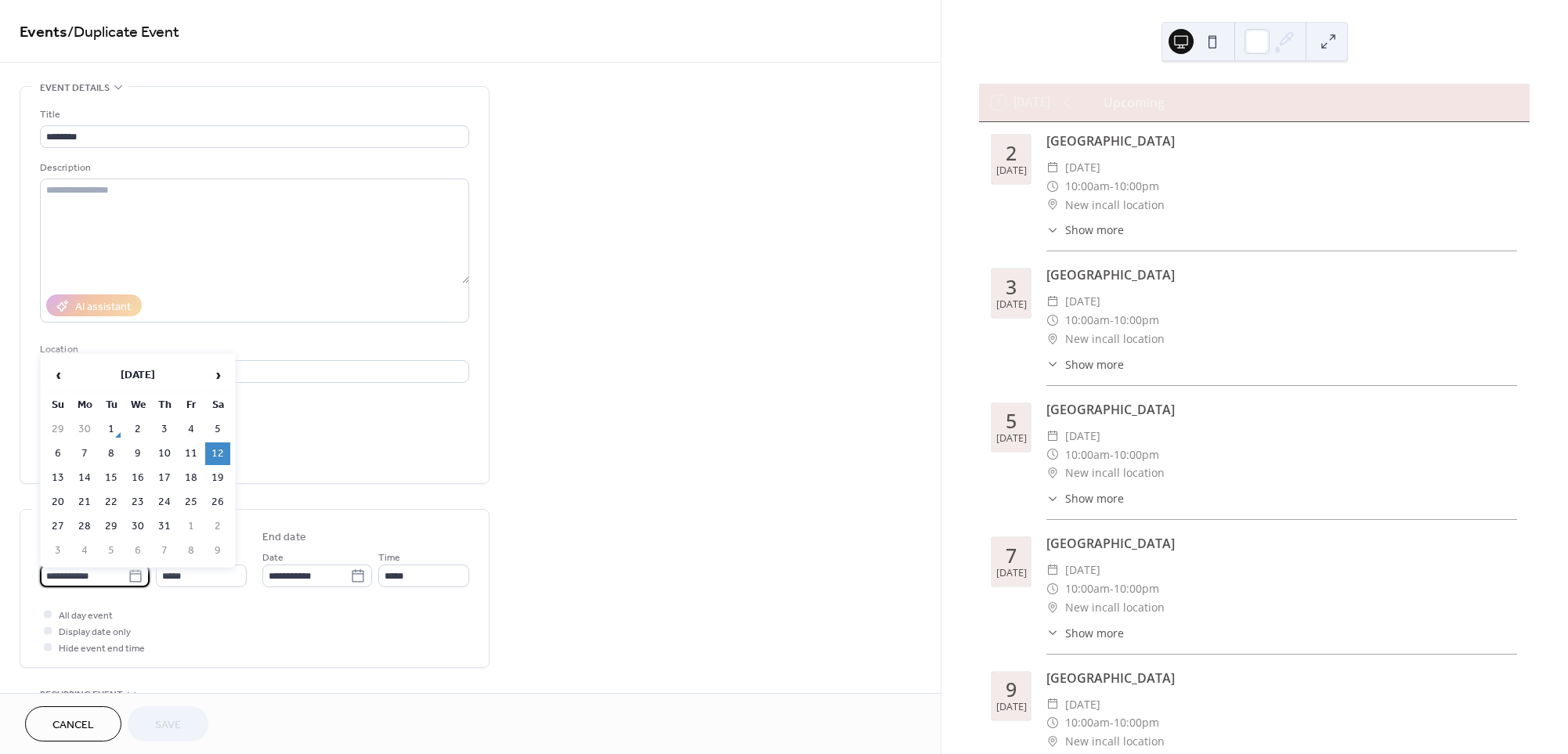 click on "**********" at bounding box center (84, 575) 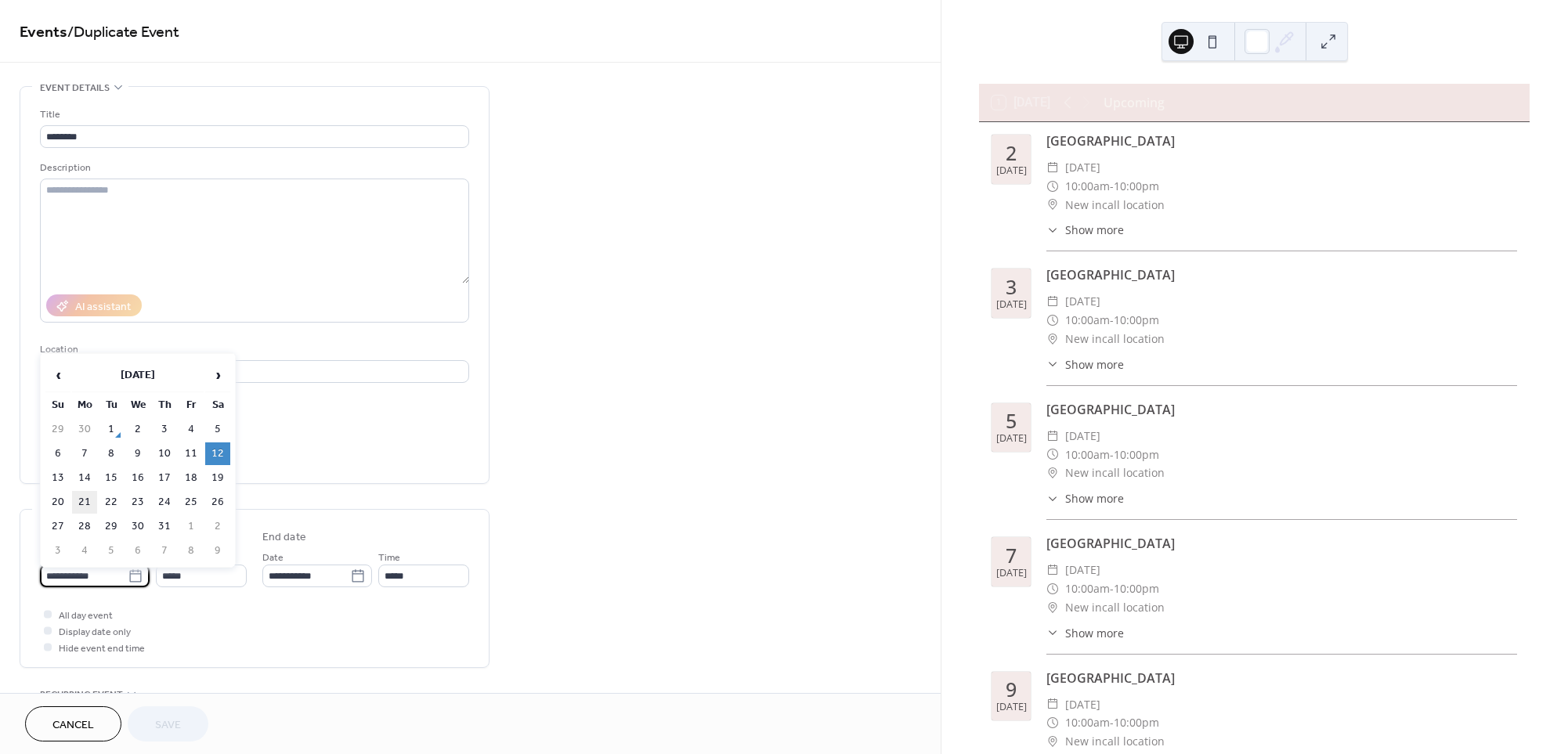 click on "21" at bounding box center (85, 502) 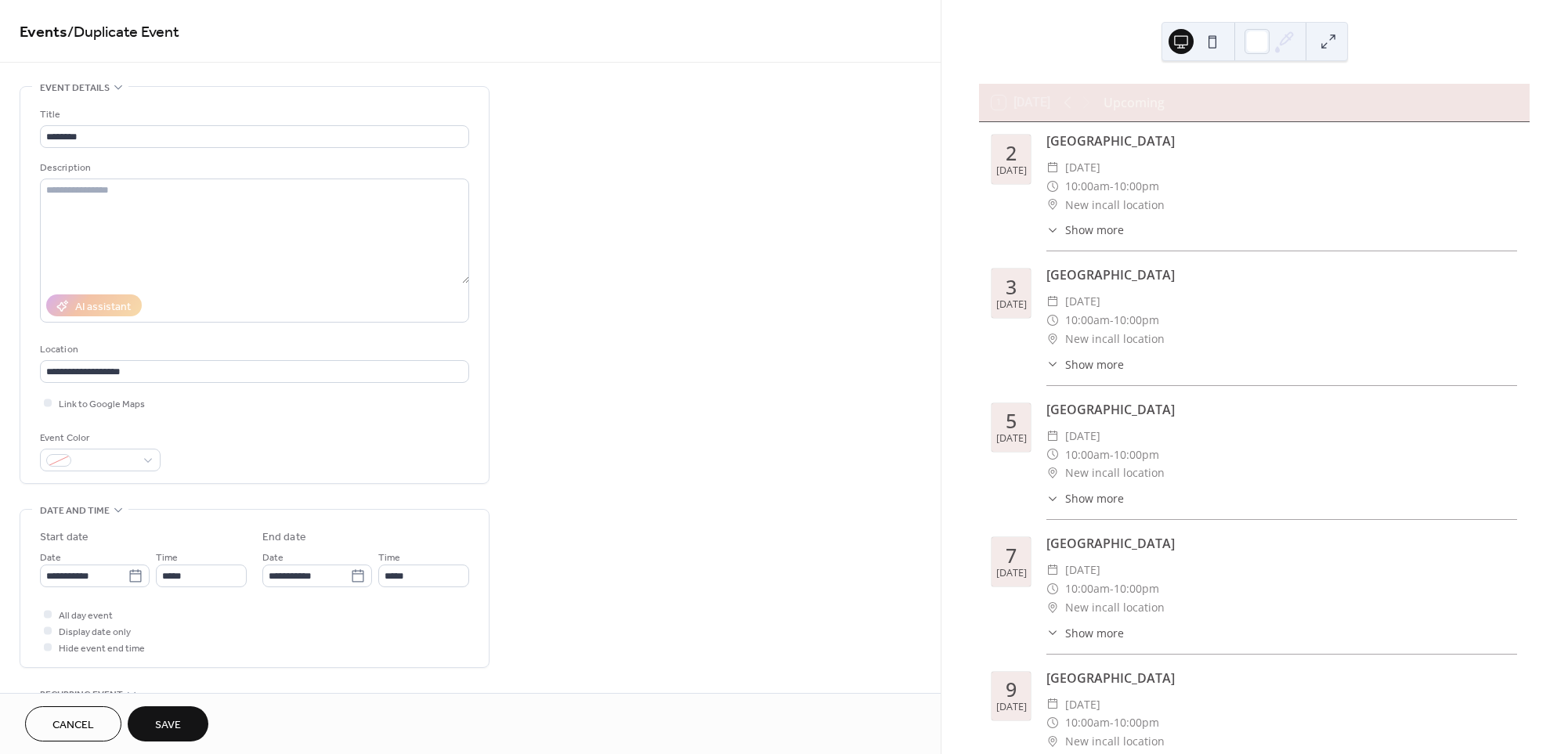 type on "**********" 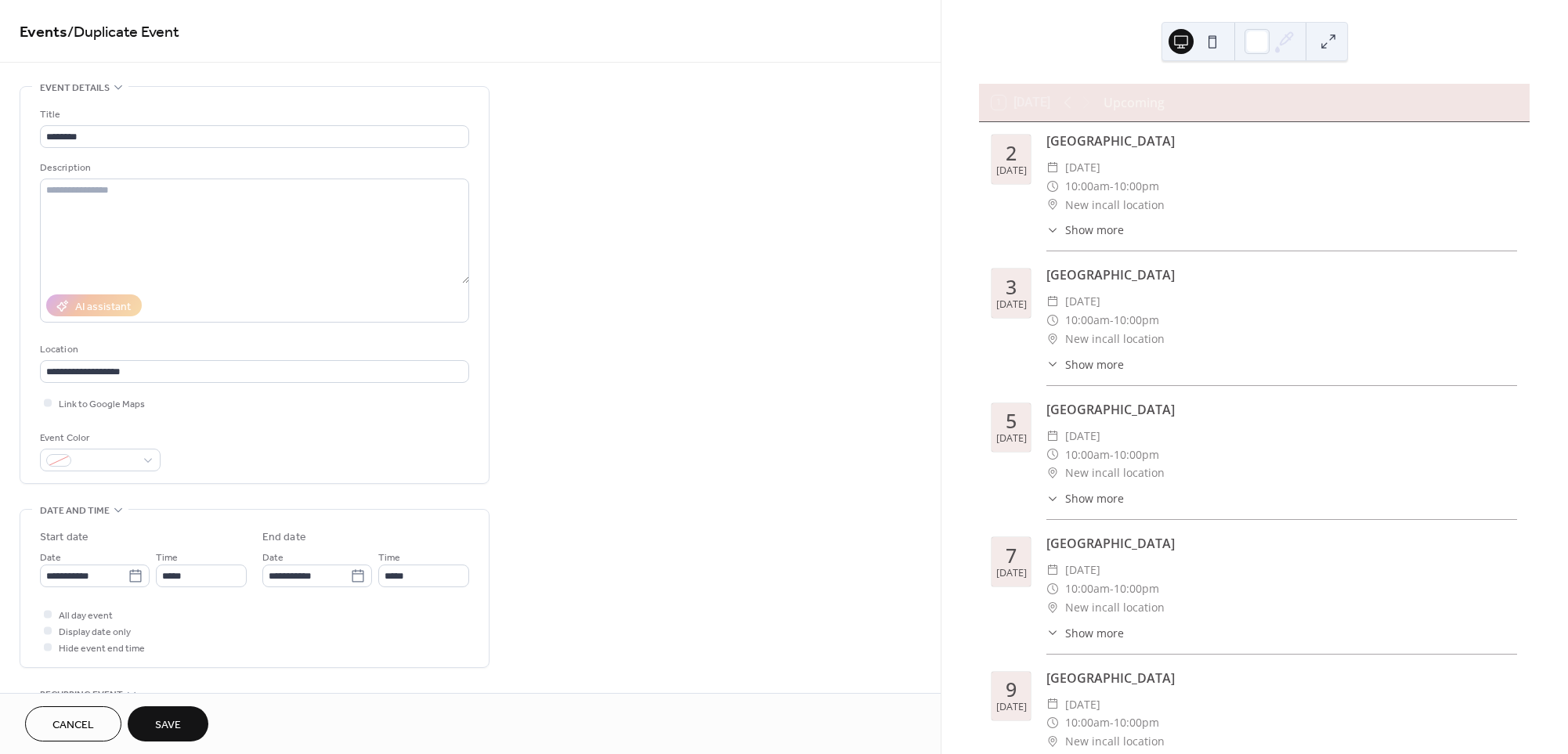 type on "**********" 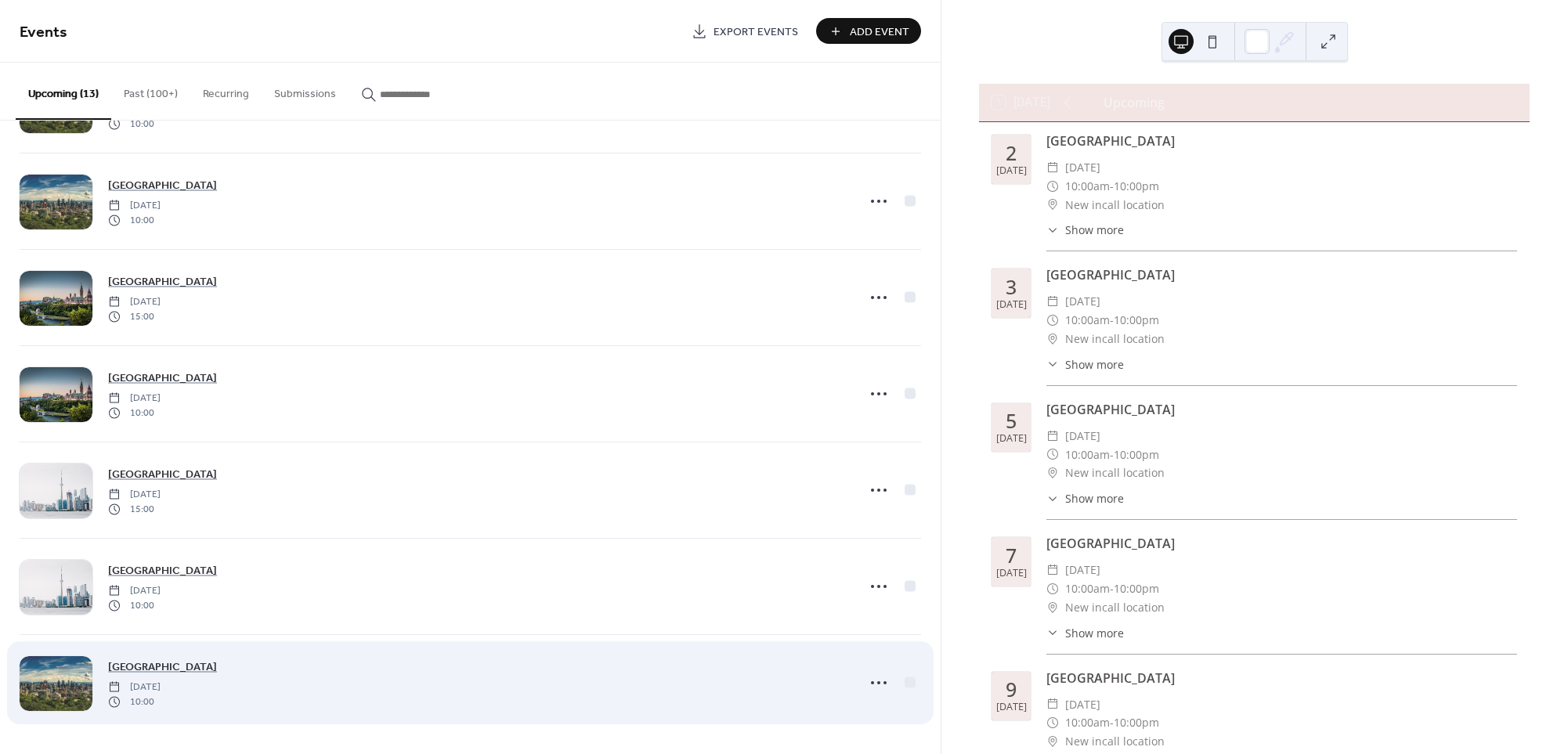 scroll, scrollTop: 665, scrollLeft: 0, axis: vertical 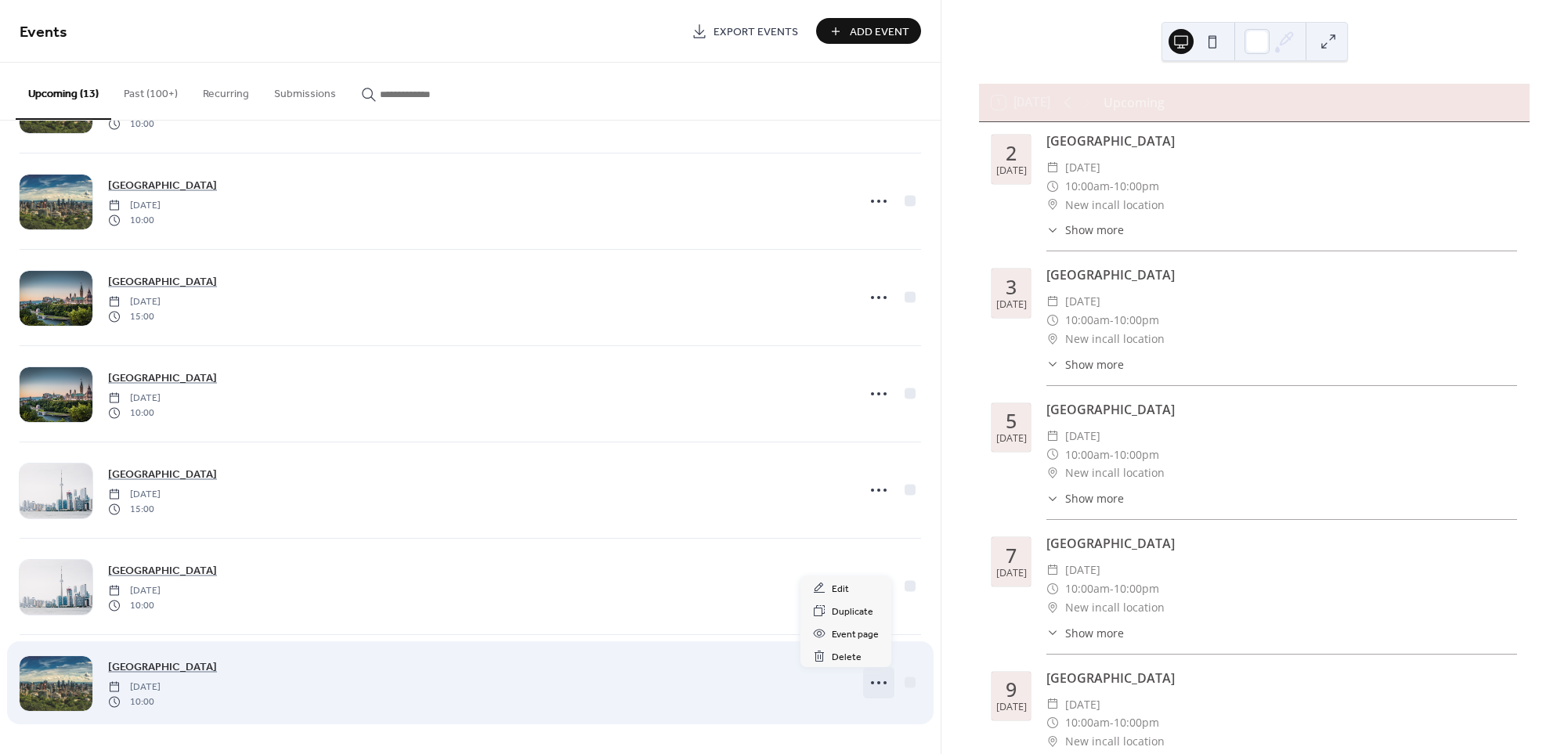click 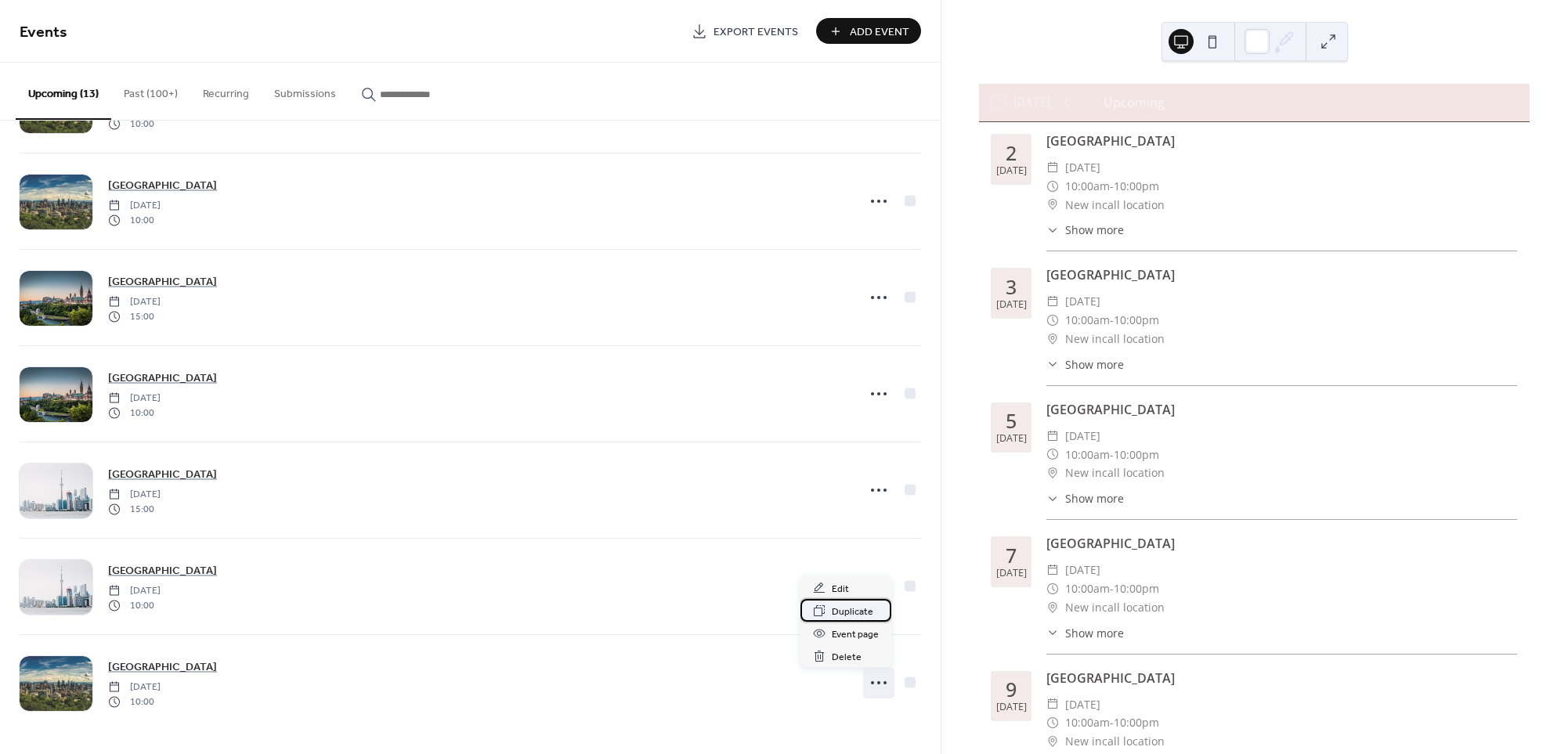 click on "Duplicate" at bounding box center (852, 611) 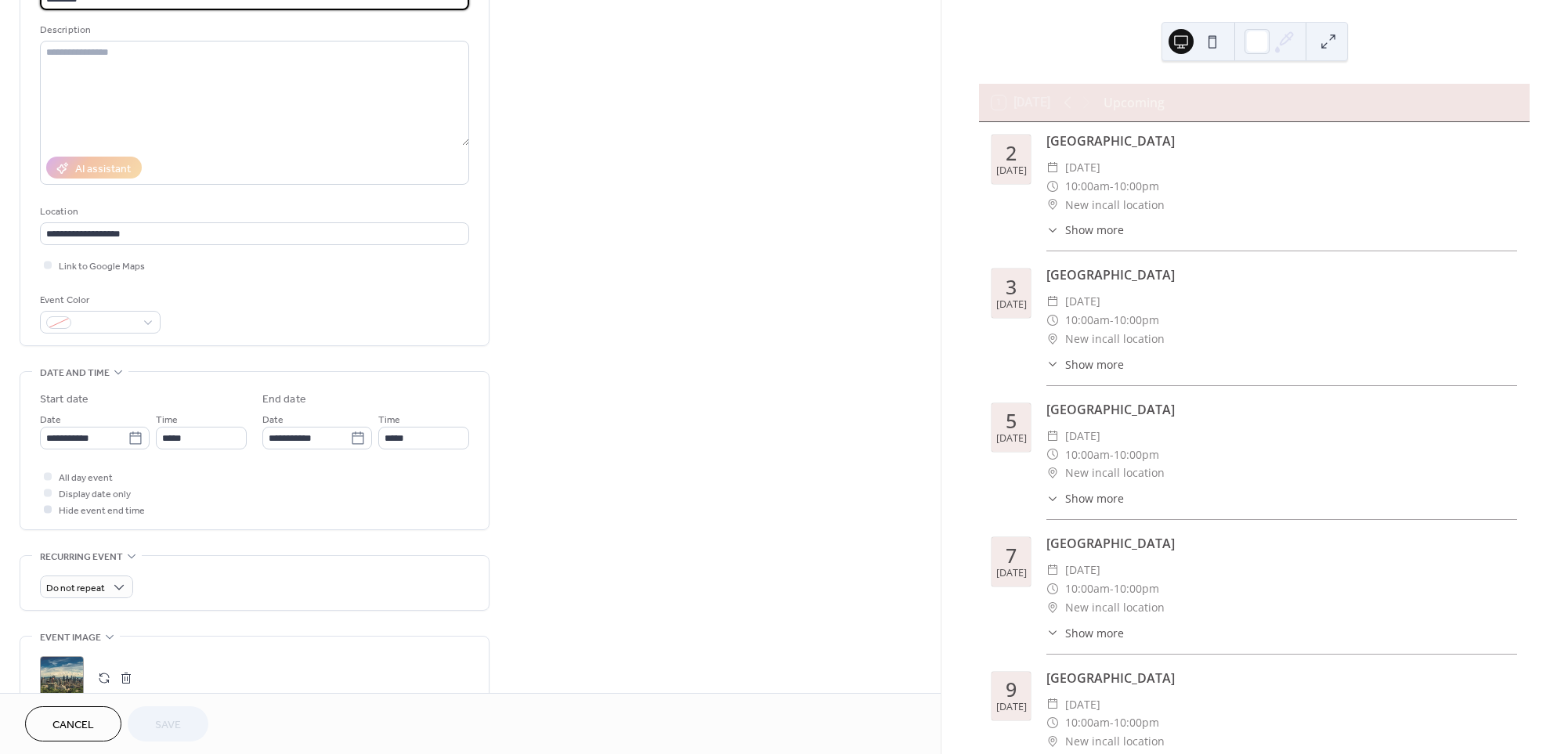 scroll, scrollTop: 139, scrollLeft: 0, axis: vertical 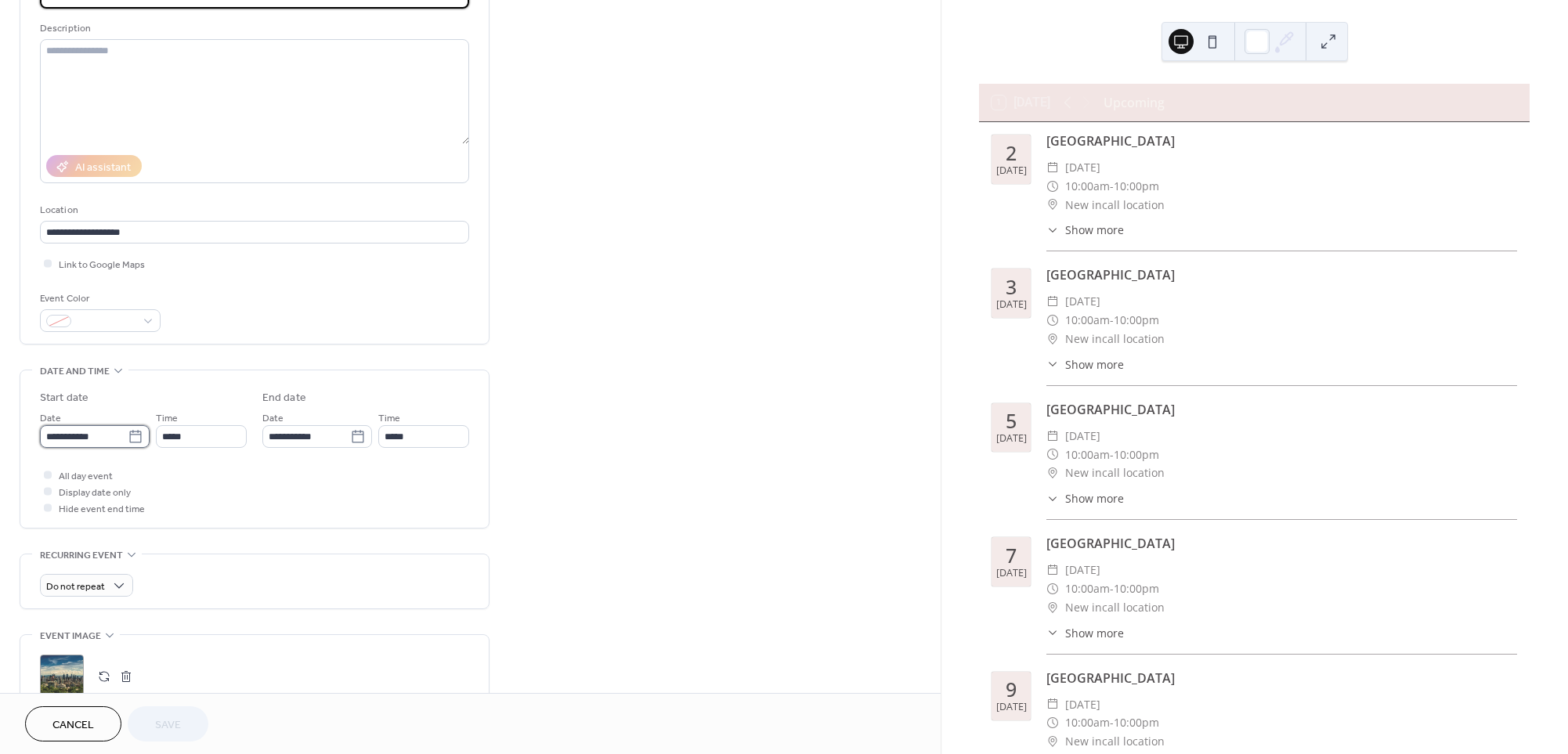 click on "**********" at bounding box center (84, 436) 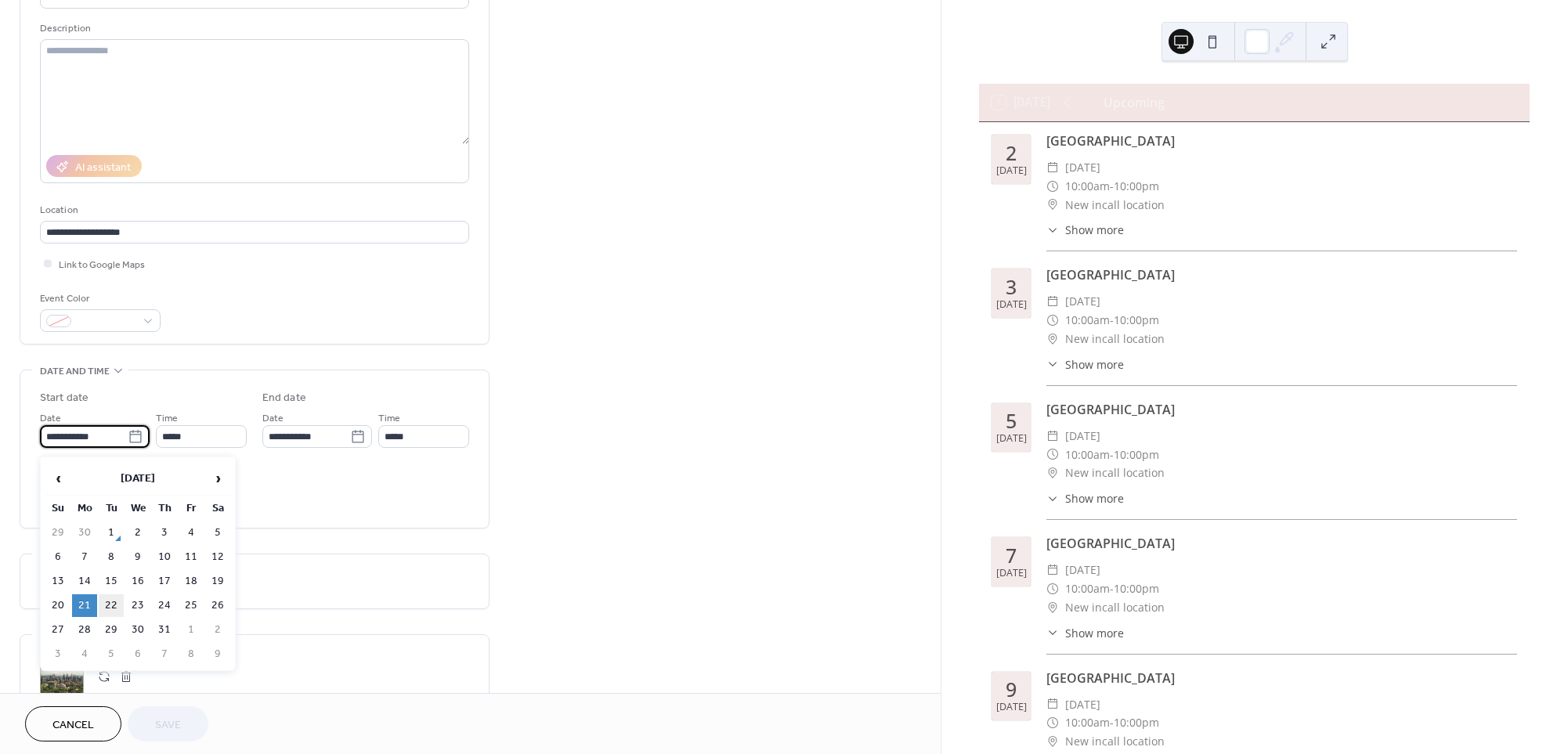 click on "22" at bounding box center (111, 605) 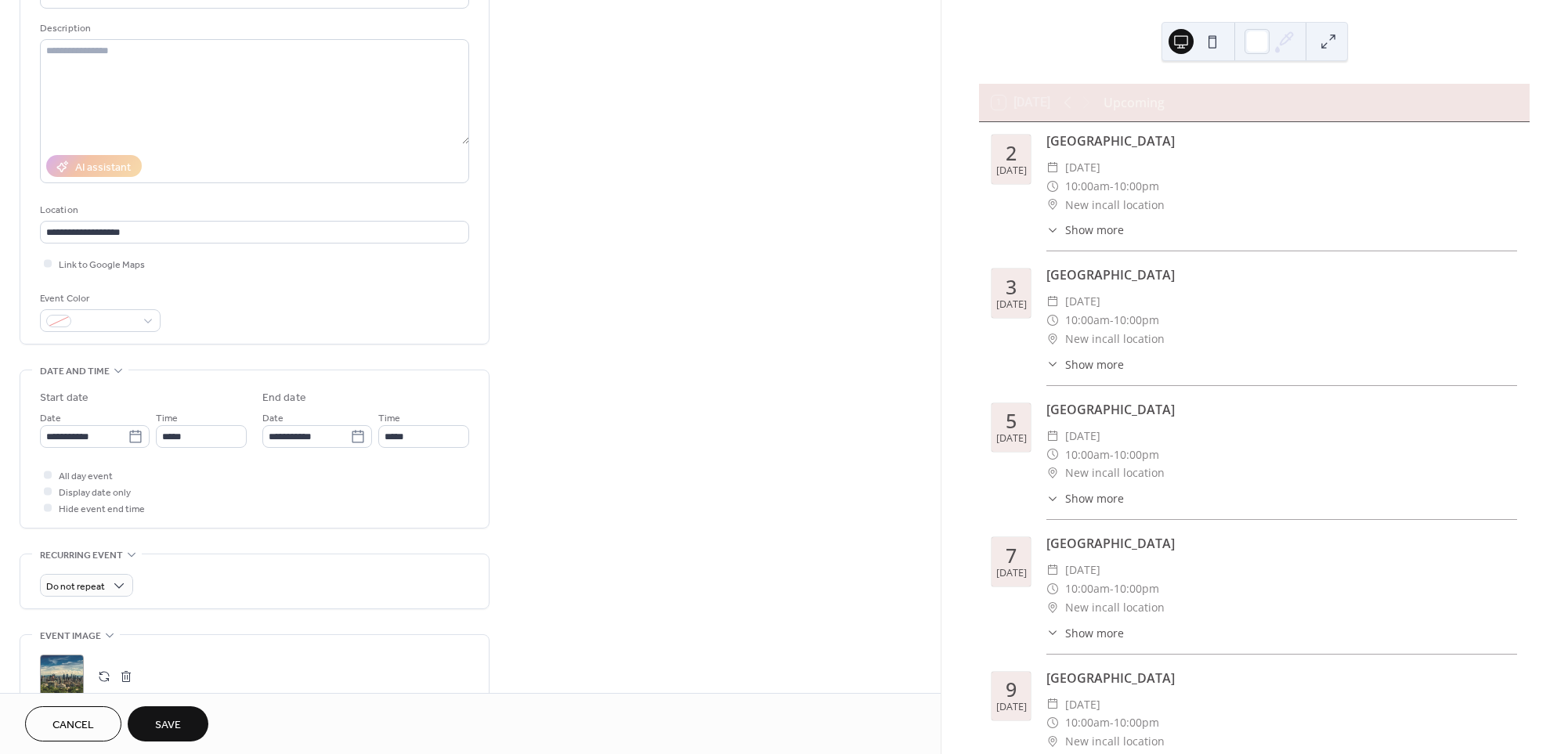 type on "**********" 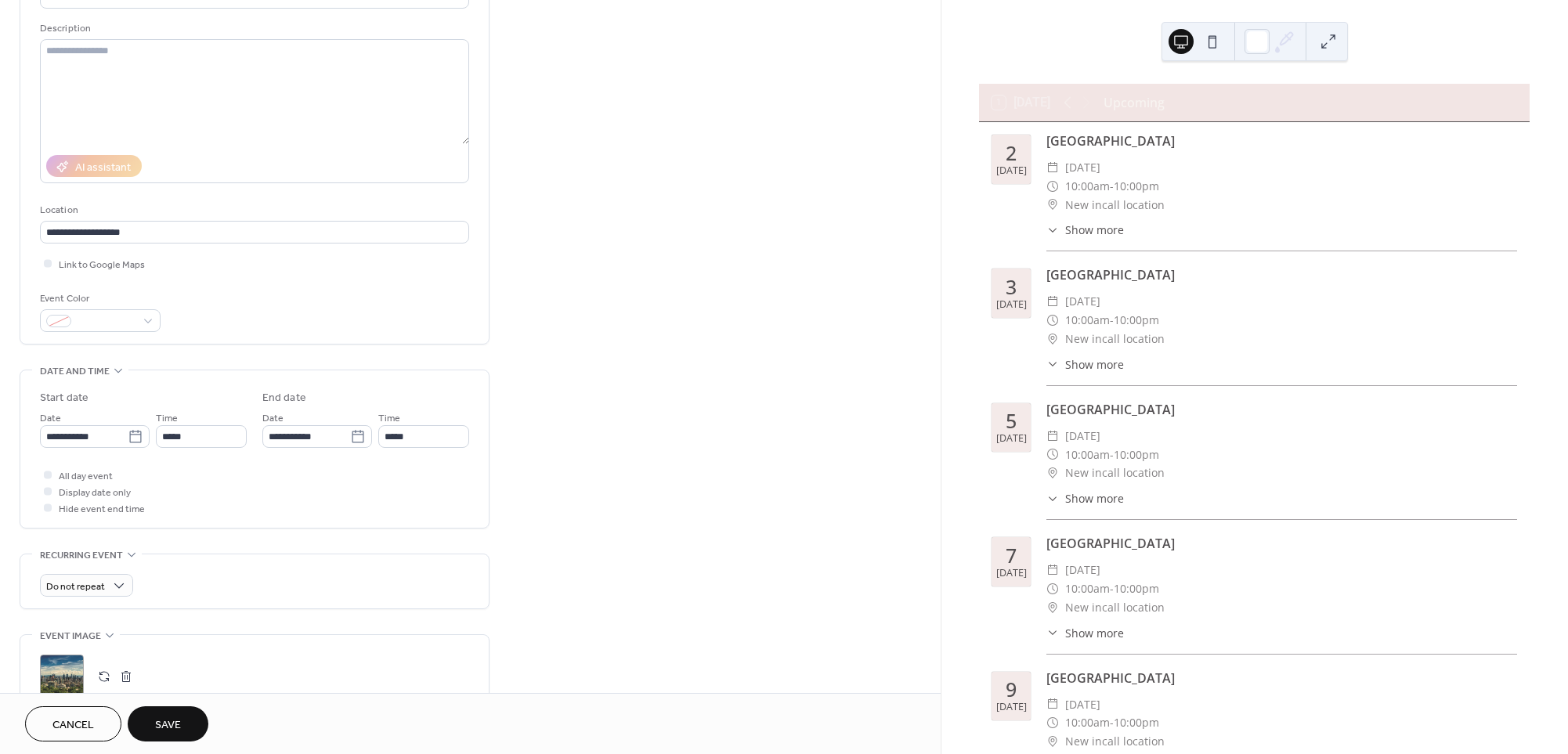 type on "**********" 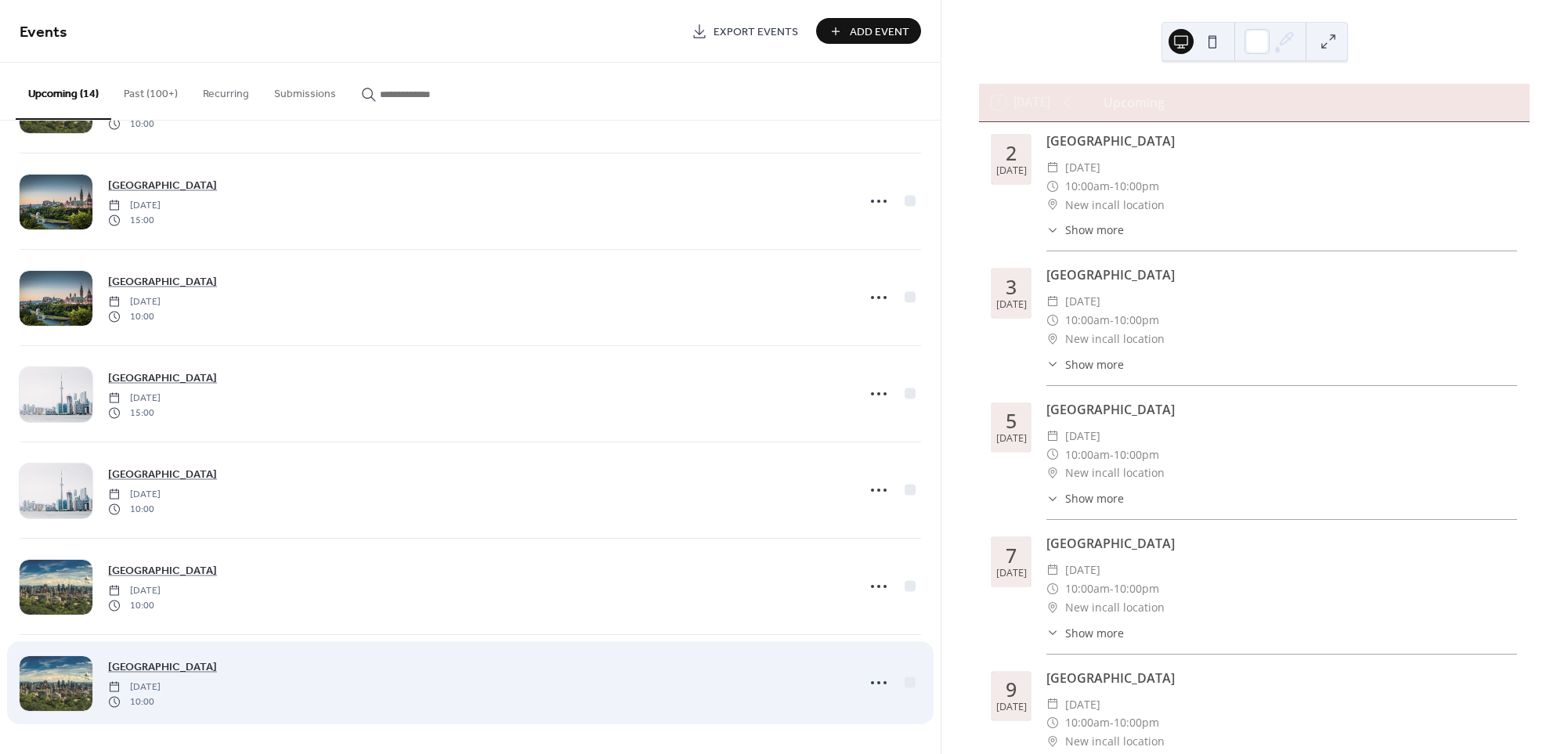 scroll, scrollTop: 761, scrollLeft: 0, axis: vertical 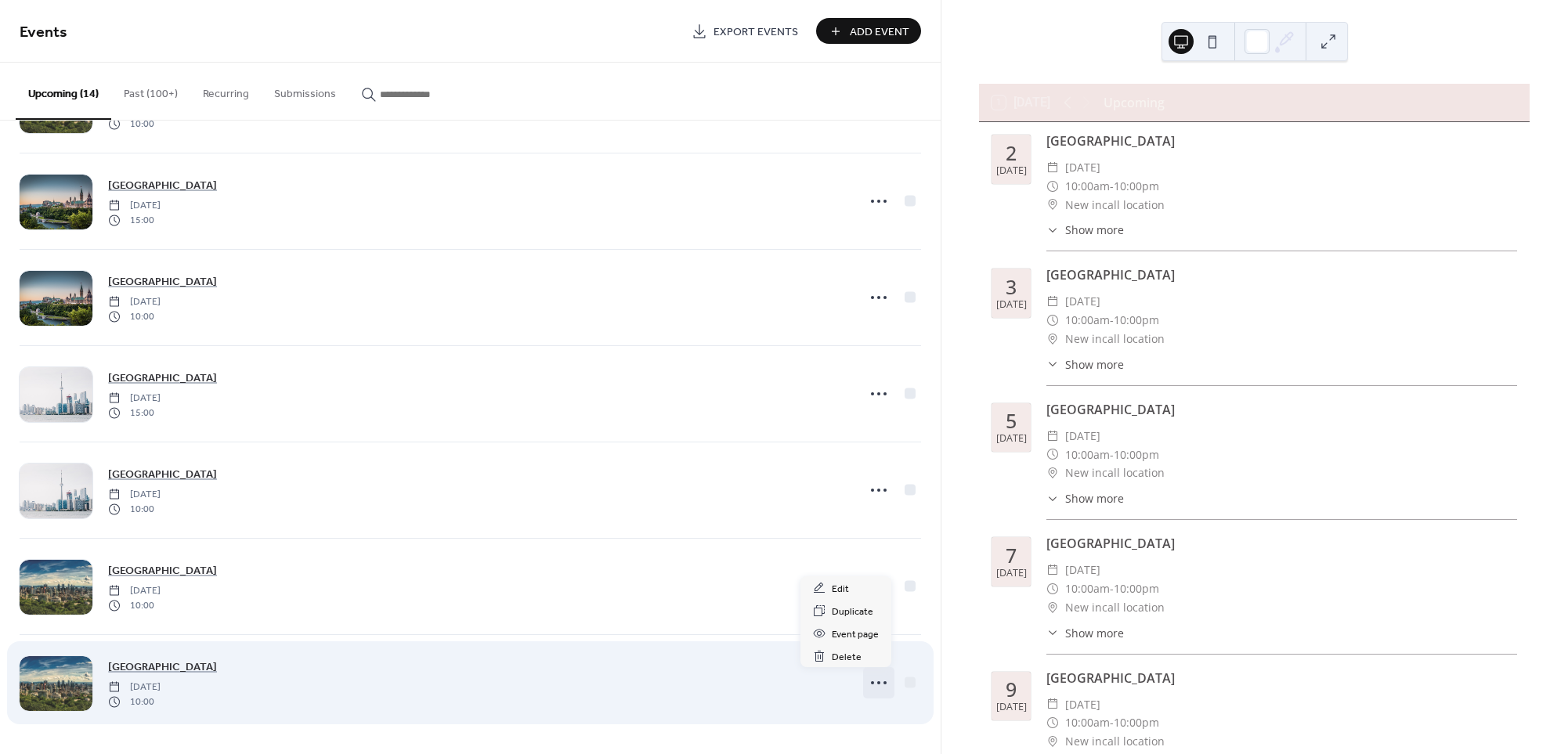 click 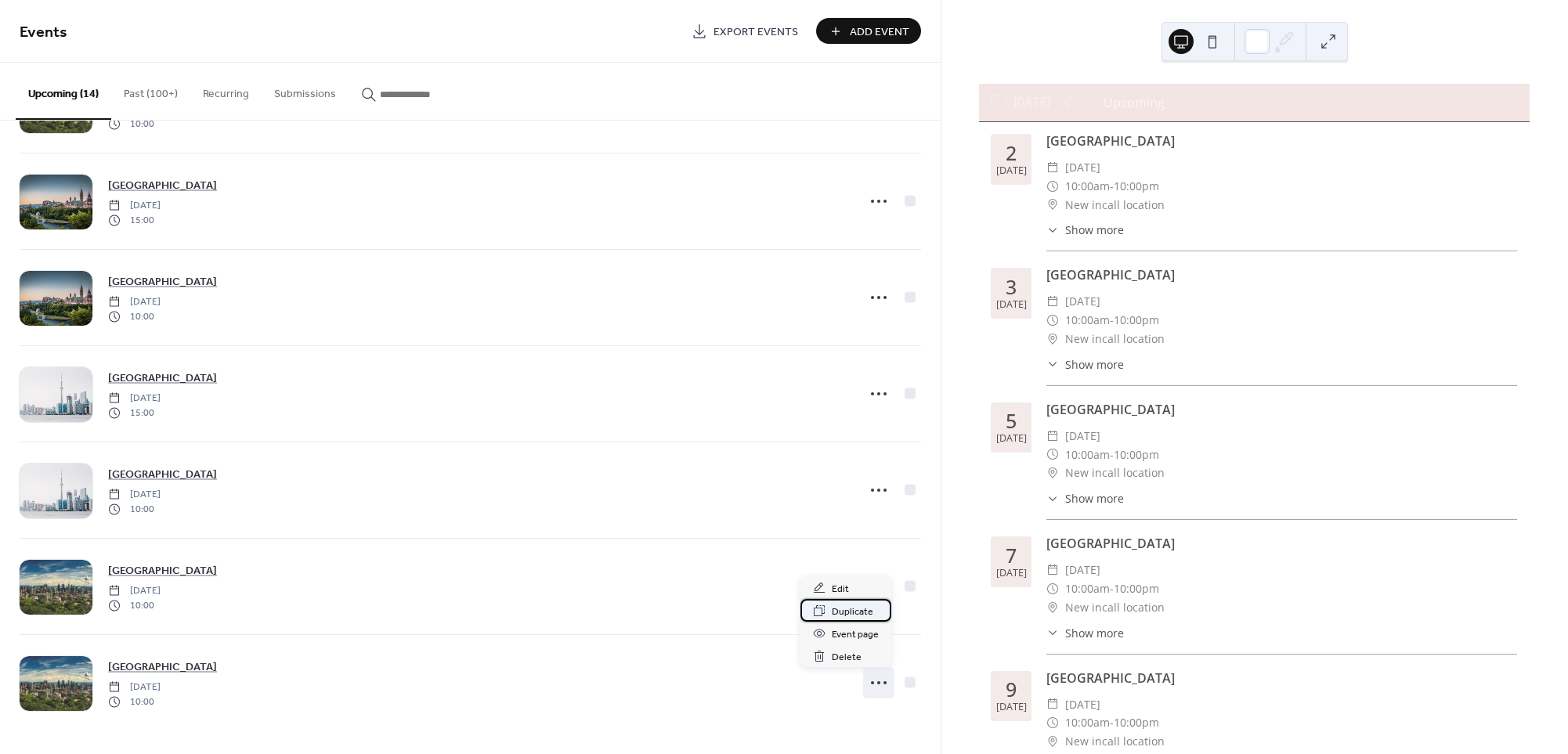 click on "Duplicate" at bounding box center [852, 611] 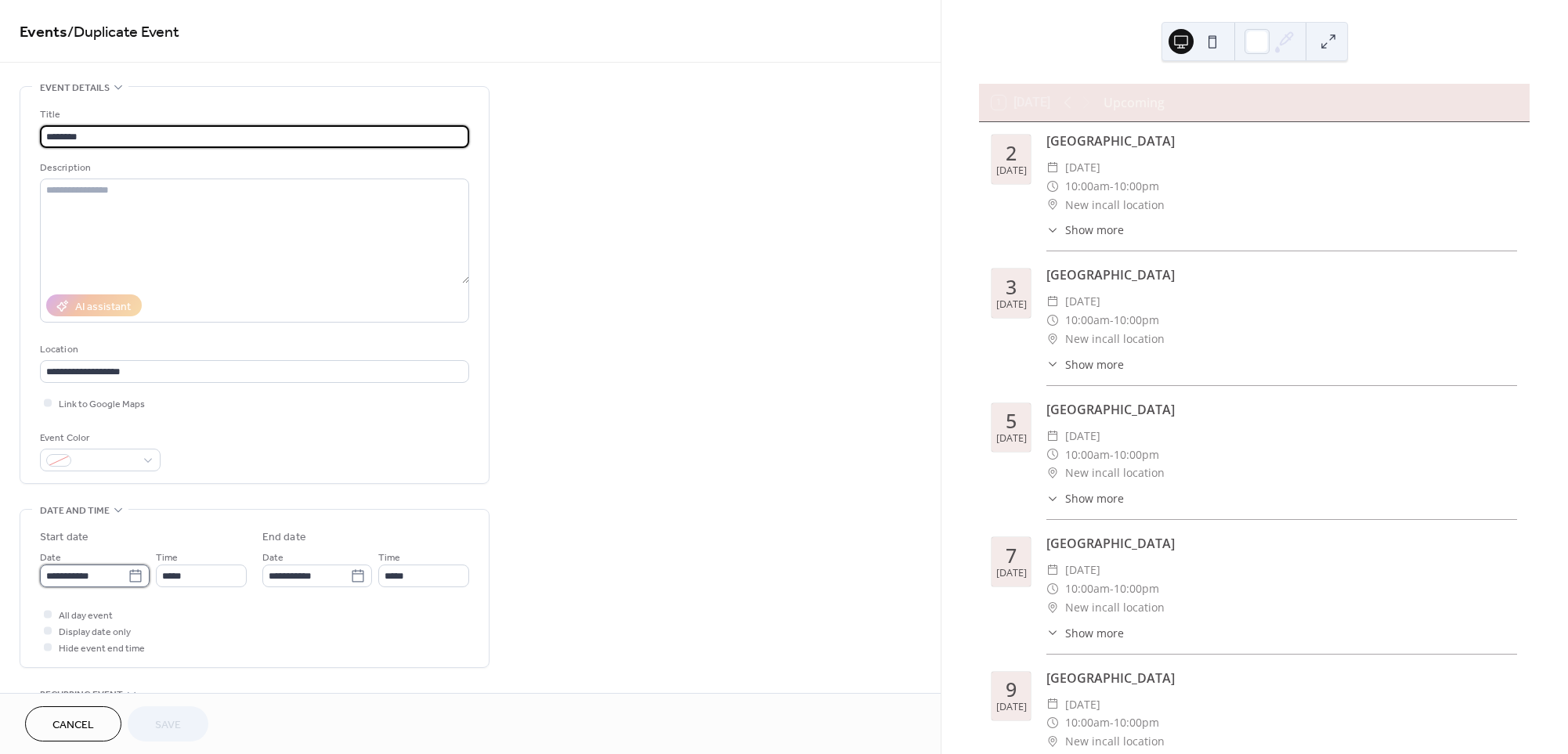 click on "**********" at bounding box center (84, 575) 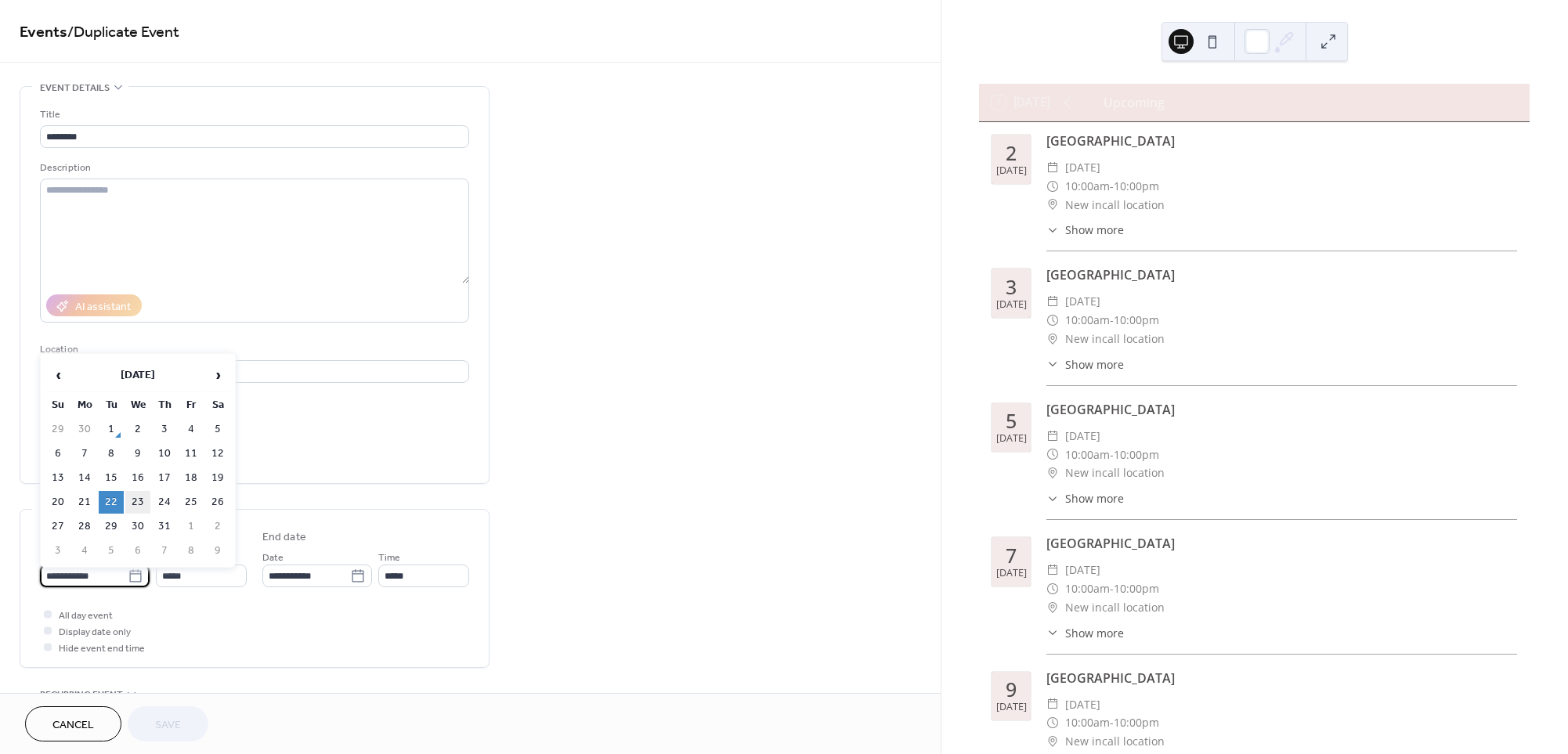 click on "23" at bounding box center (138, 502) 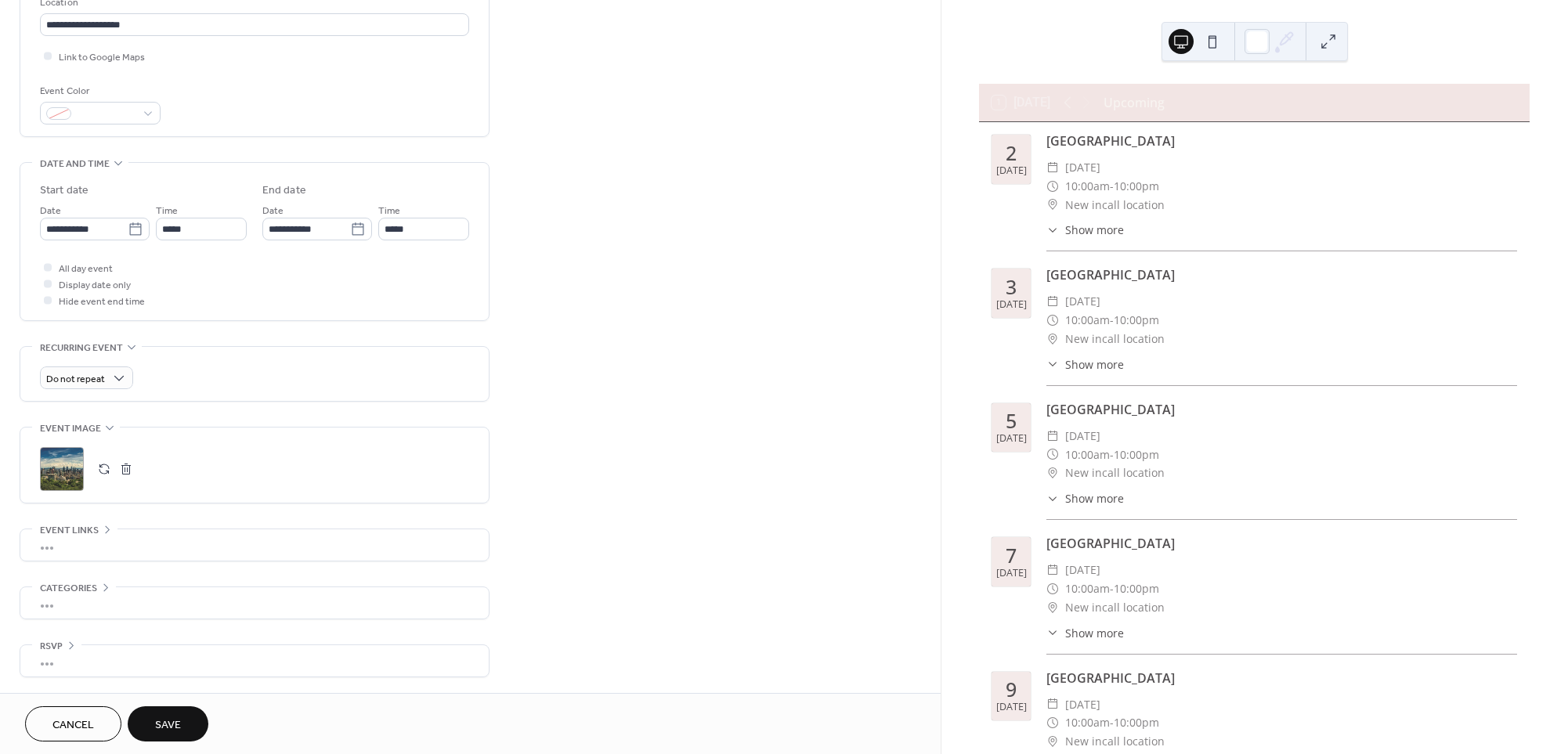 click on "Save" at bounding box center [168, 723] 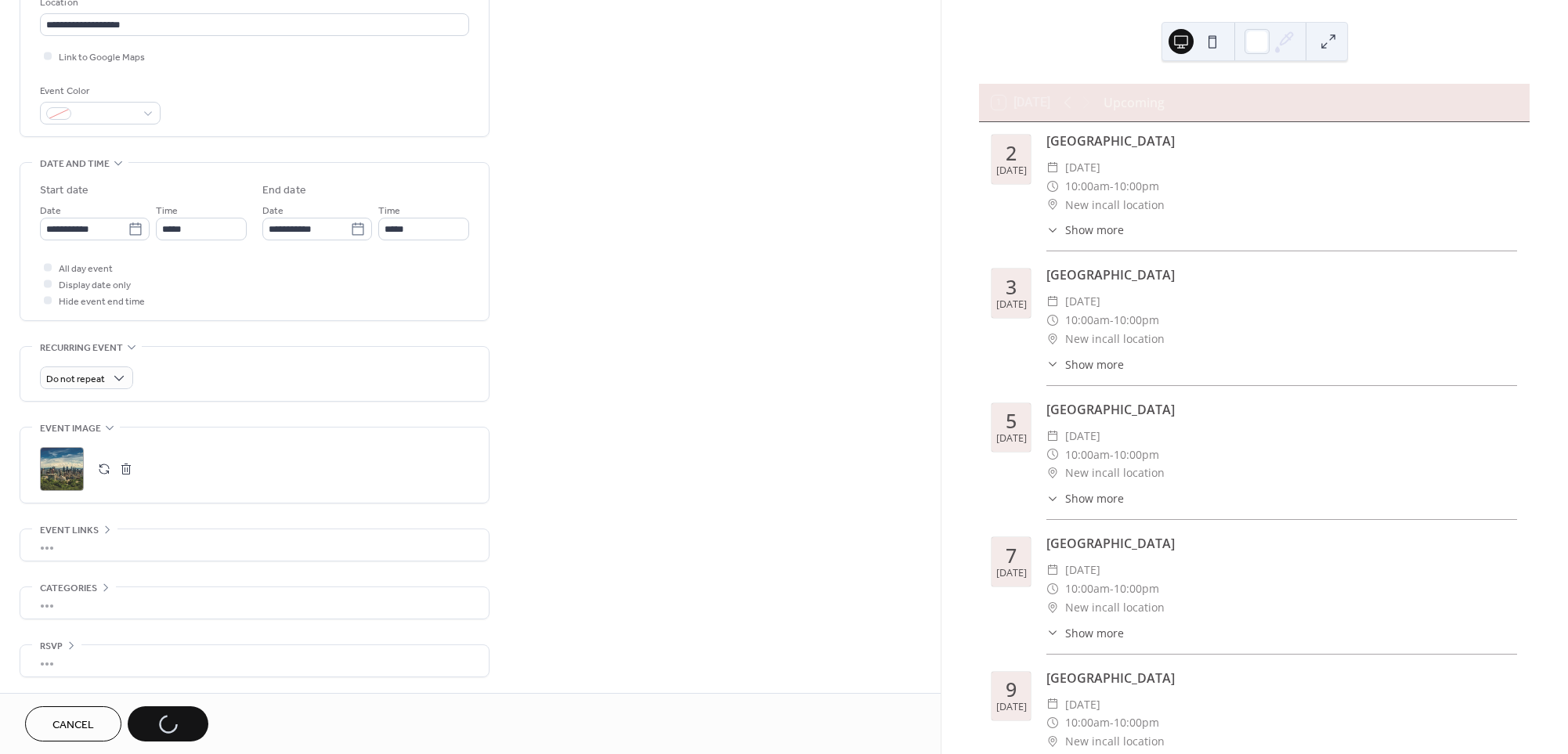 scroll, scrollTop: 352, scrollLeft: 0, axis: vertical 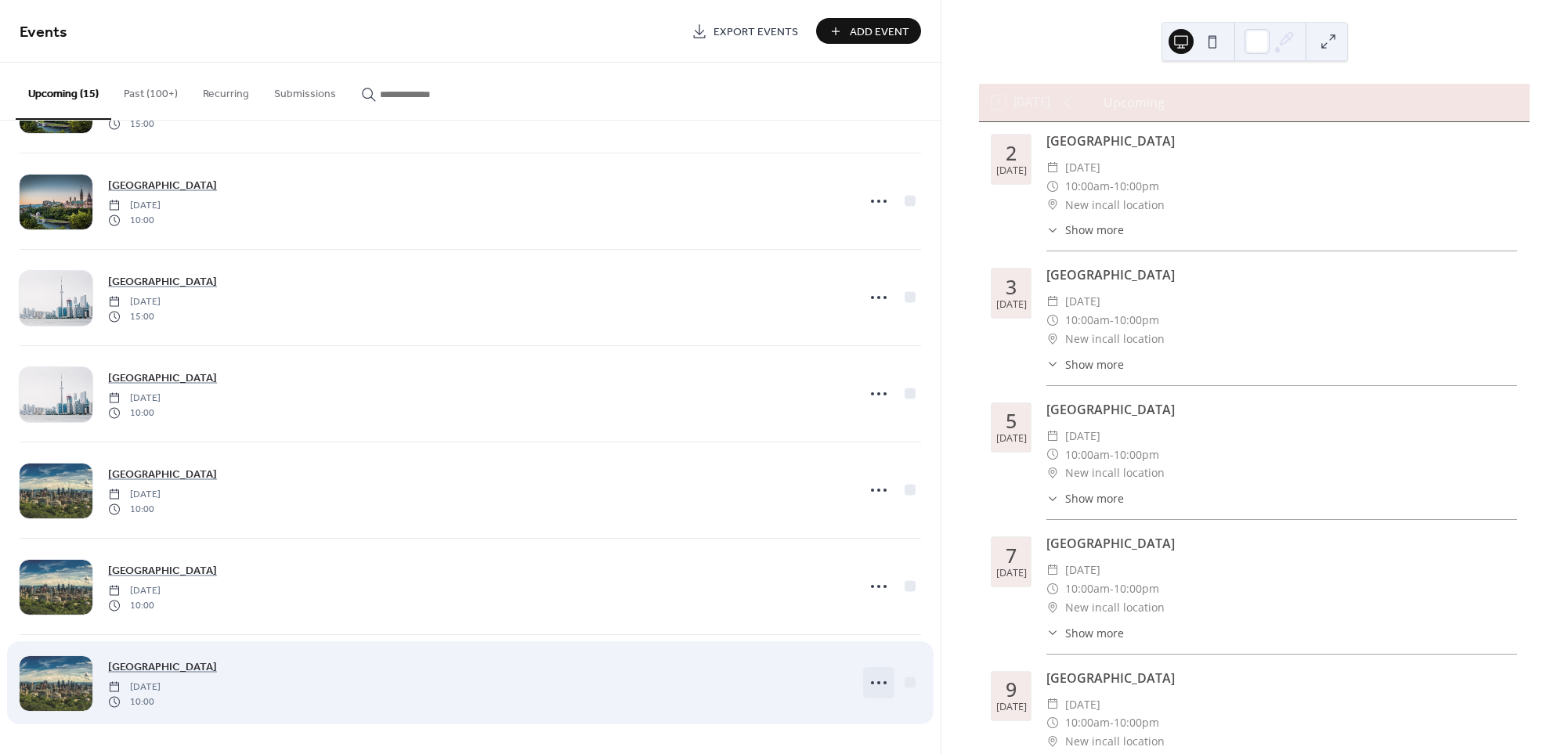 click 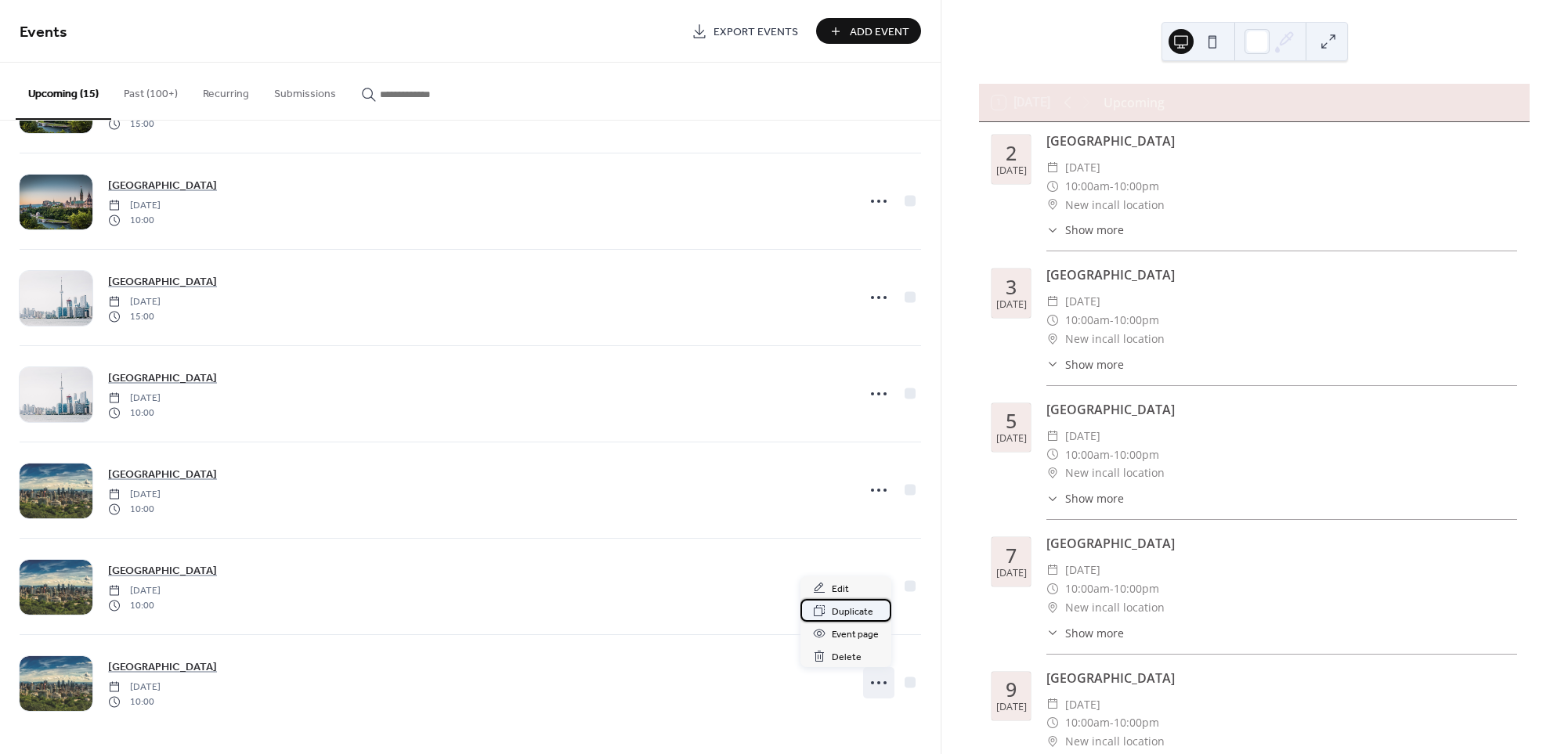 click on "Duplicate" at bounding box center [852, 611] 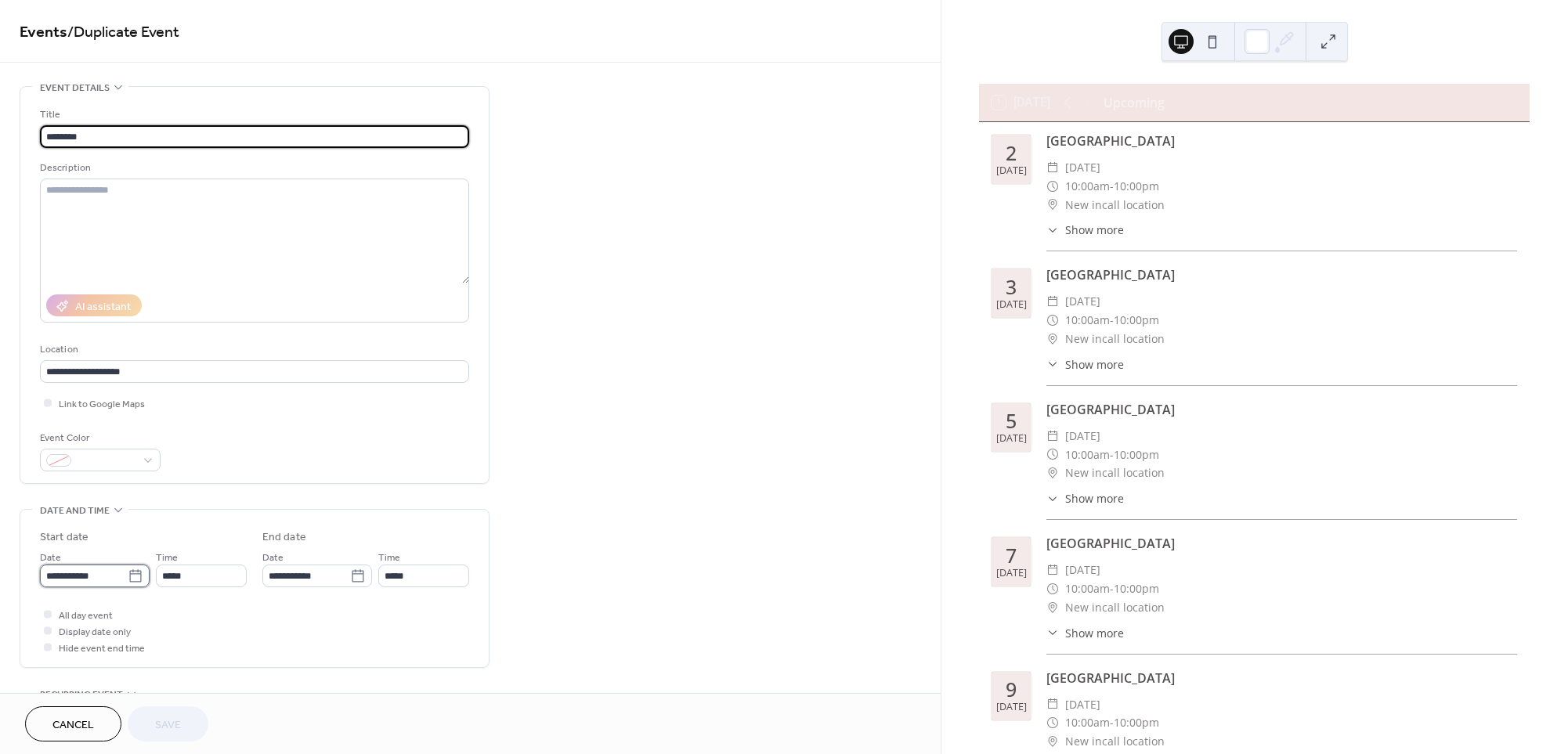 click on "**********" at bounding box center [84, 575] 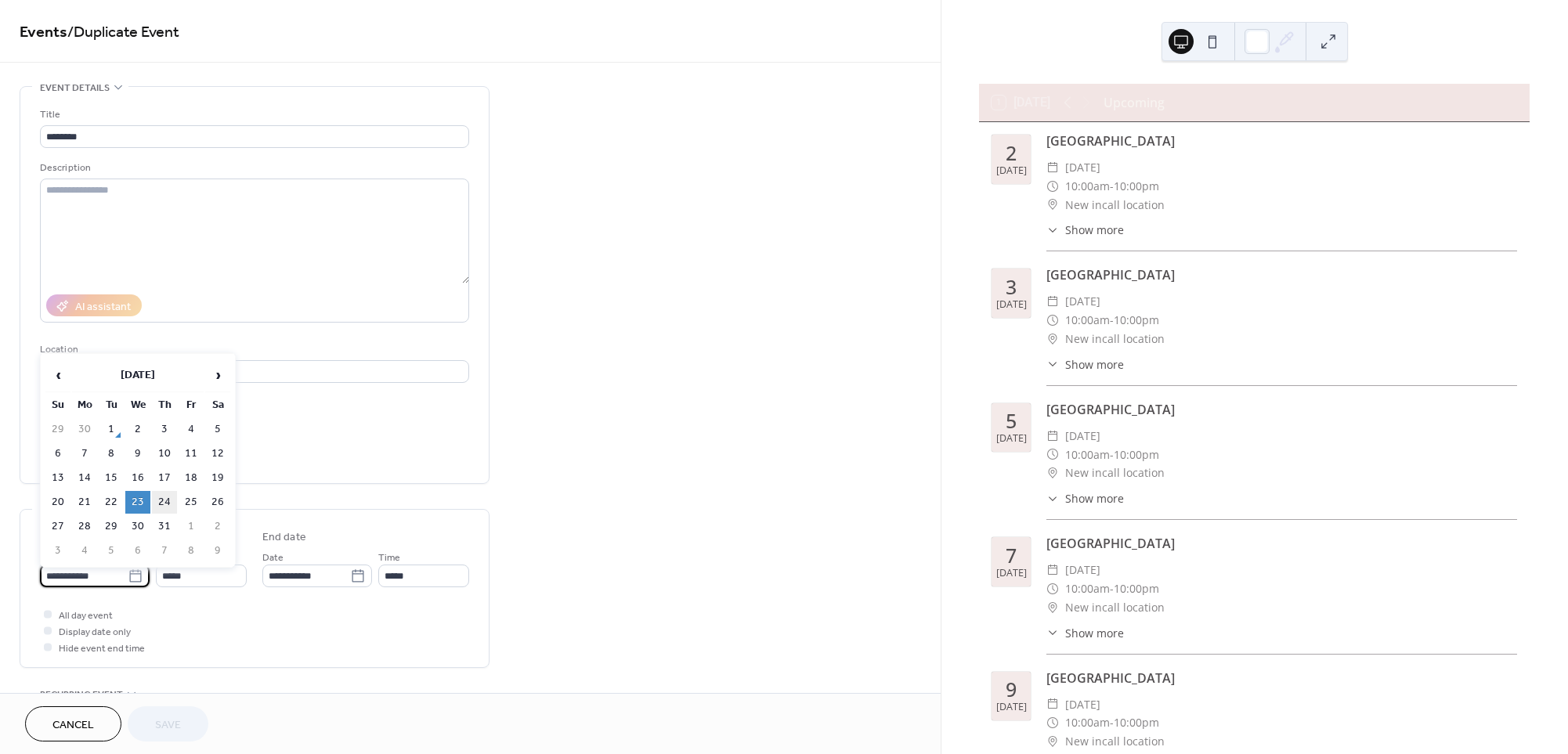 click on "24" at bounding box center [164, 502] 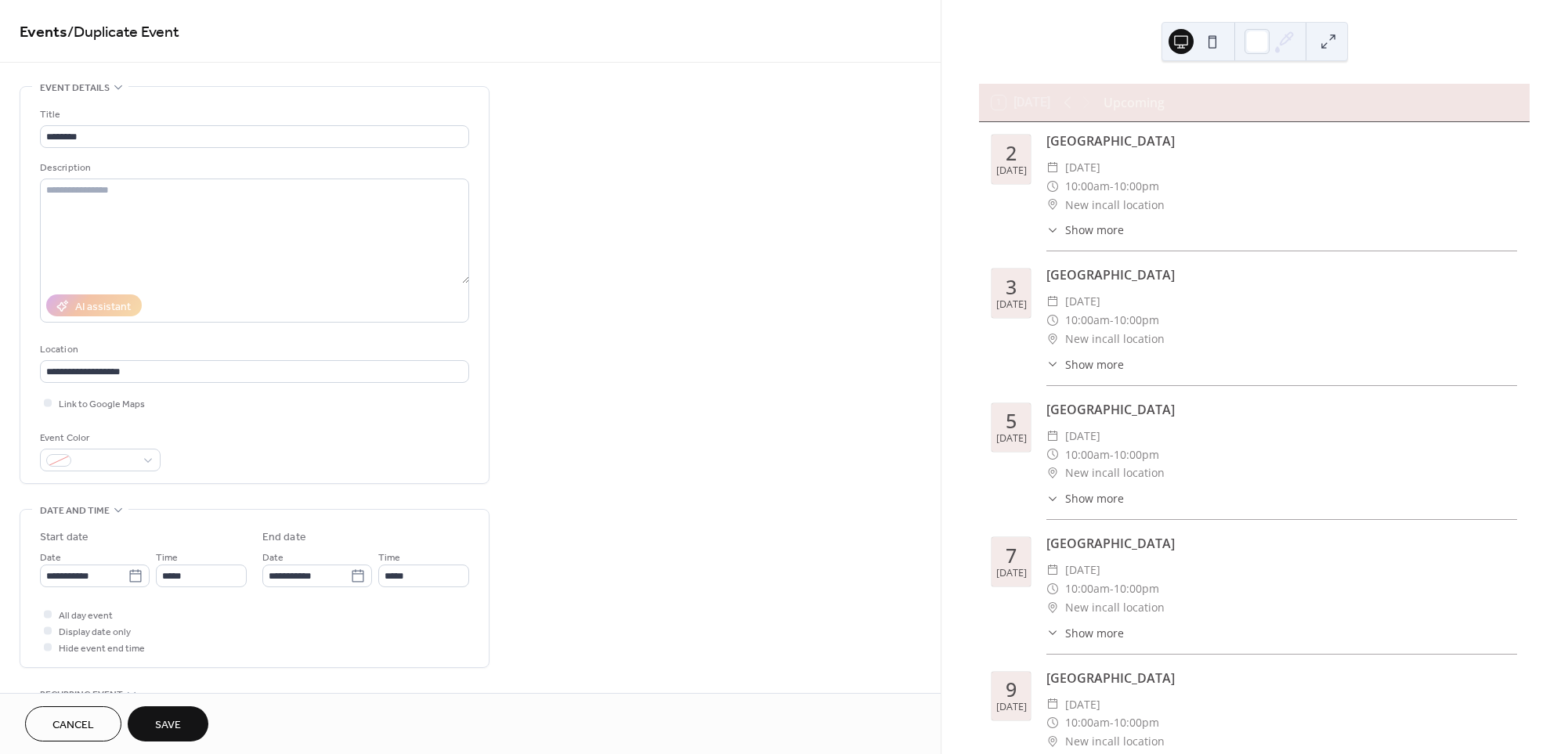 click on "Save" at bounding box center (168, 725) 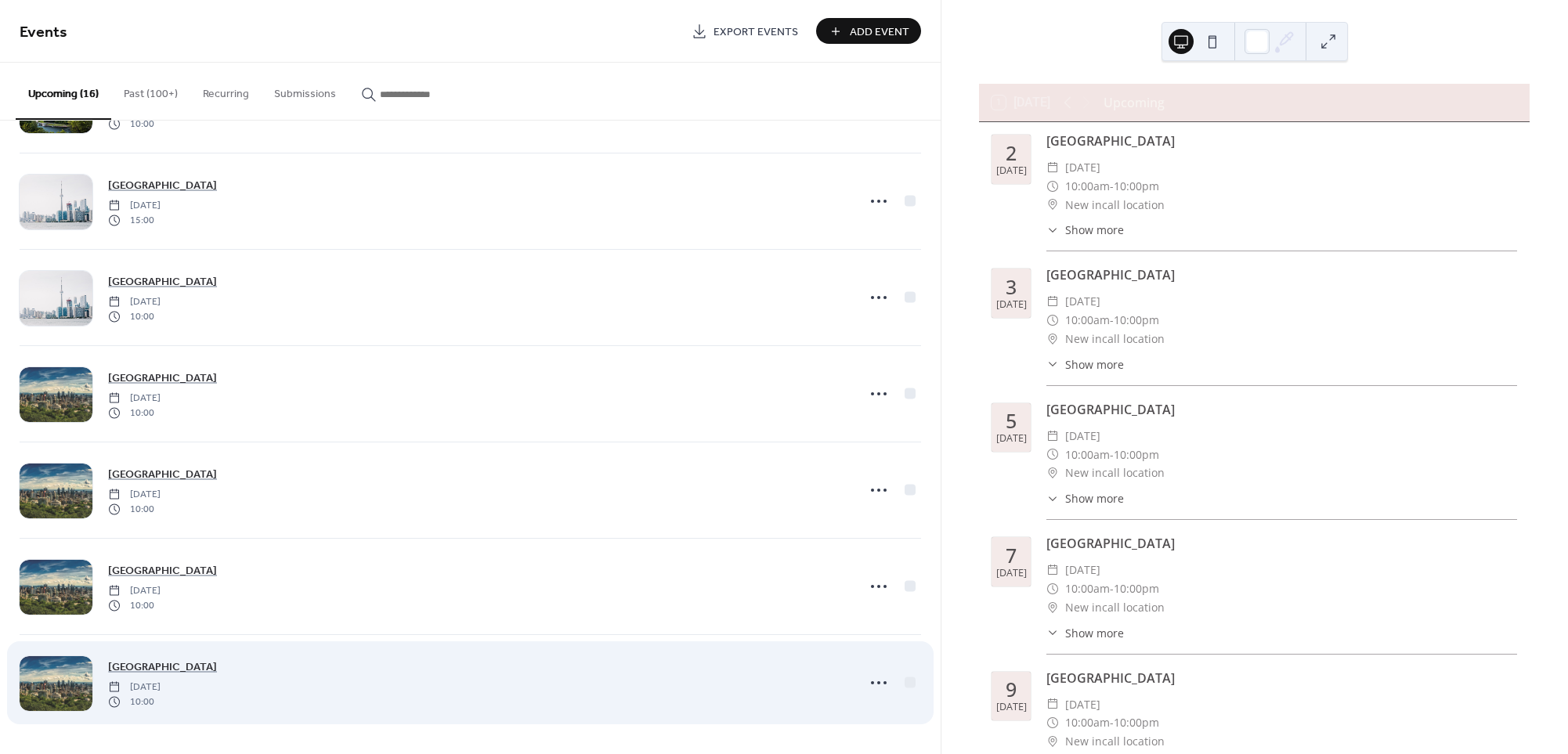 scroll, scrollTop: 954, scrollLeft: 0, axis: vertical 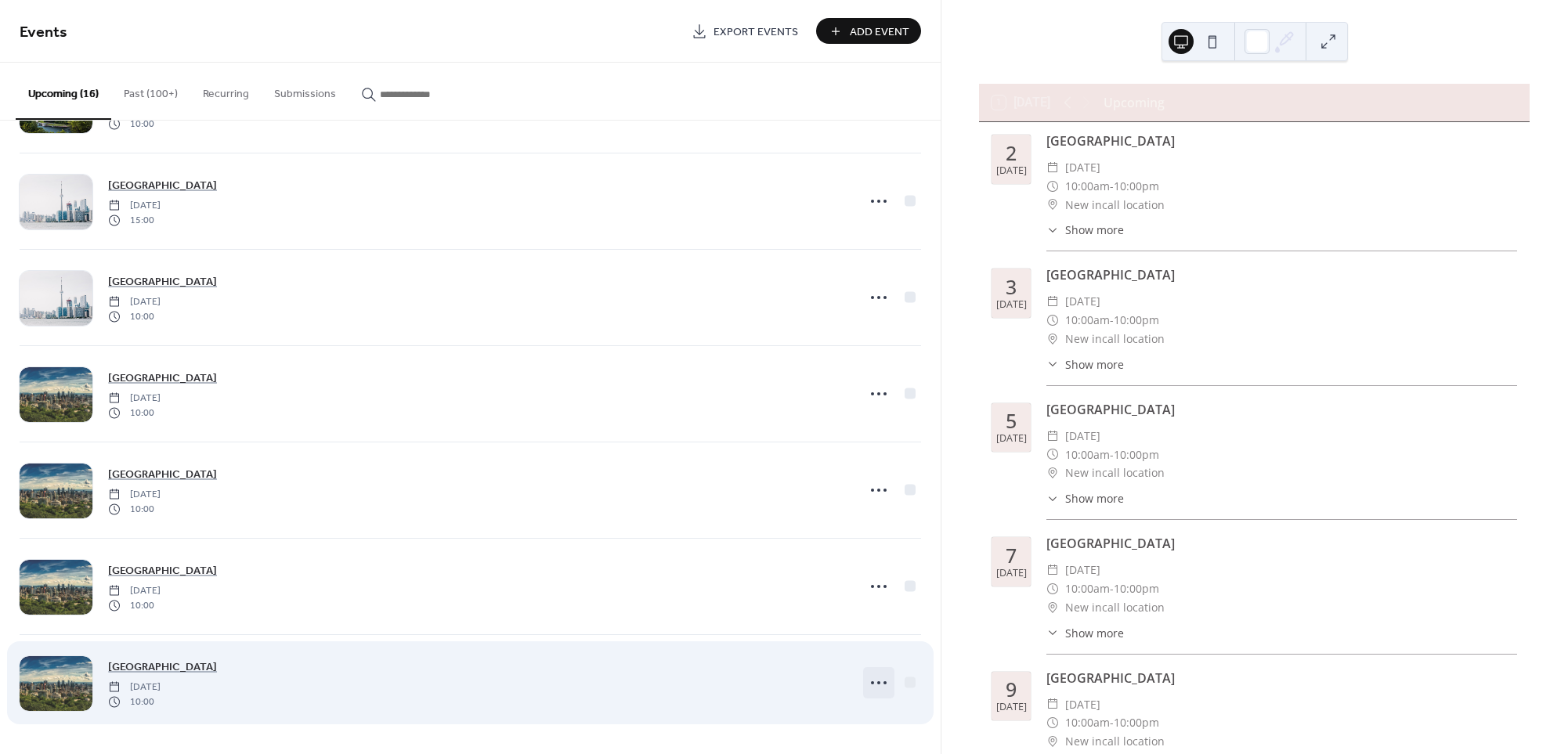 click 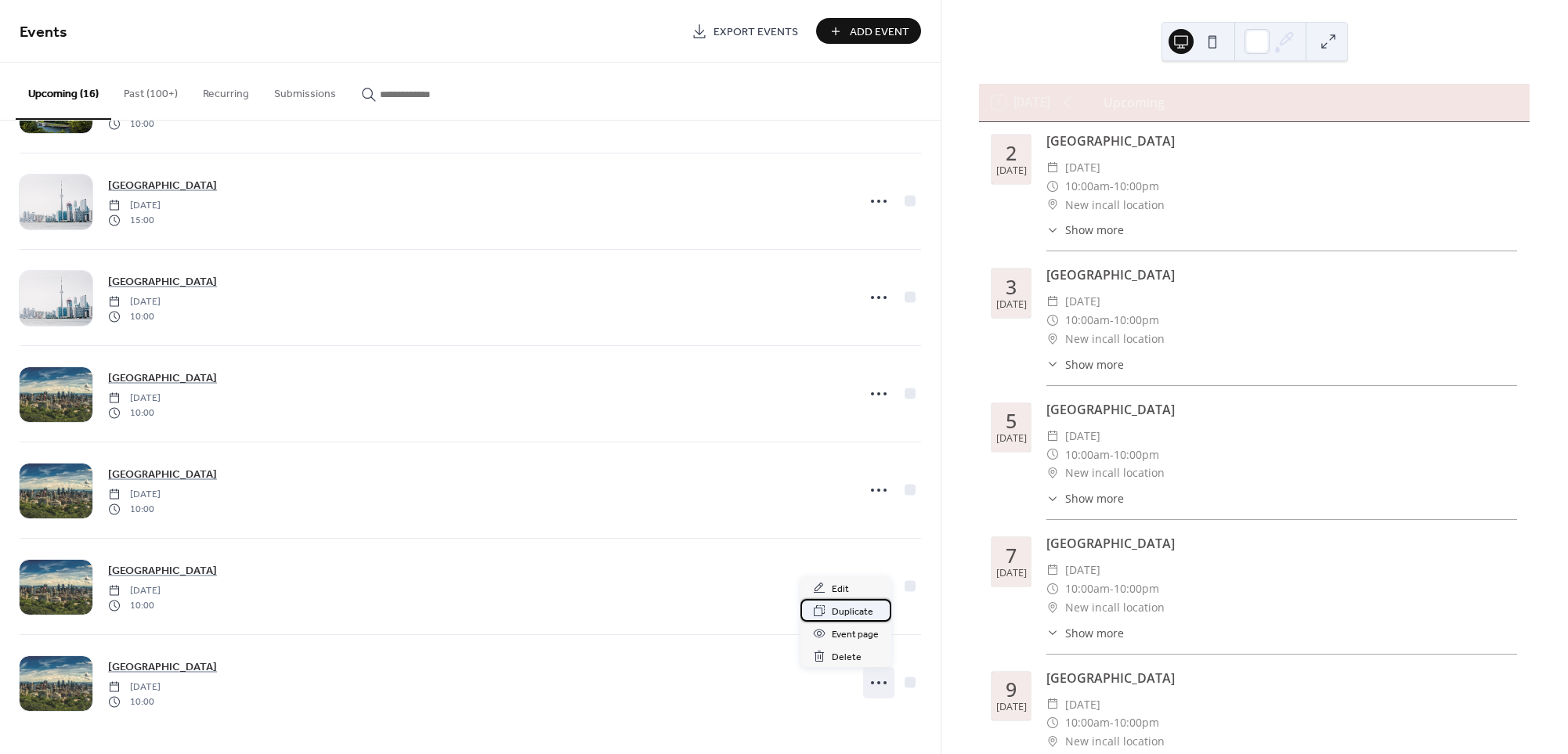 click on "Duplicate" at bounding box center [852, 611] 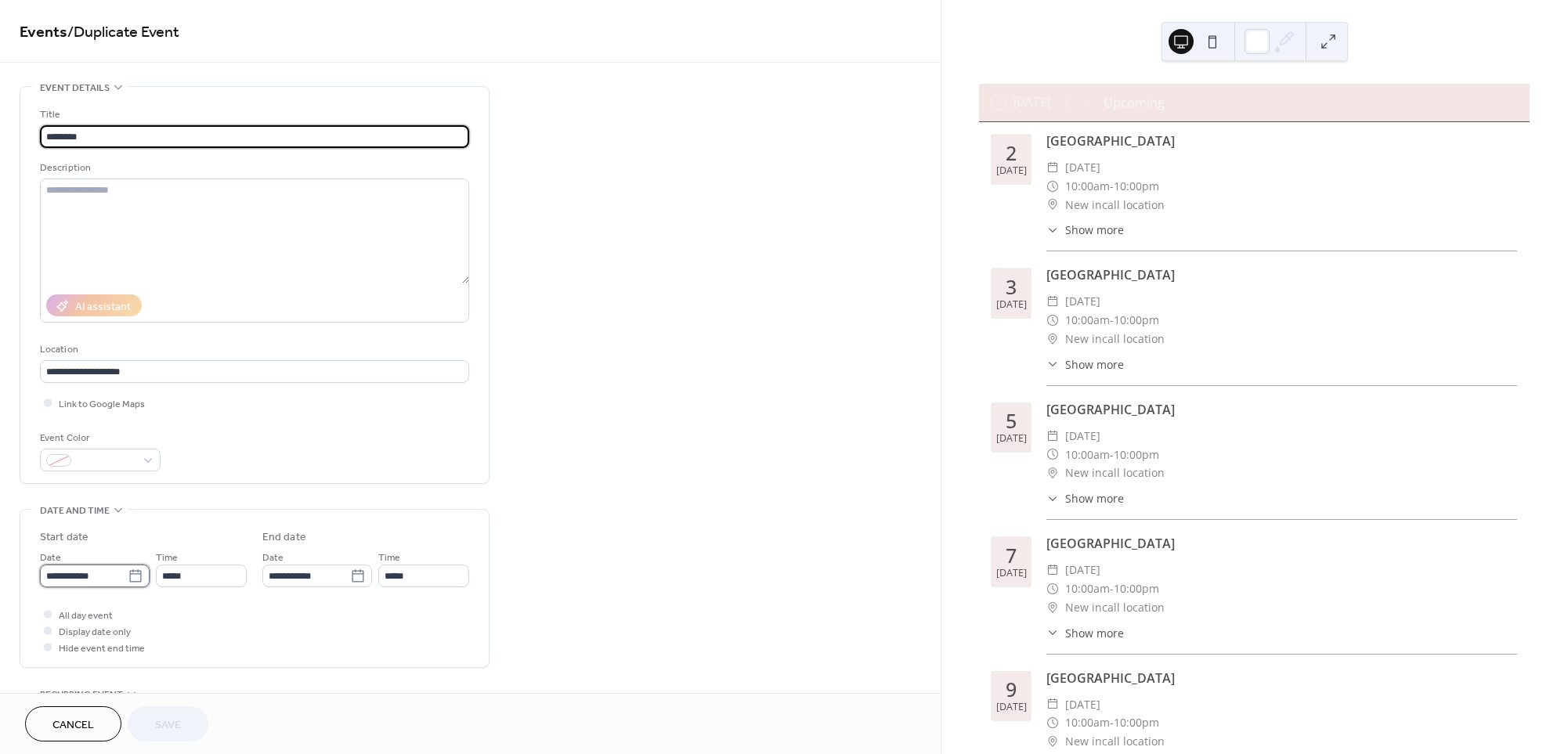 click on "**********" at bounding box center [84, 575] 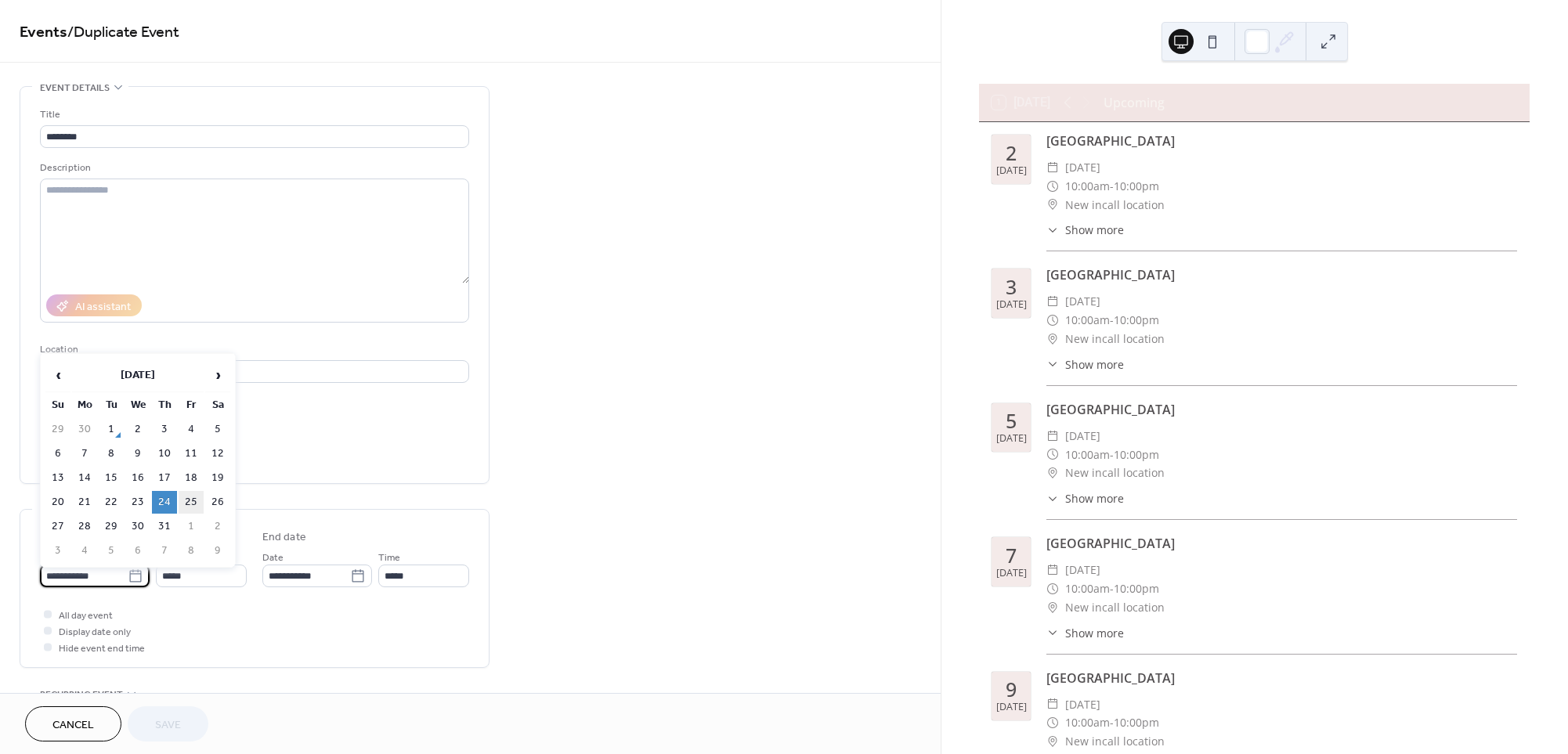 click on "25" at bounding box center (191, 502) 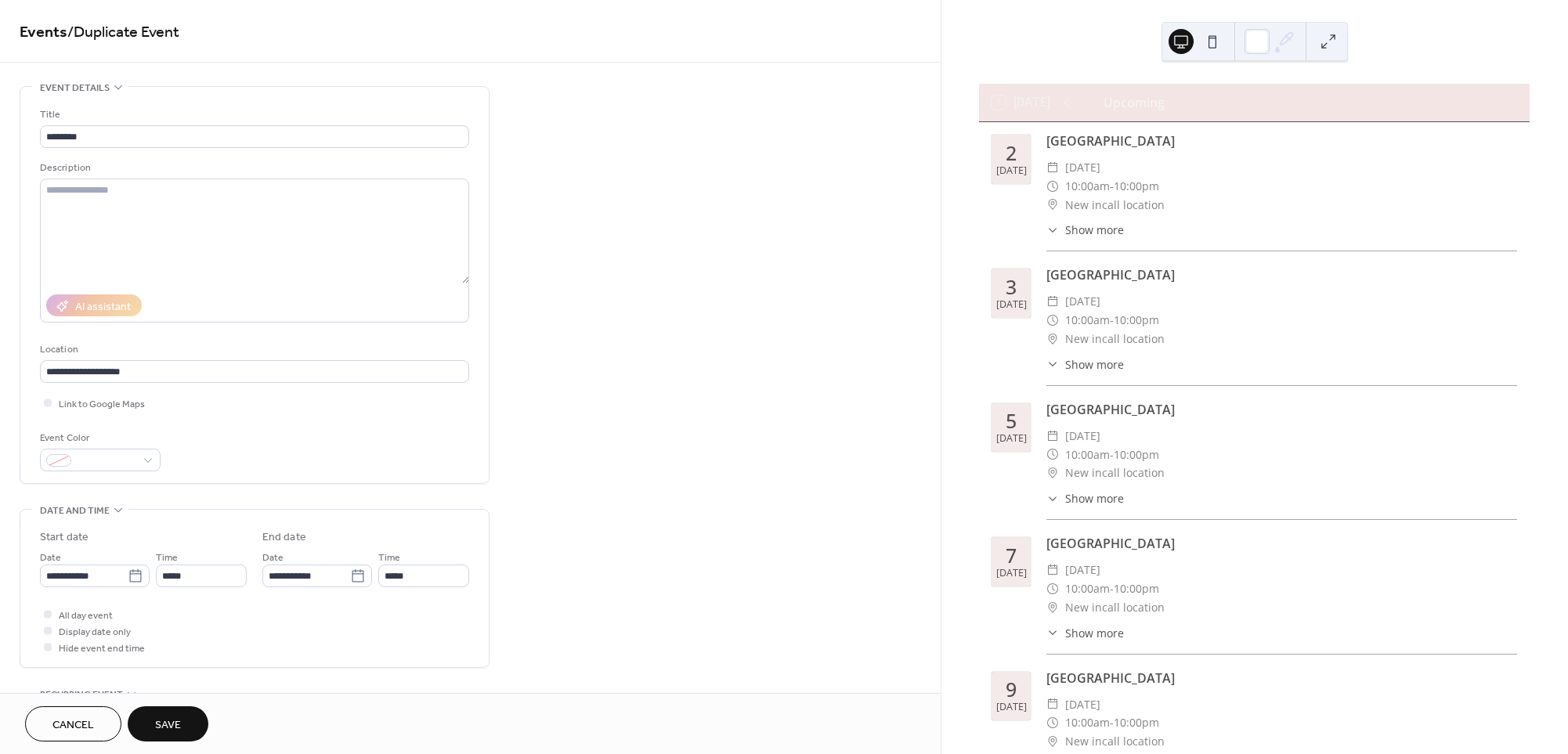 type on "**********" 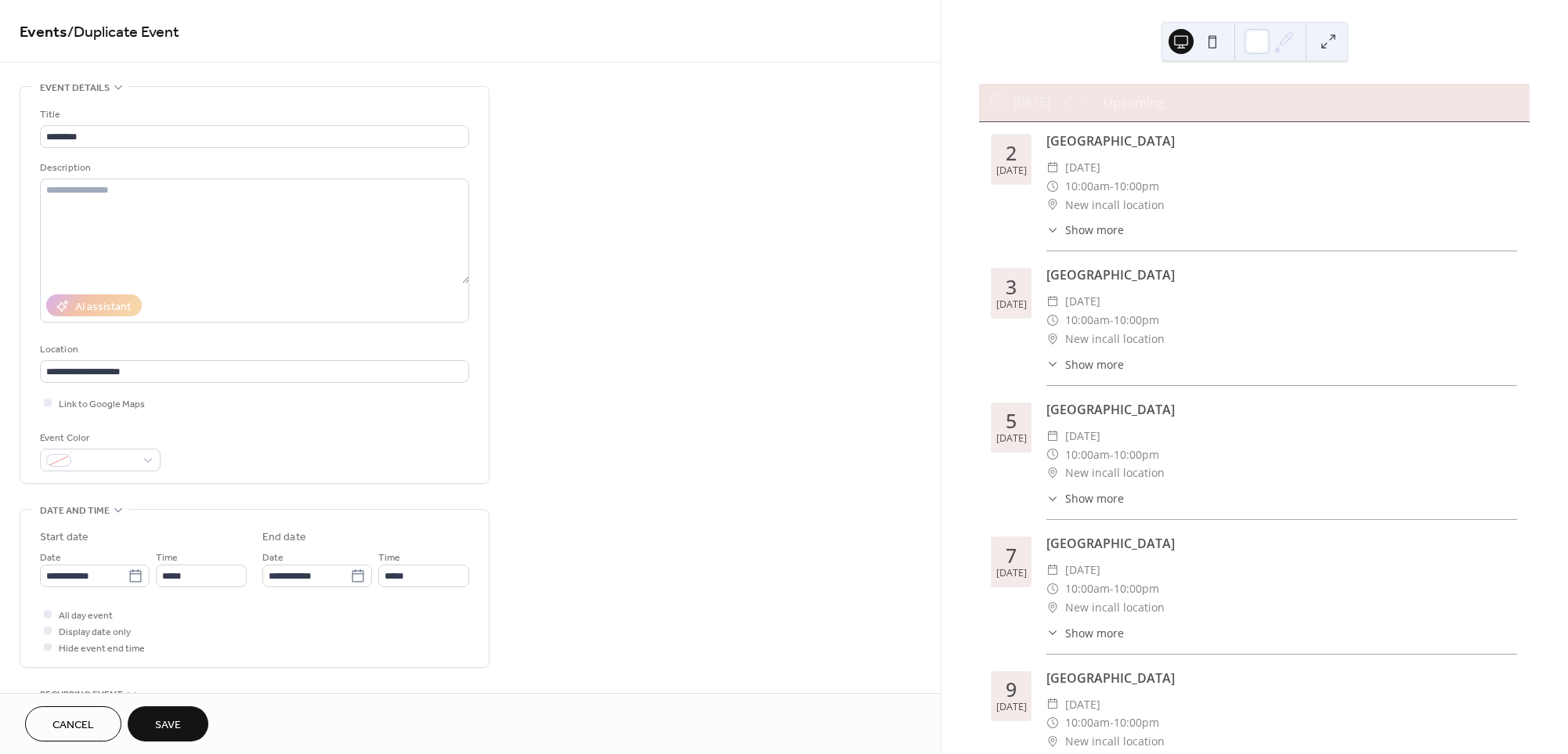 type on "**********" 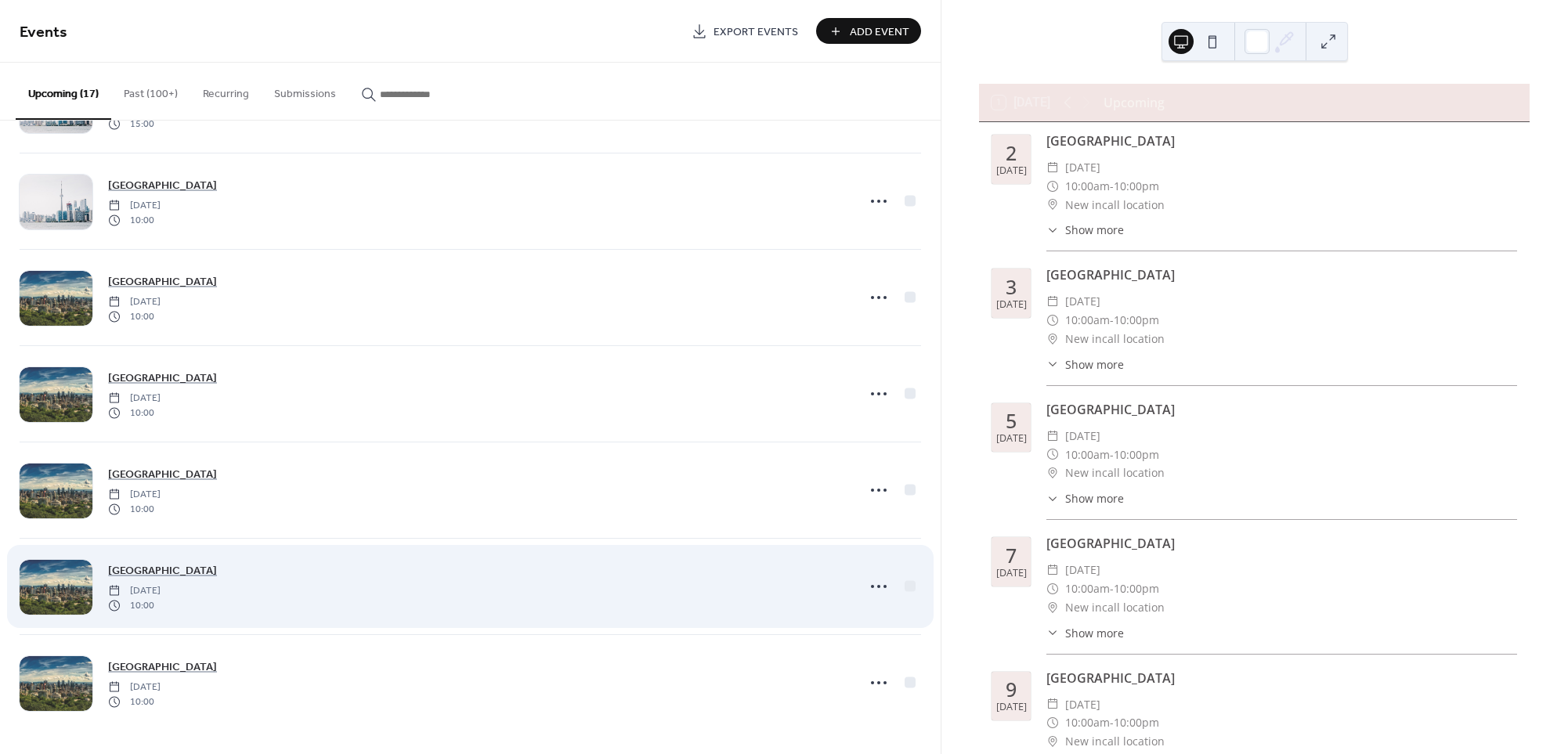 scroll, scrollTop: 1050, scrollLeft: 0, axis: vertical 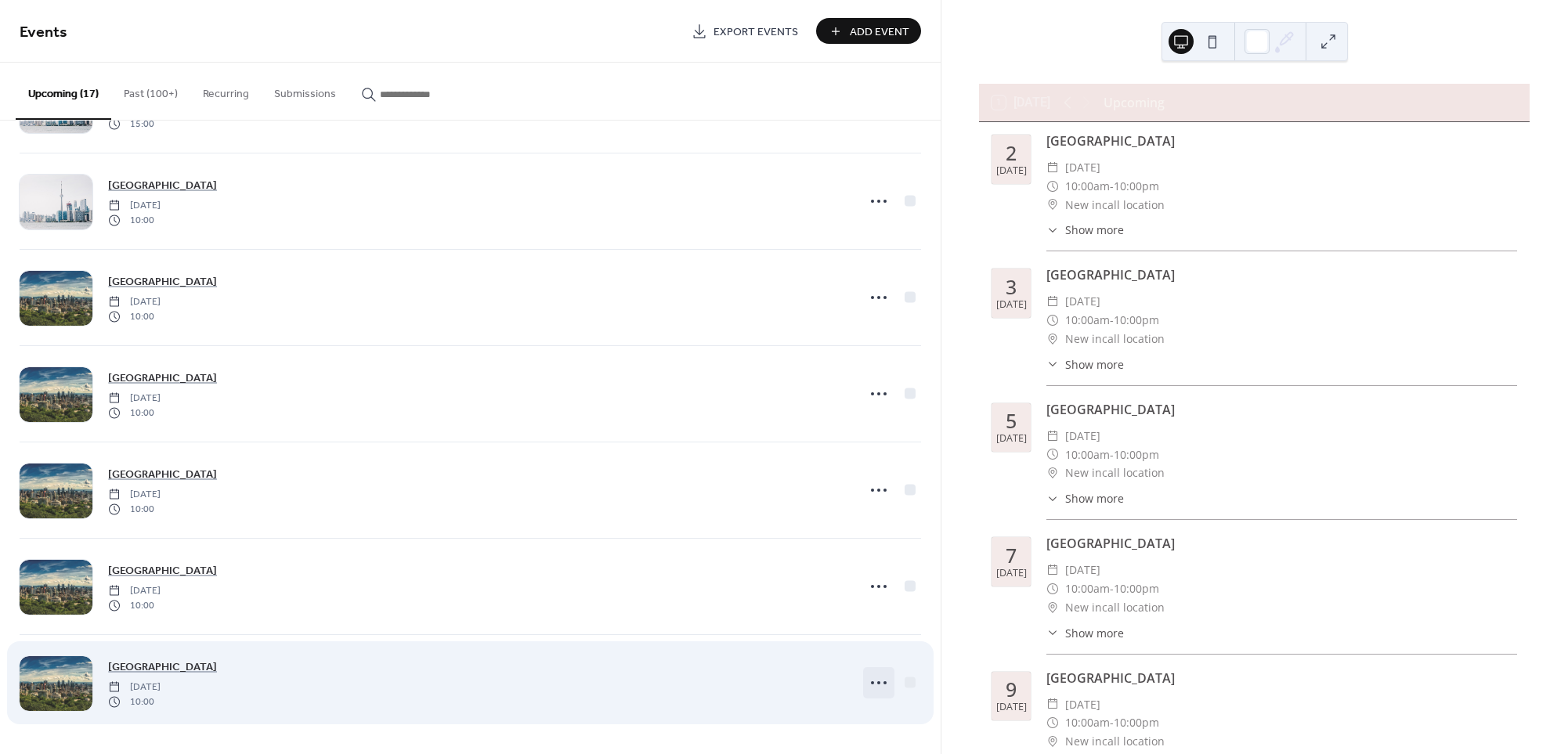 click 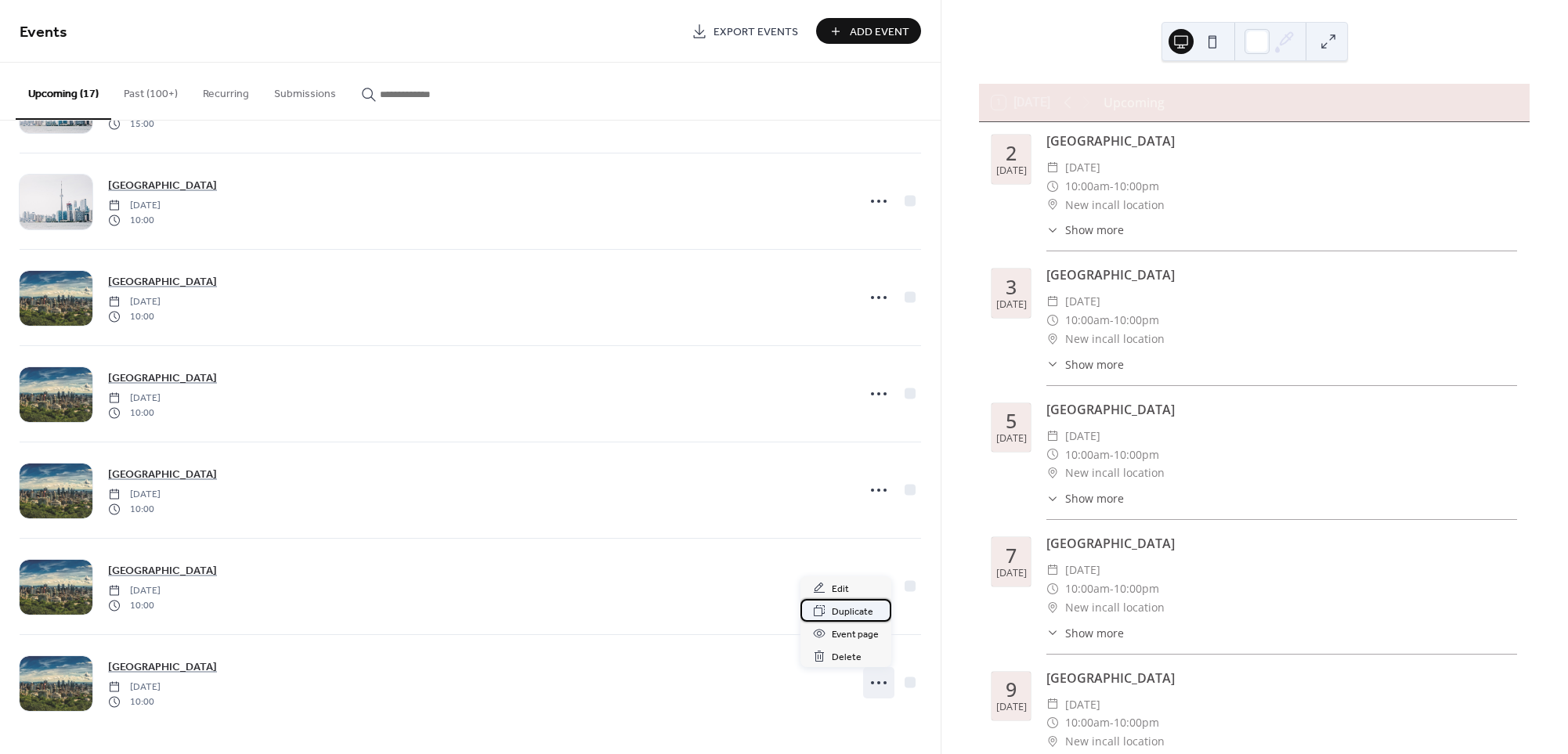 click on "Duplicate" at bounding box center (852, 611) 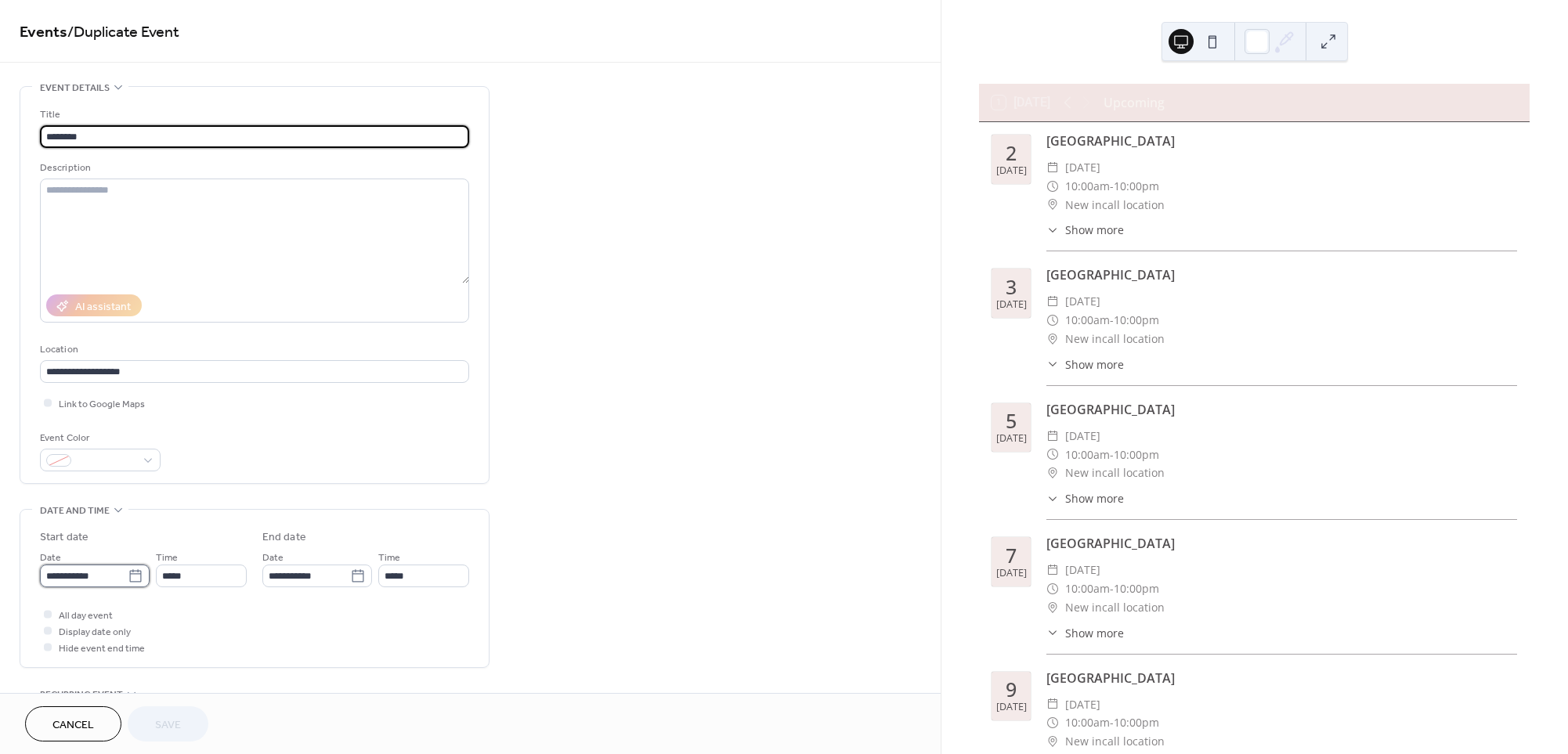 click on "**********" at bounding box center (84, 575) 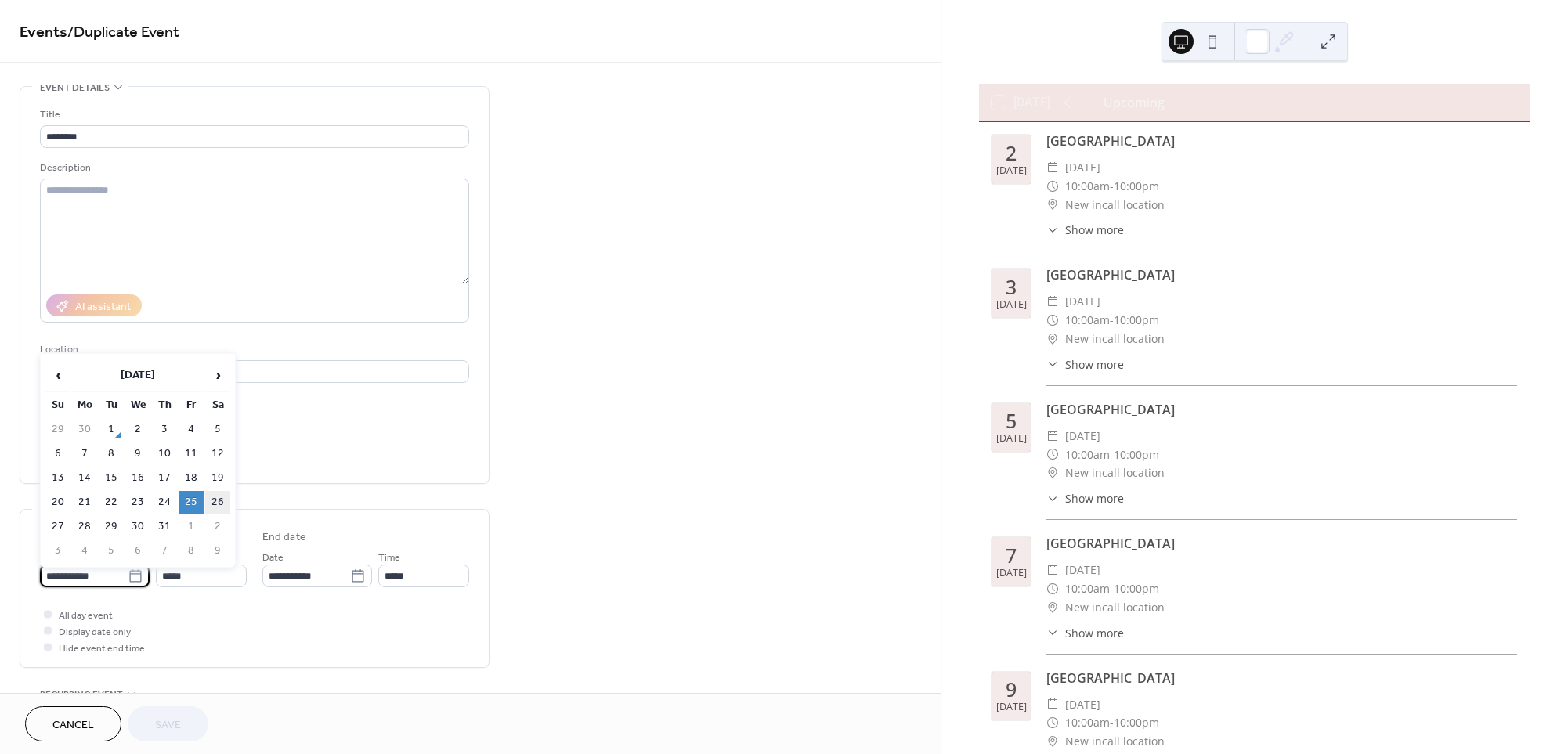 click on "26" at bounding box center (218, 502) 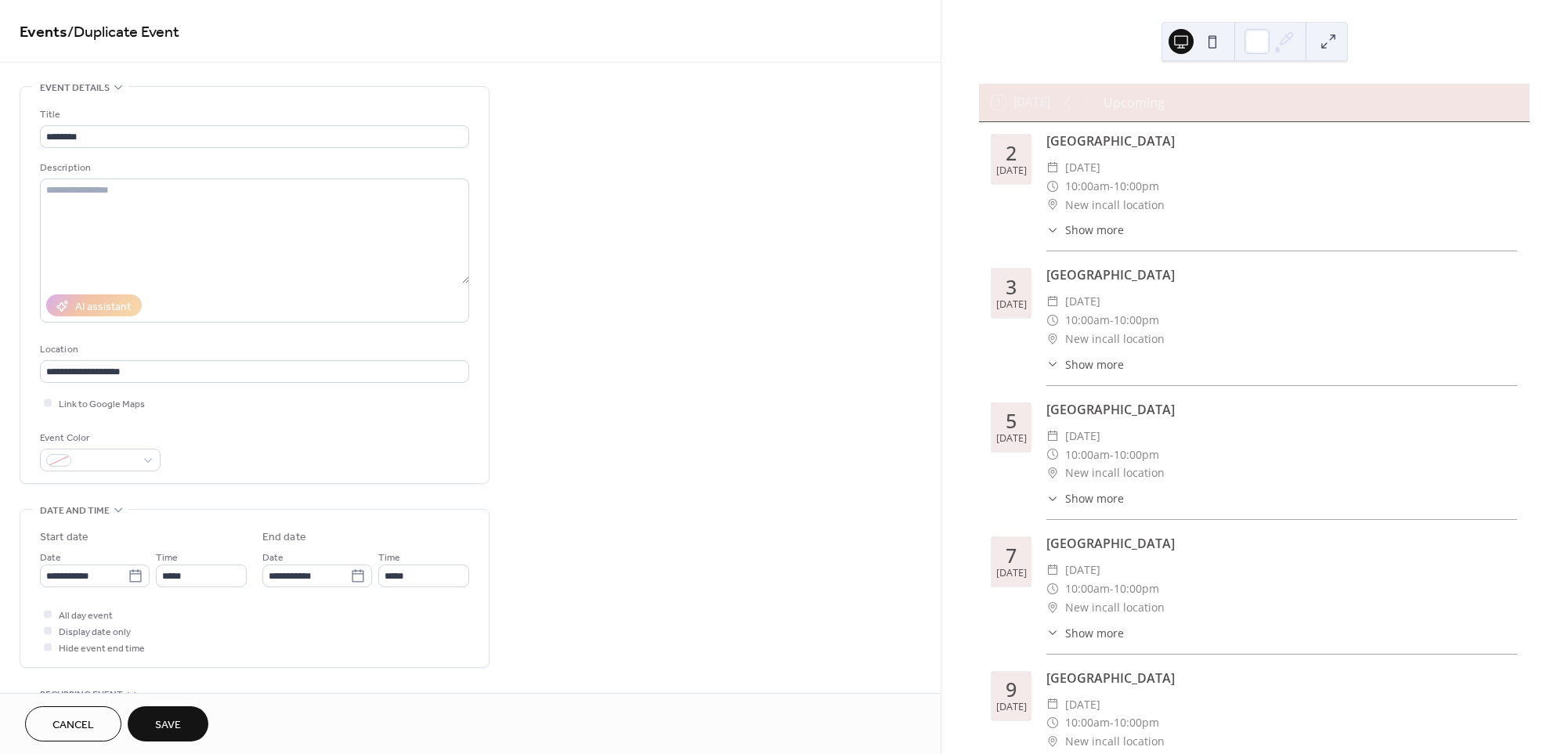 type on "**********" 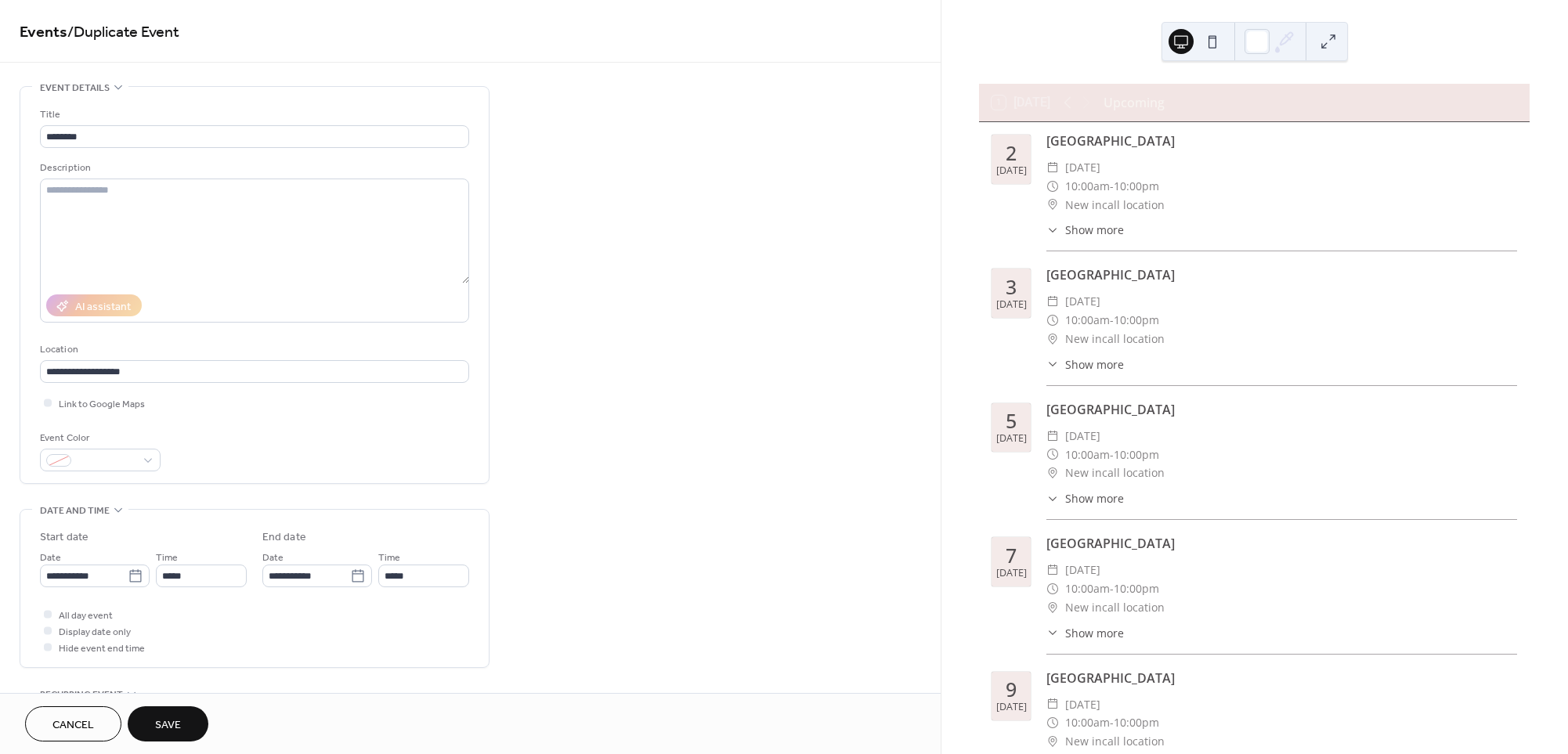 type on "**********" 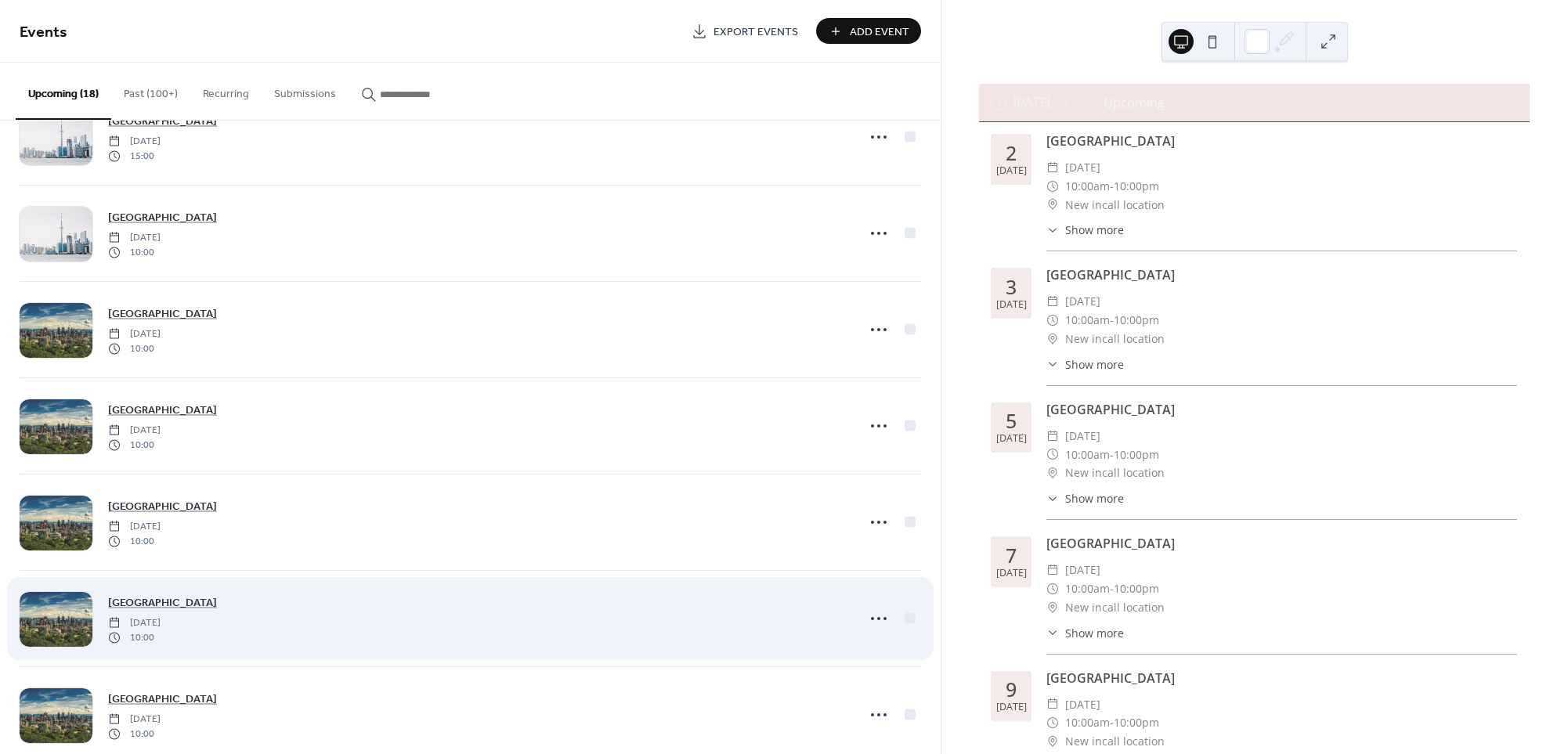 scroll, scrollTop: 1146, scrollLeft: 0, axis: vertical 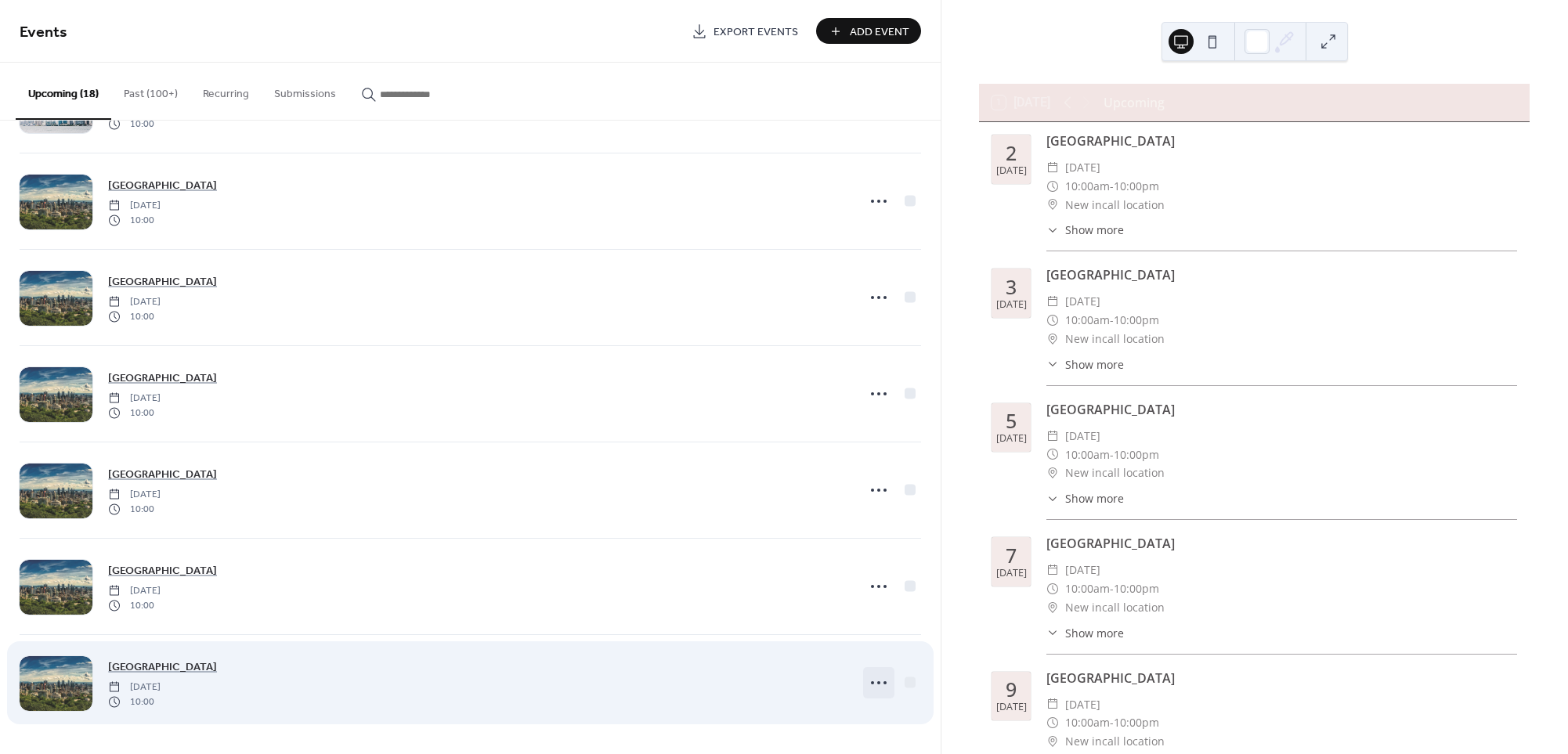 click 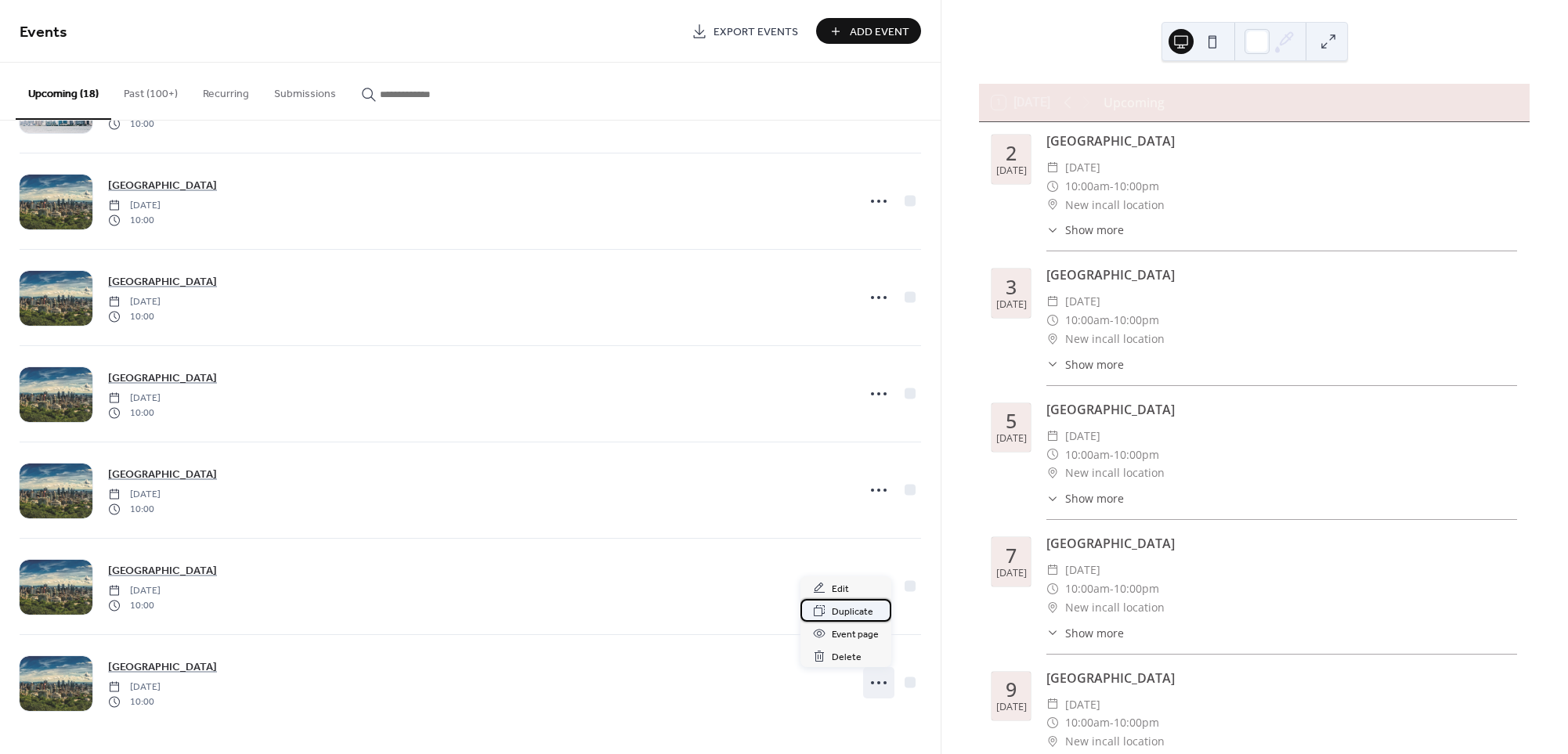 click on "Duplicate" at bounding box center (852, 611) 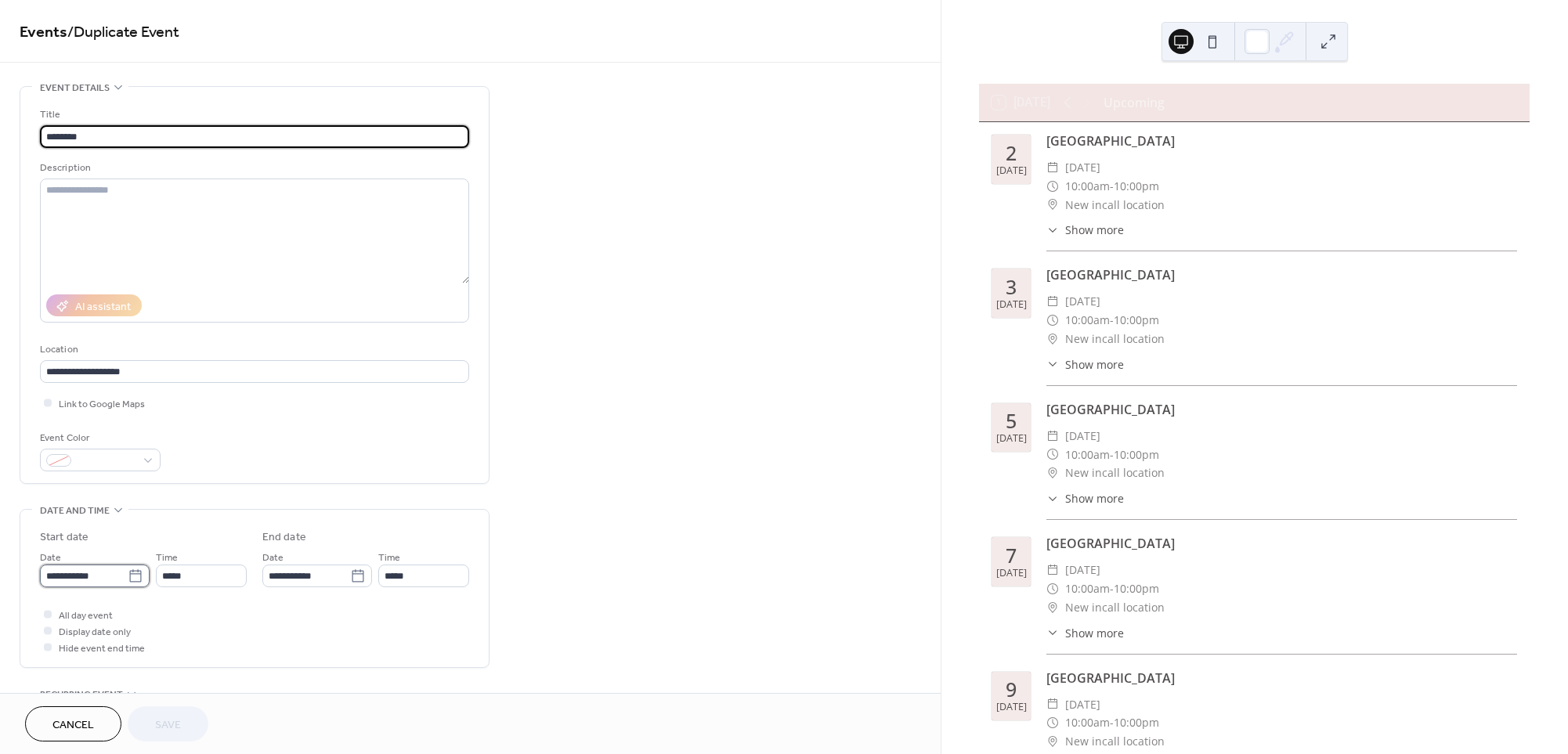 click on "**********" at bounding box center (84, 575) 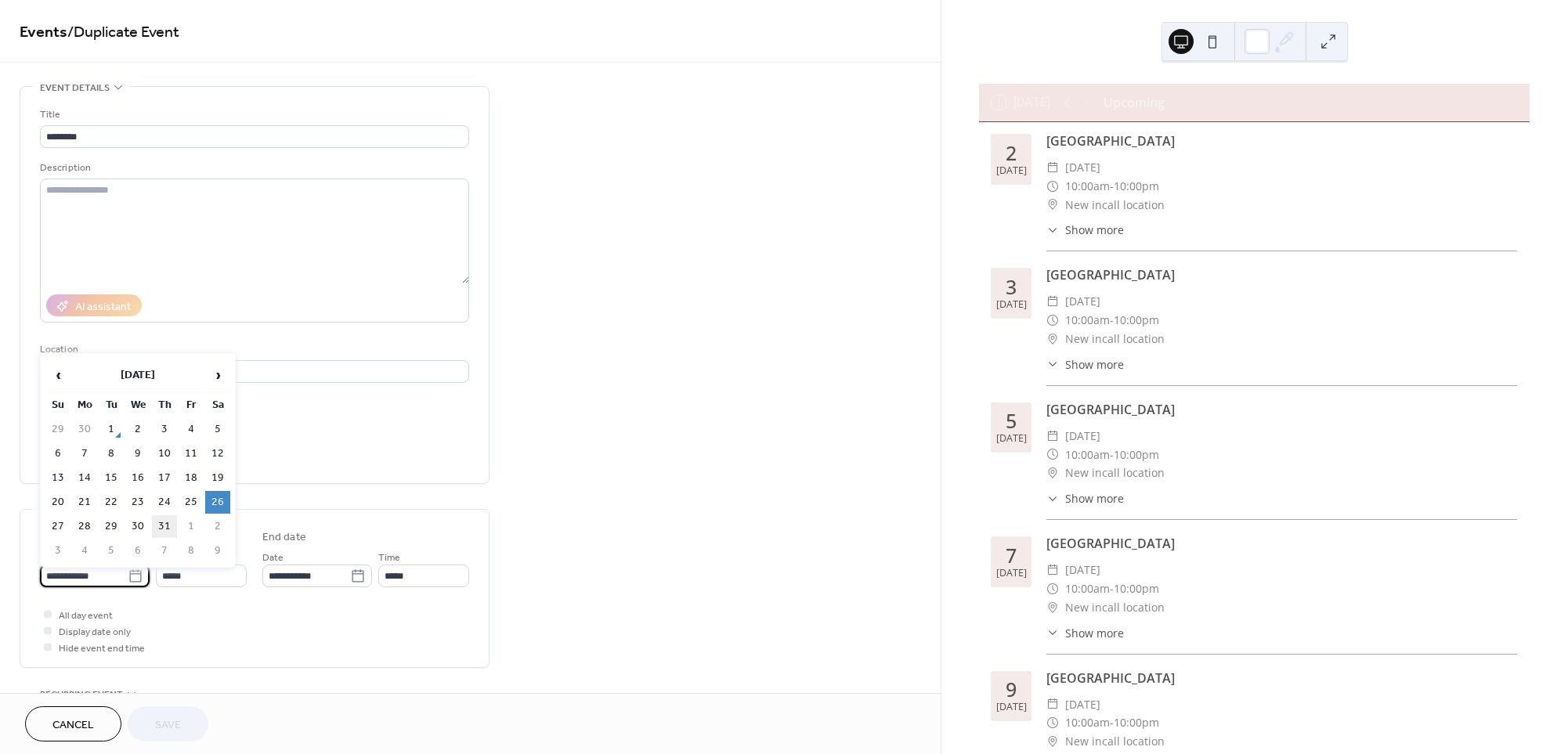 click on "31" at bounding box center [164, 526] 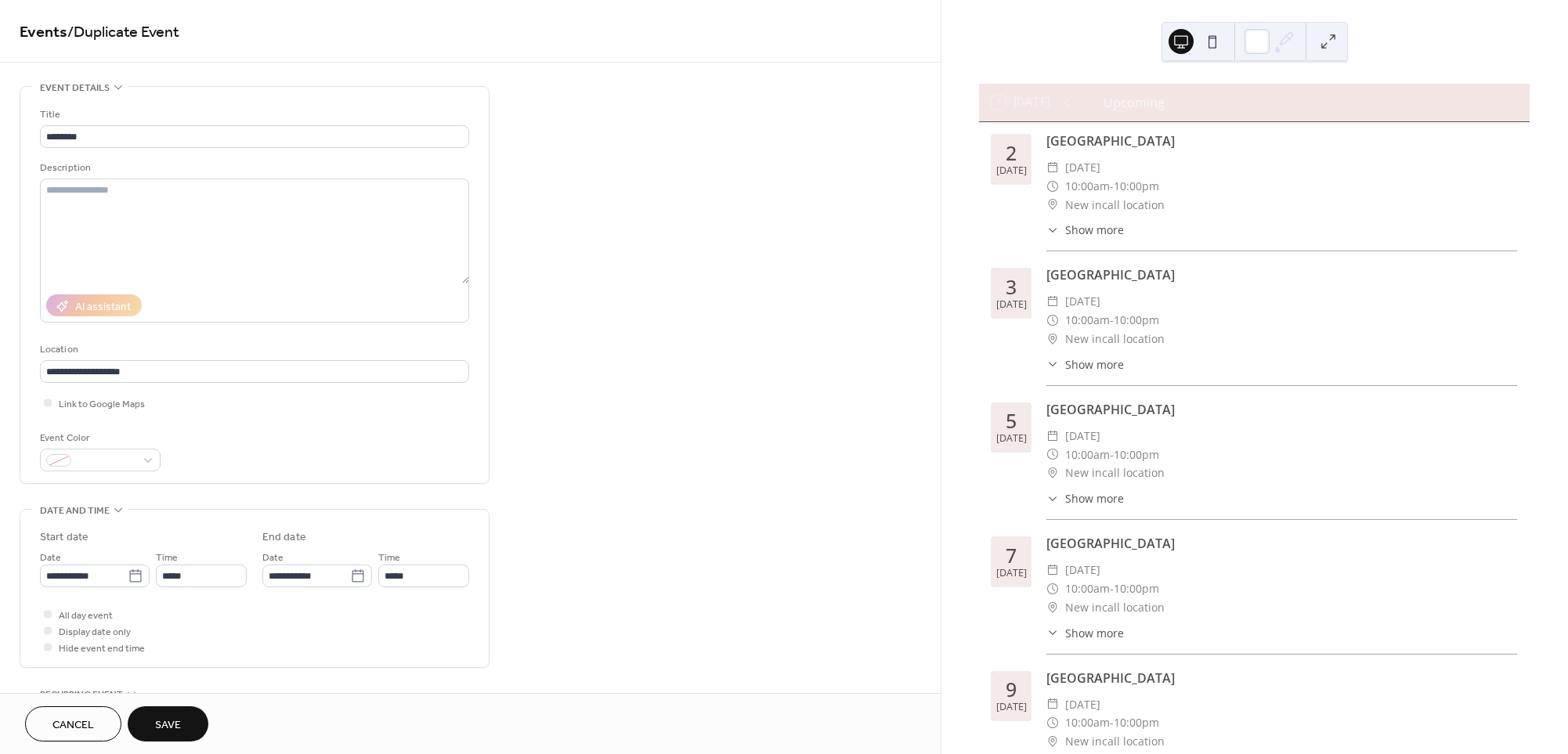 type on "**********" 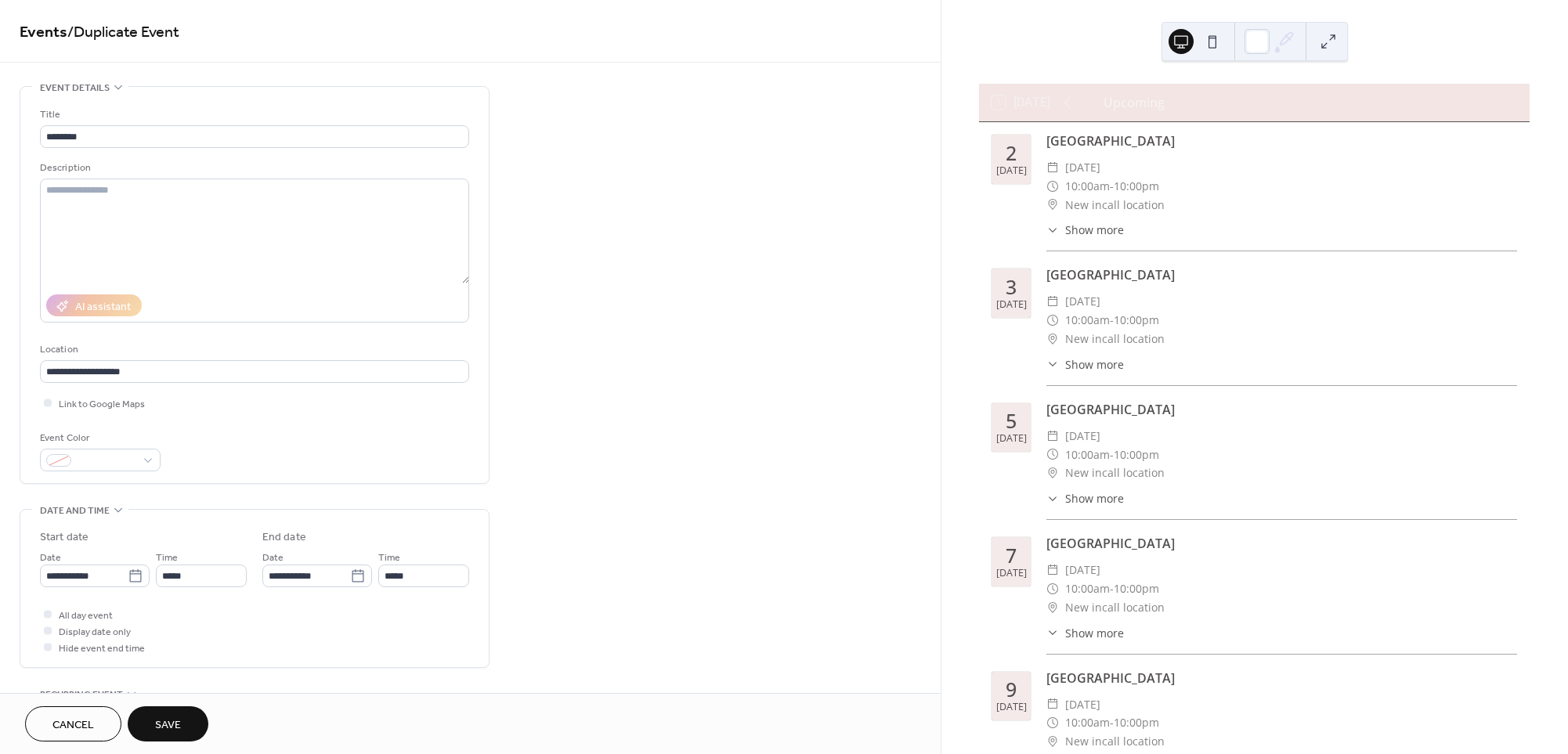 type on "**********" 